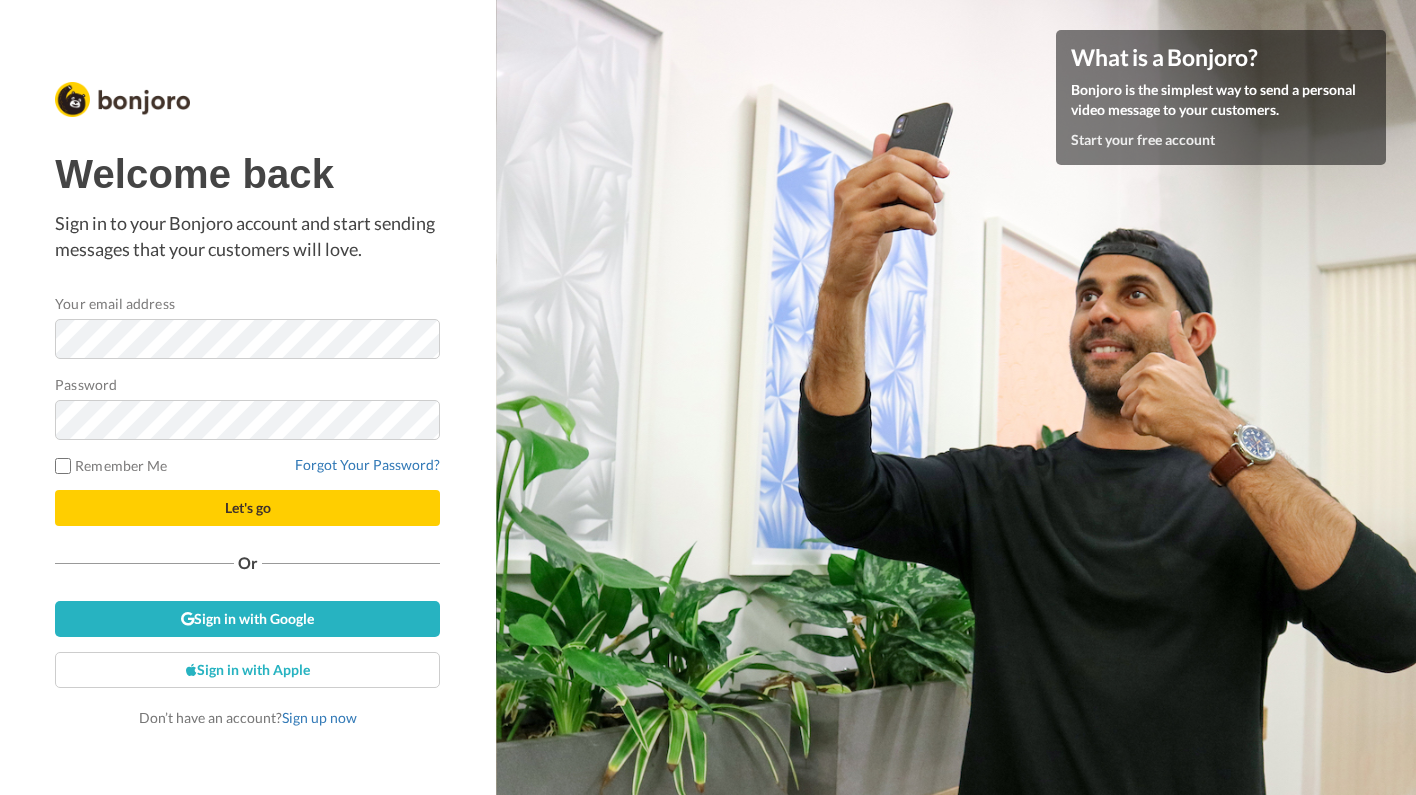scroll, scrollTop: 0, scrollLeft: 0, axis: both 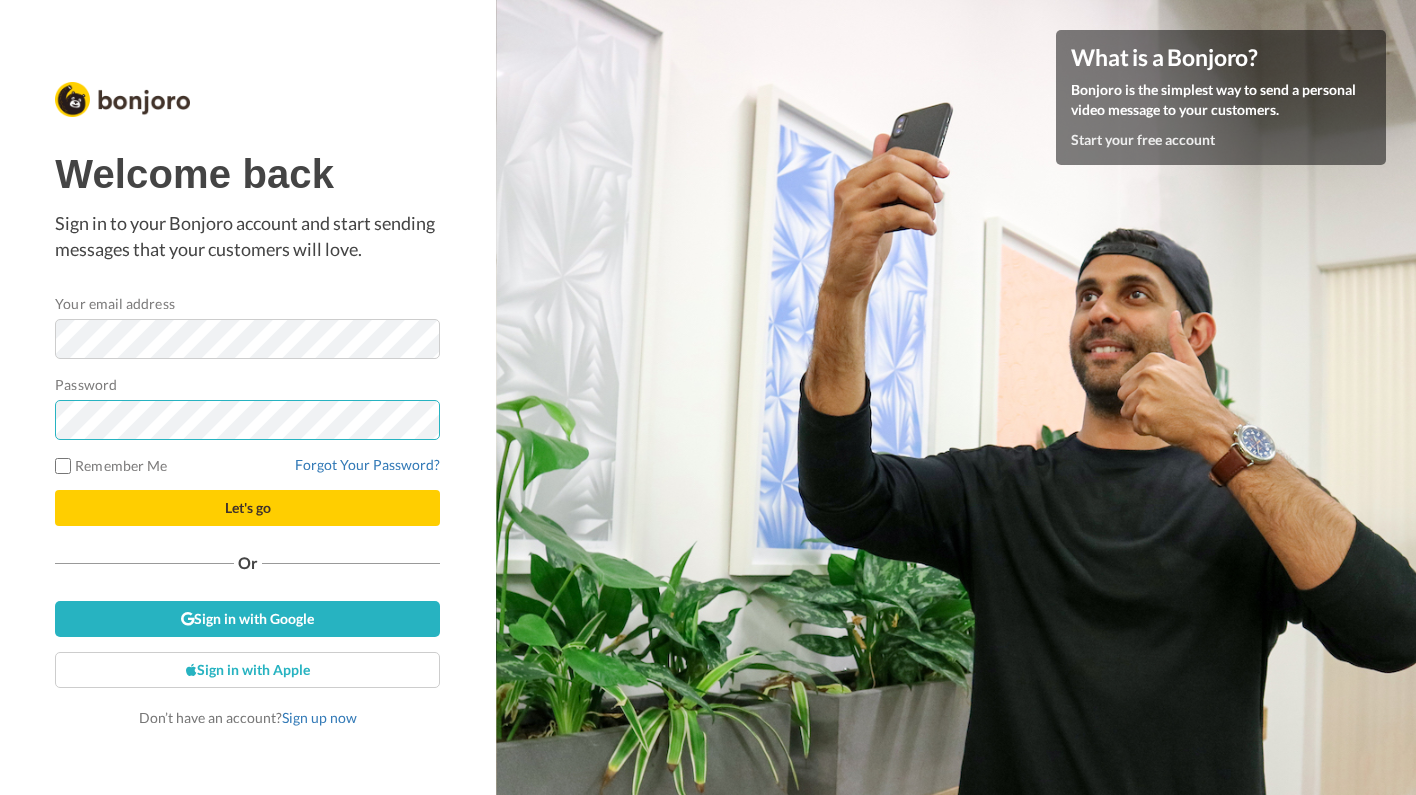 click on "Let's go" at bounding box center [247, 508] 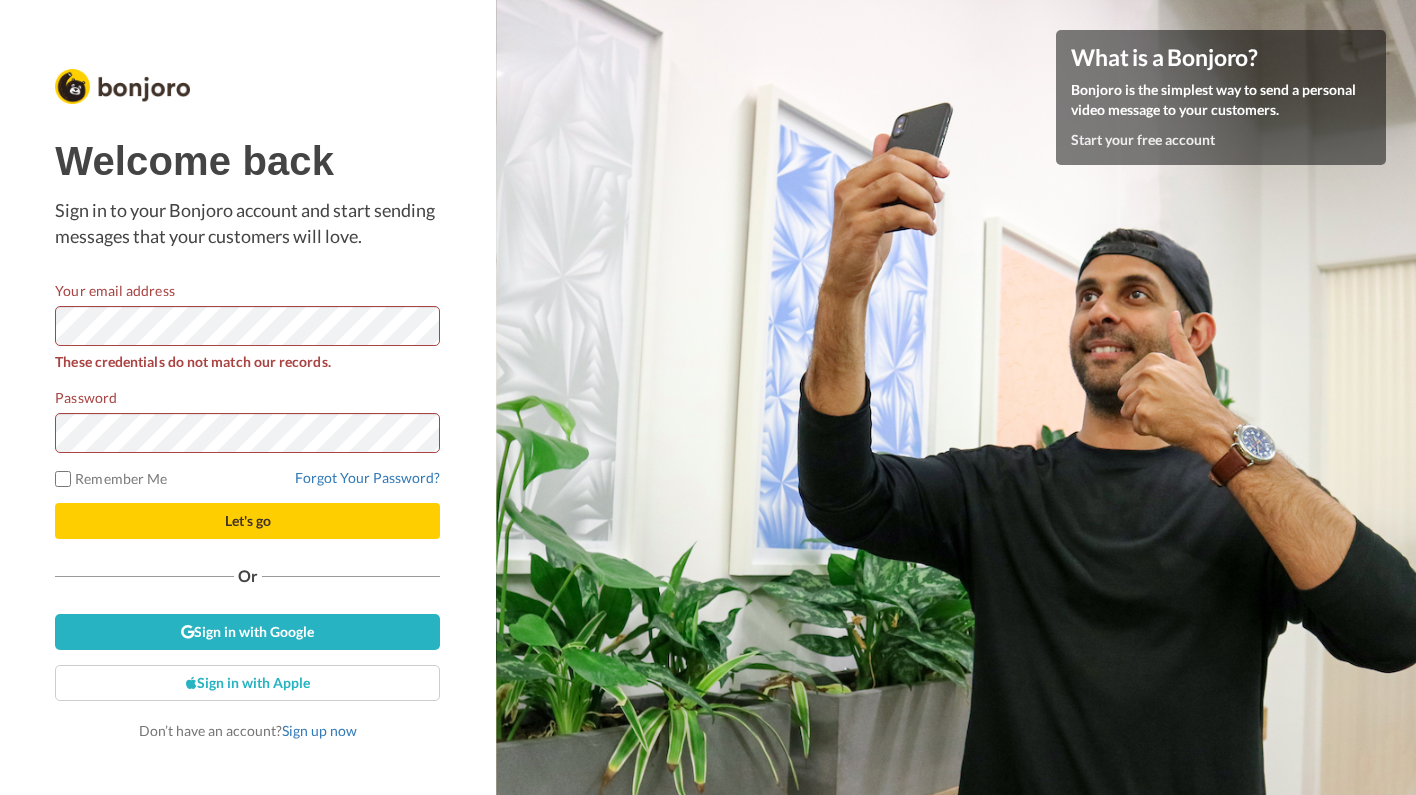 scroll, scrollTop: 0, scrollLeft: 0, axis: both 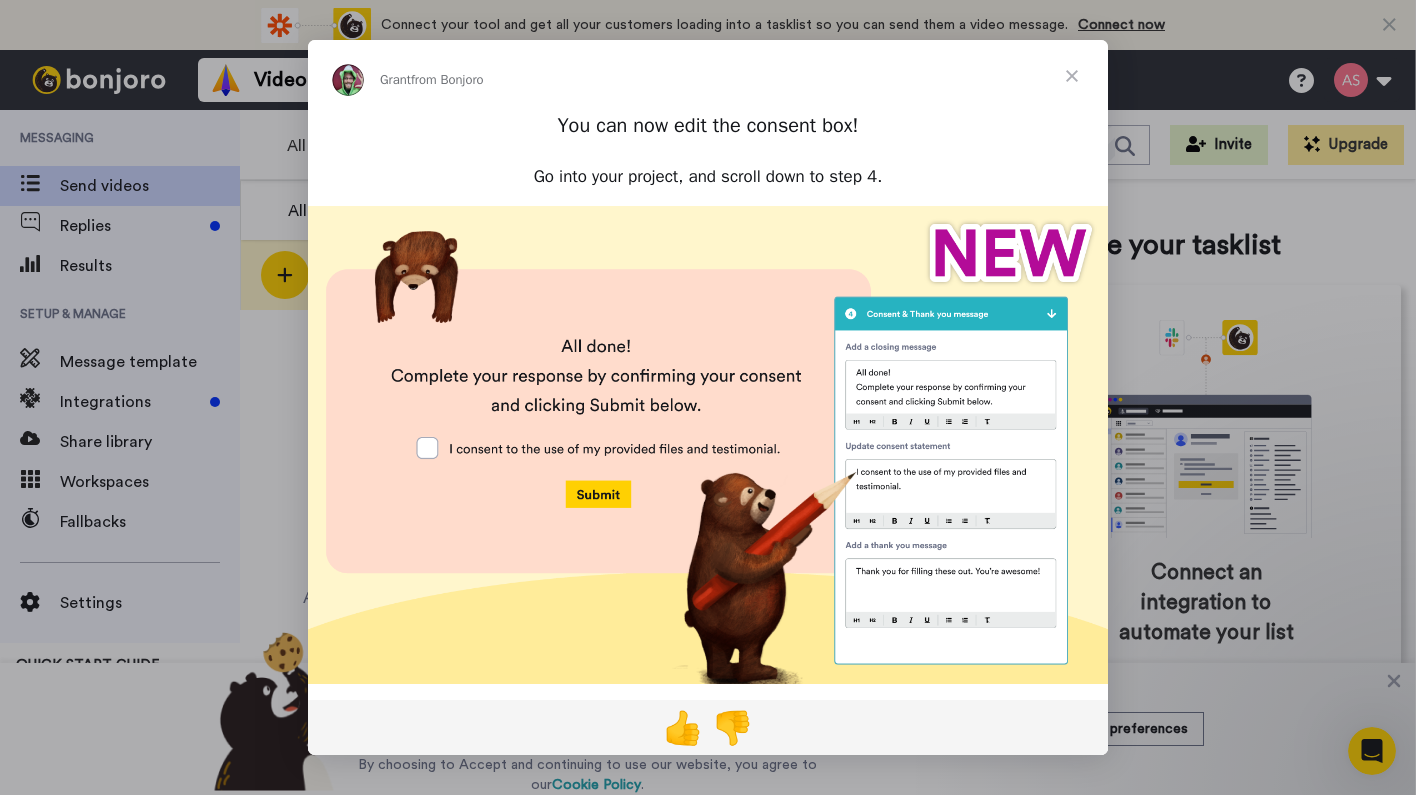 click at bounding box center (1072, 76) 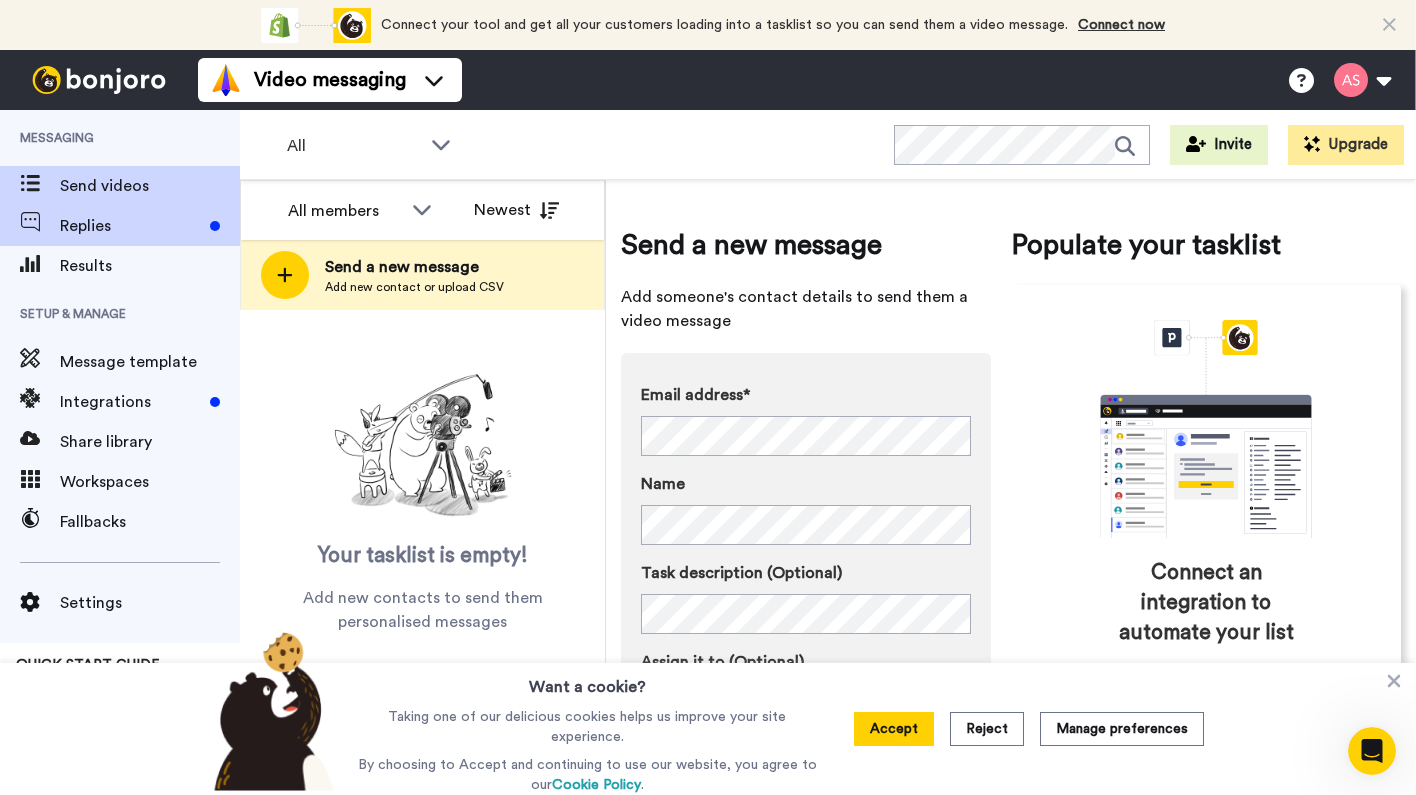 click on "Replies" at bounding box center [131, 226] 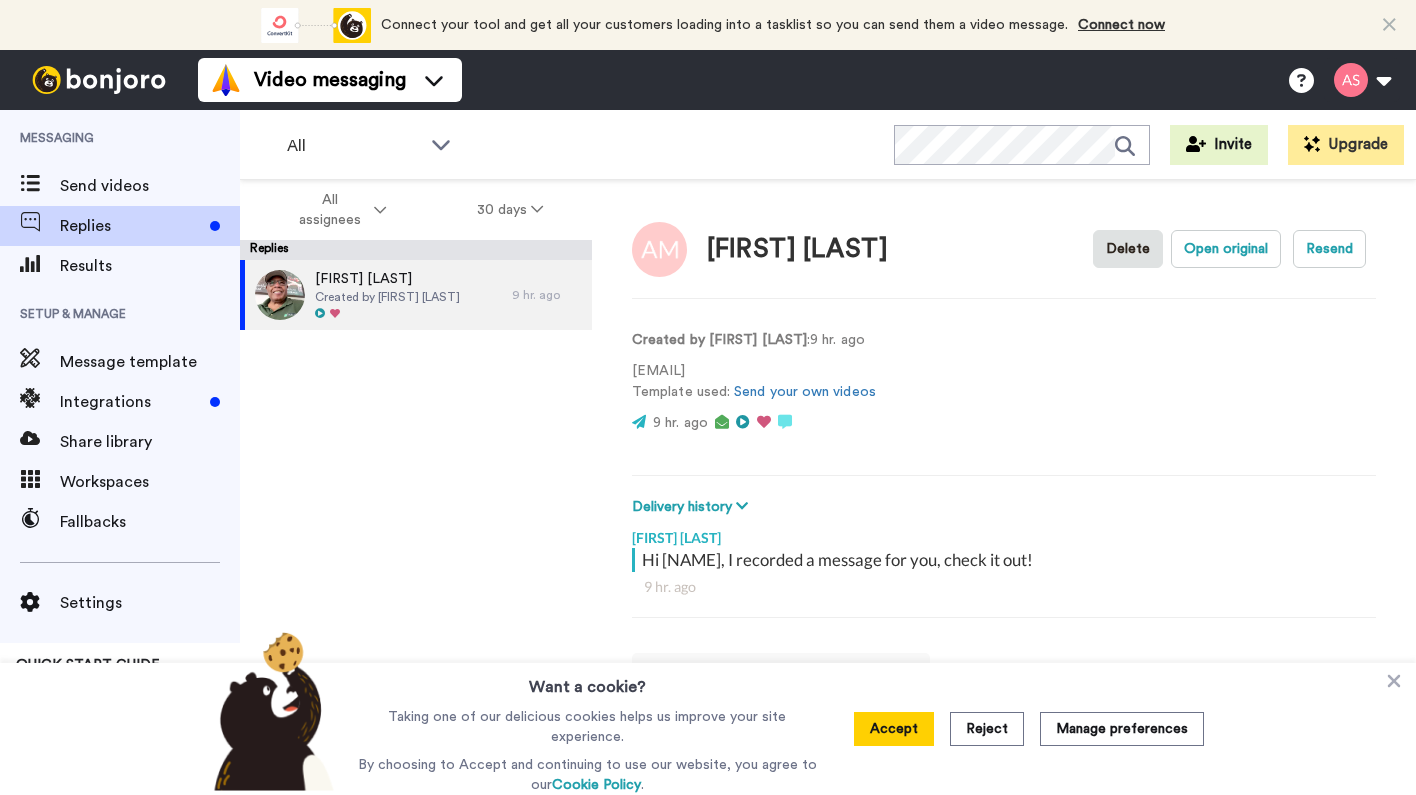 scroll, scrollTop: 0, scrollLeft: 0, axis: both 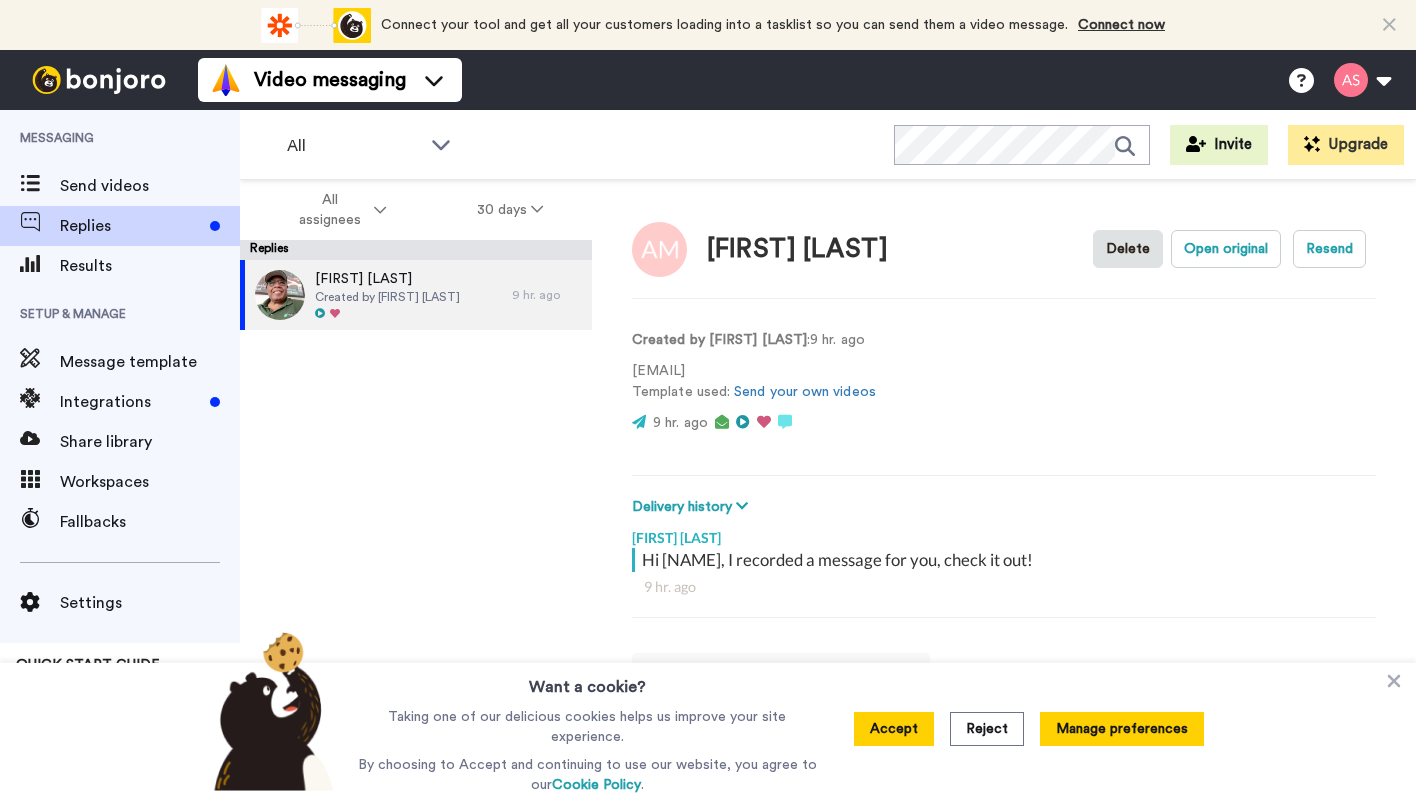 click on "Manage preferences" at bounding box center [1122, 729] 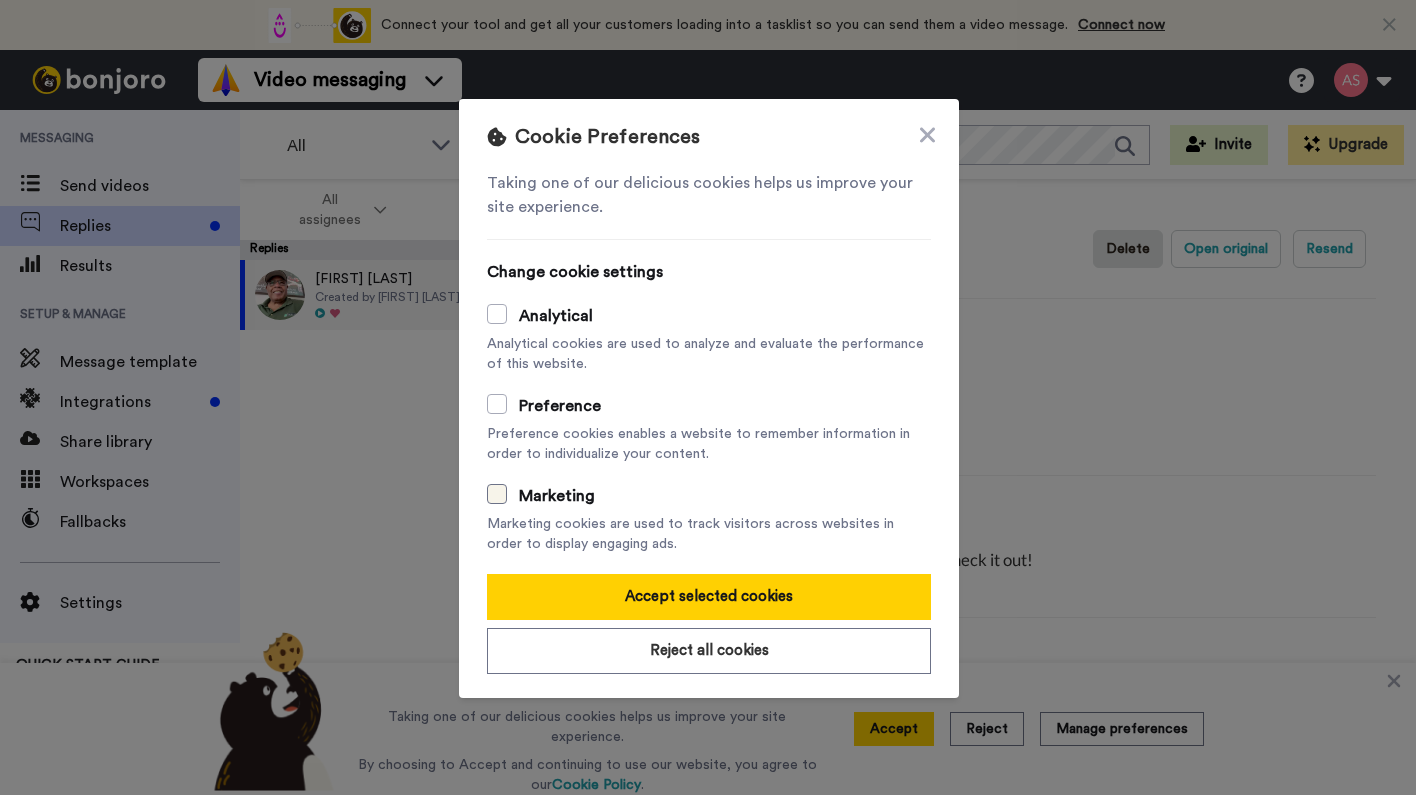click at bounding box center (497, 494) 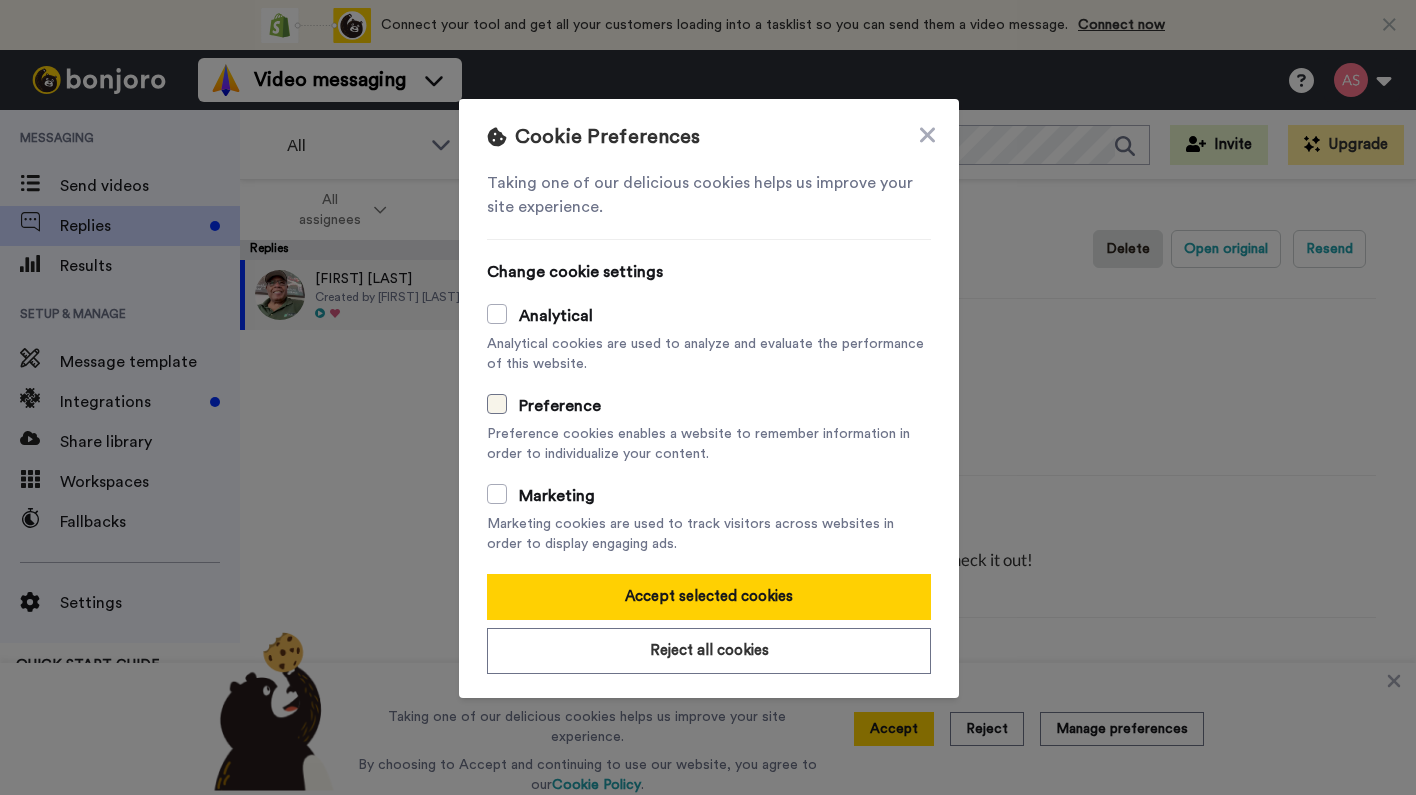 click at bounding box center [497, 404] 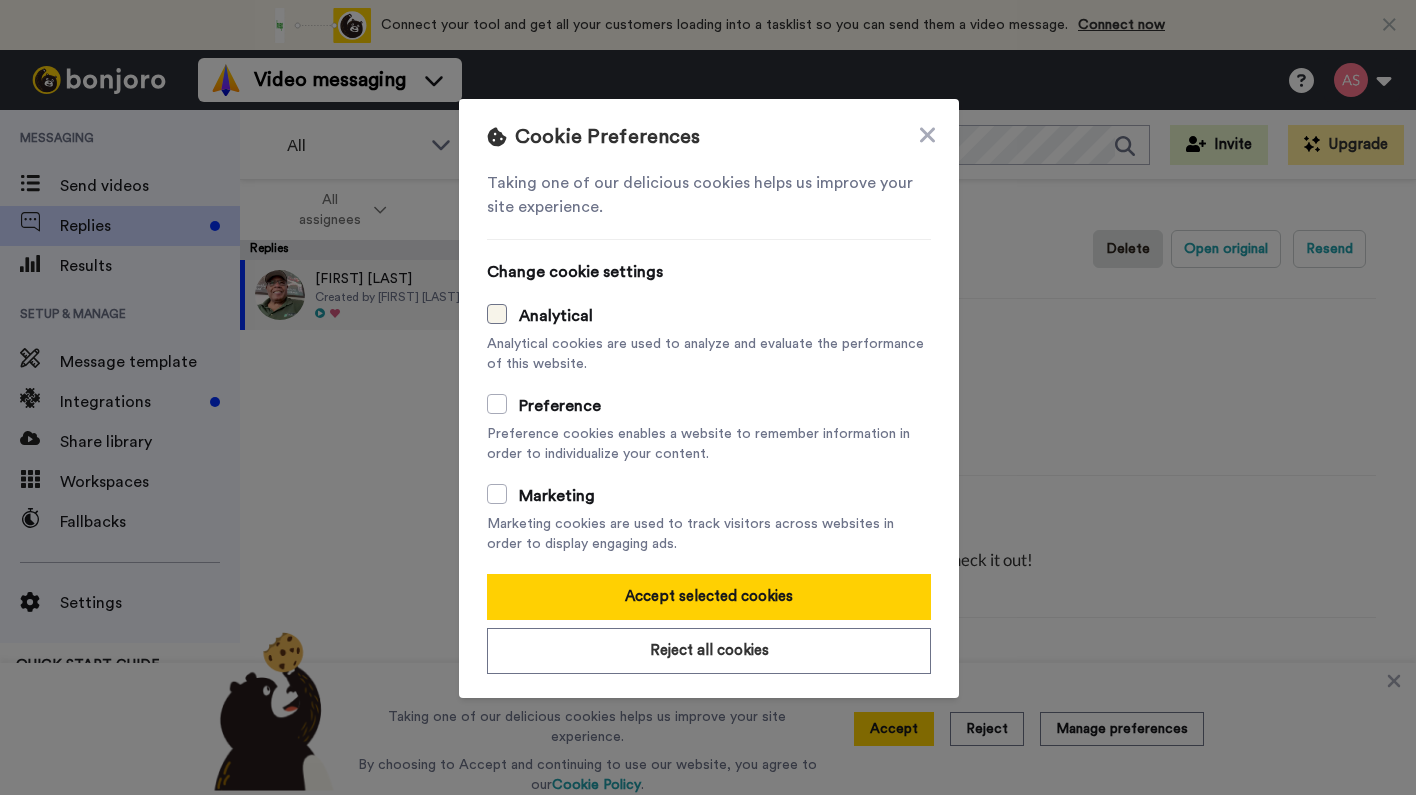 click at bounding box center [497, 314] 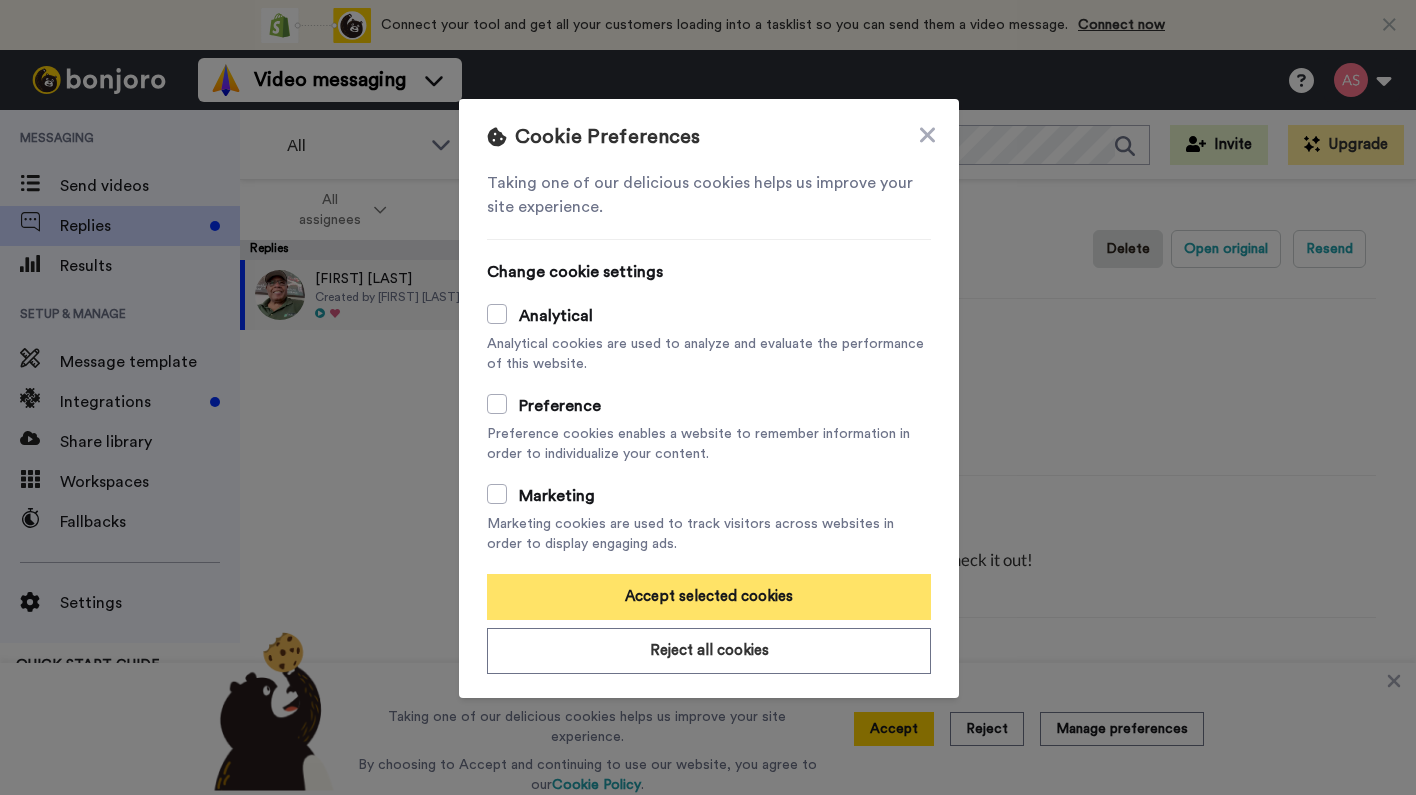 click on "Accept selected cookies" at bounding box center [709, 597] 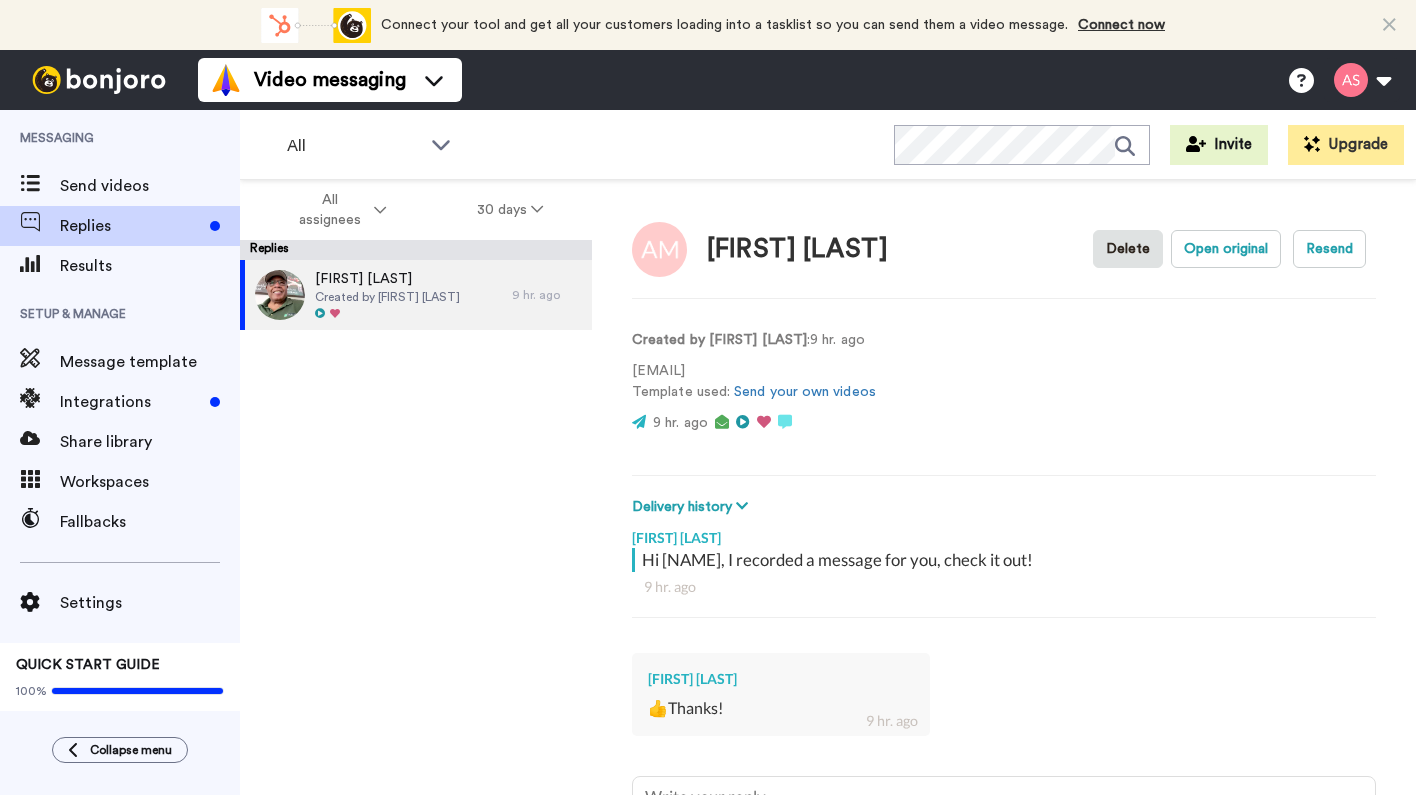 click at bounding box center [966, 389] 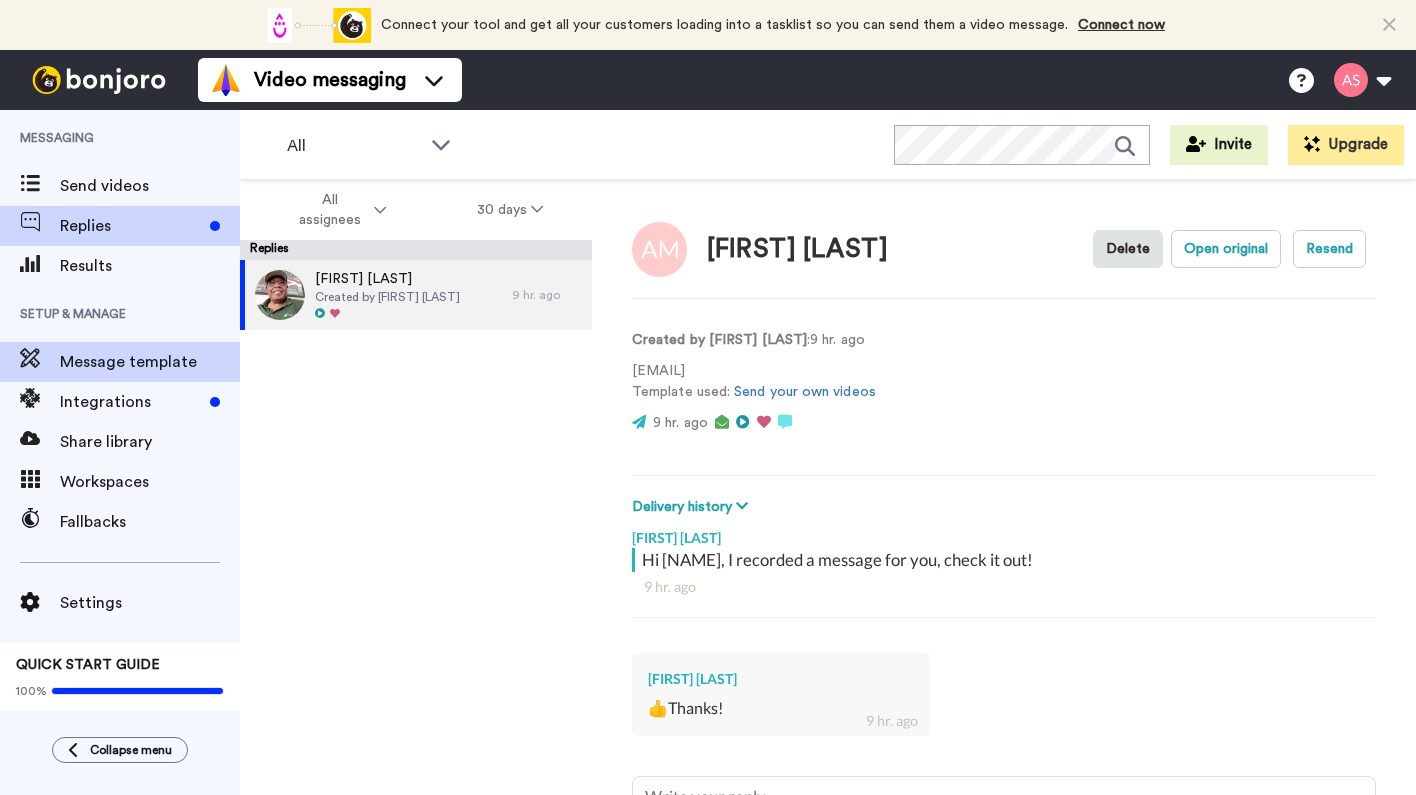 click on "Message template" at bounding box center (150, 362) 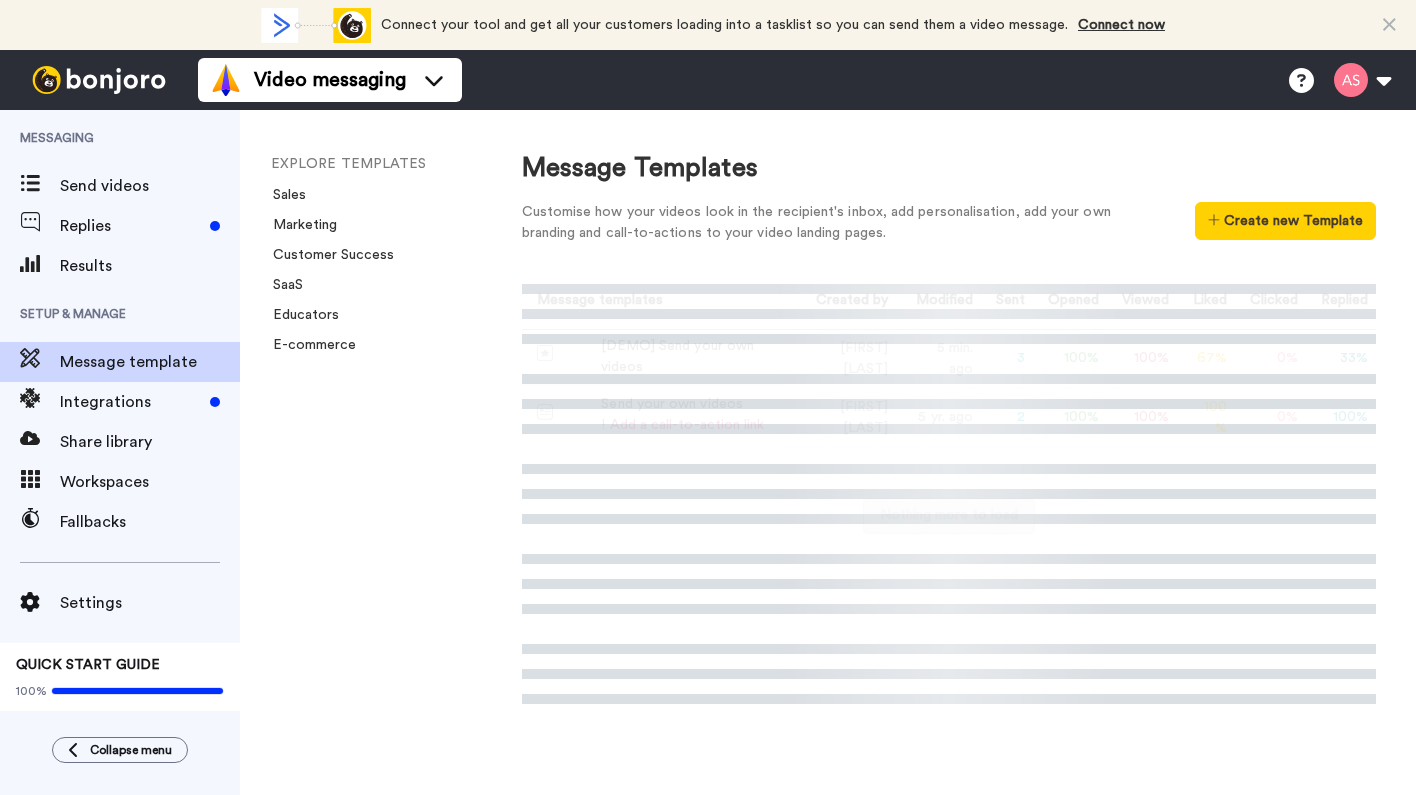 scroll, scrollTop: 0, scrollLeft: 0, axis: both 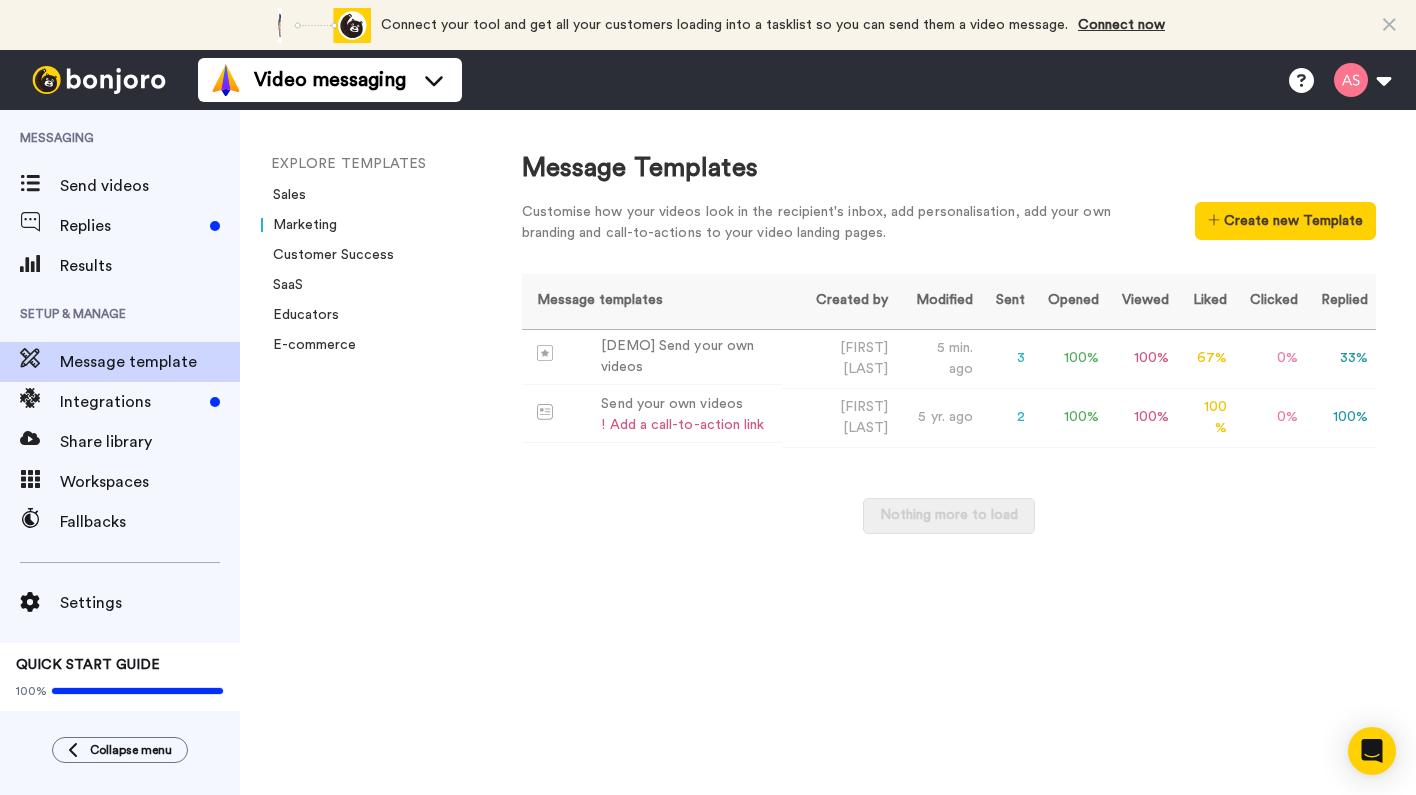 click on "Marketing" at bounding box center [299, 225] 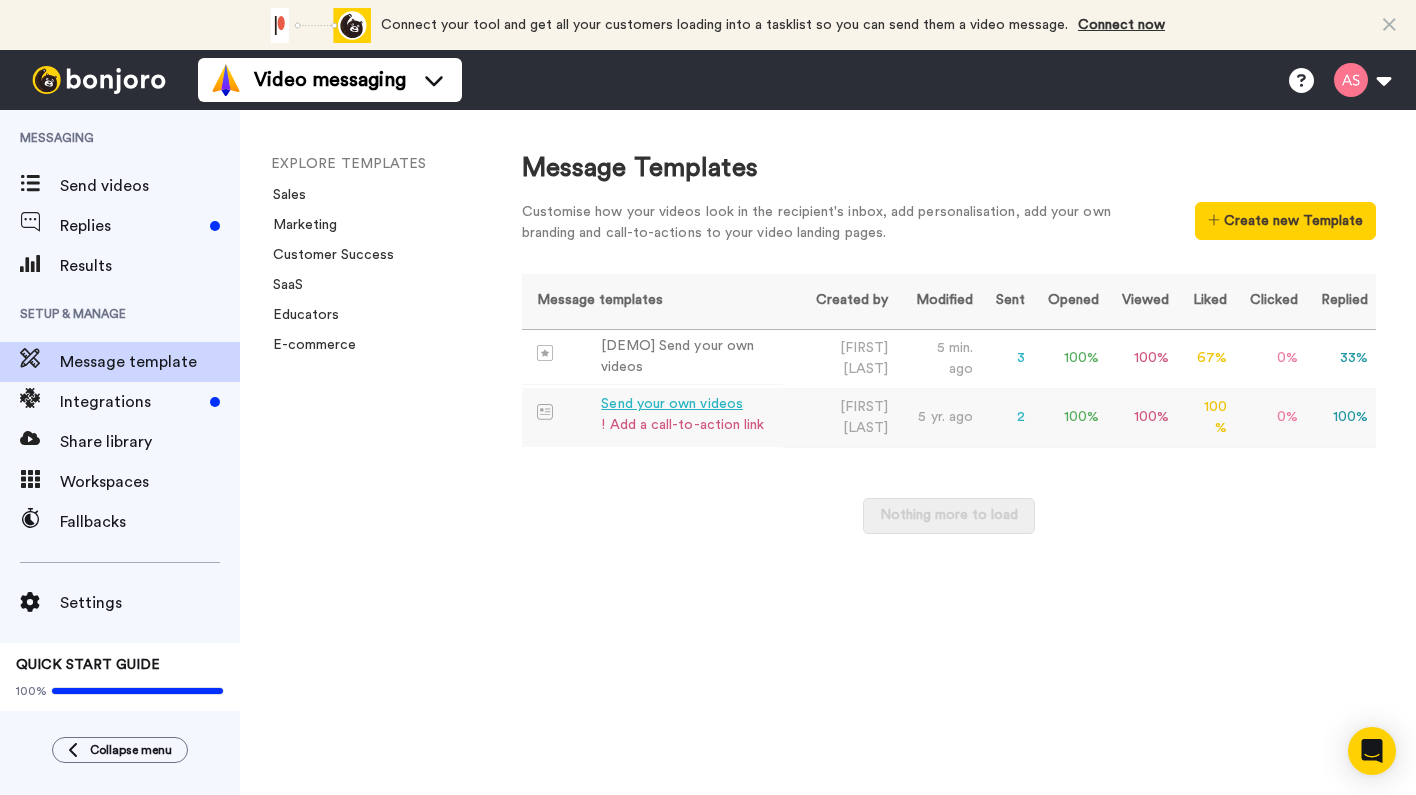 click on "Send your own videos" at bounding box center [682, 404] 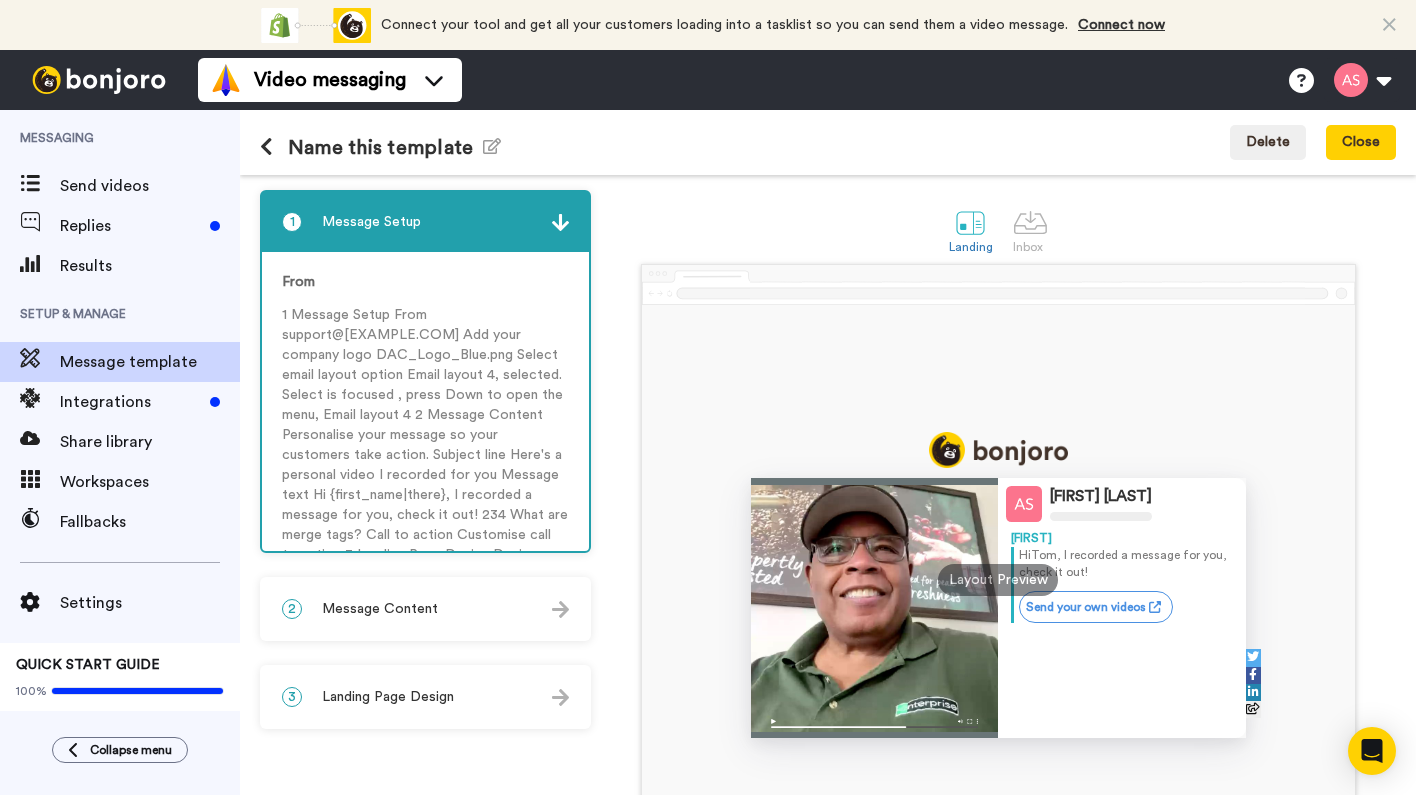click on "Choose a Logo" at bounding box center [441, 894] 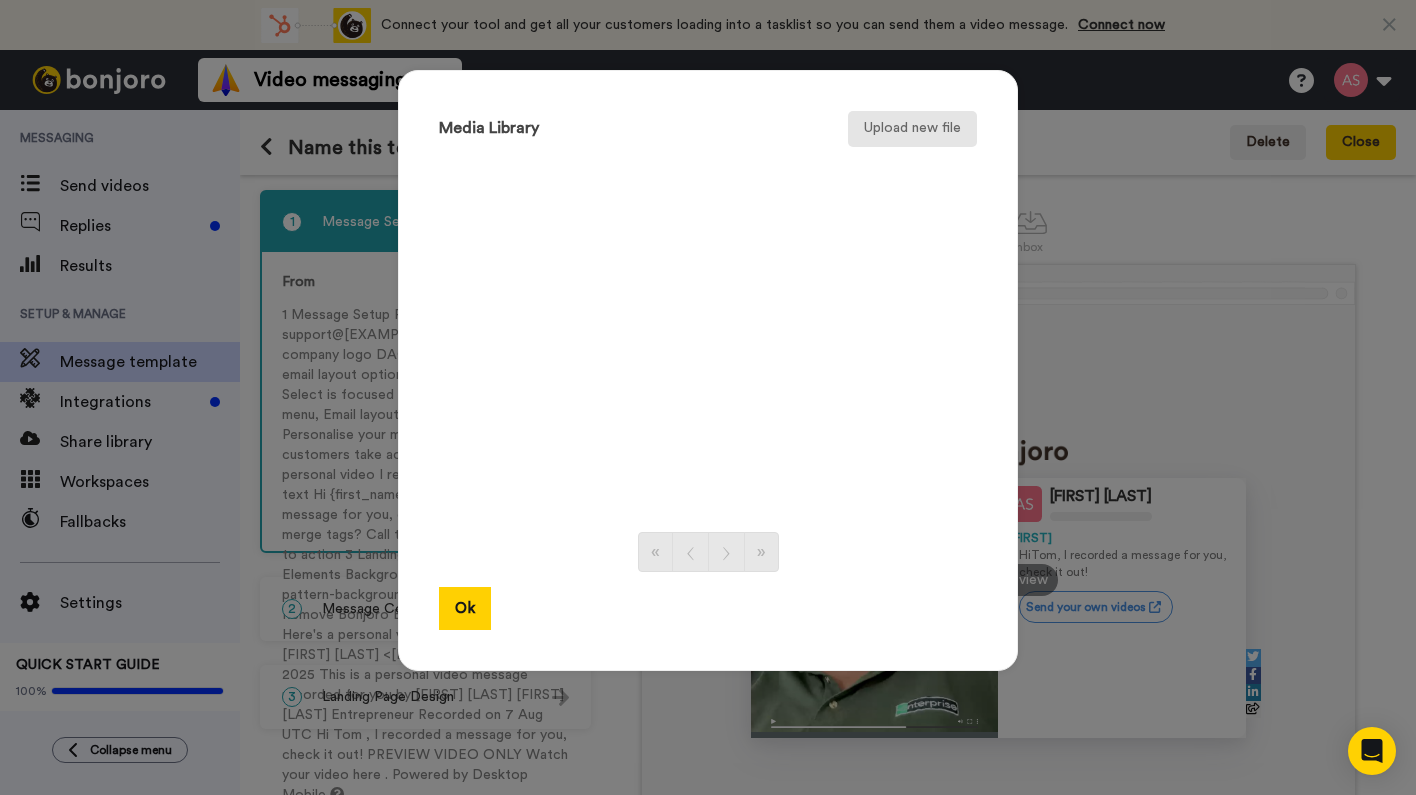 click on "Upload new file" at bounding box center [912, 129] 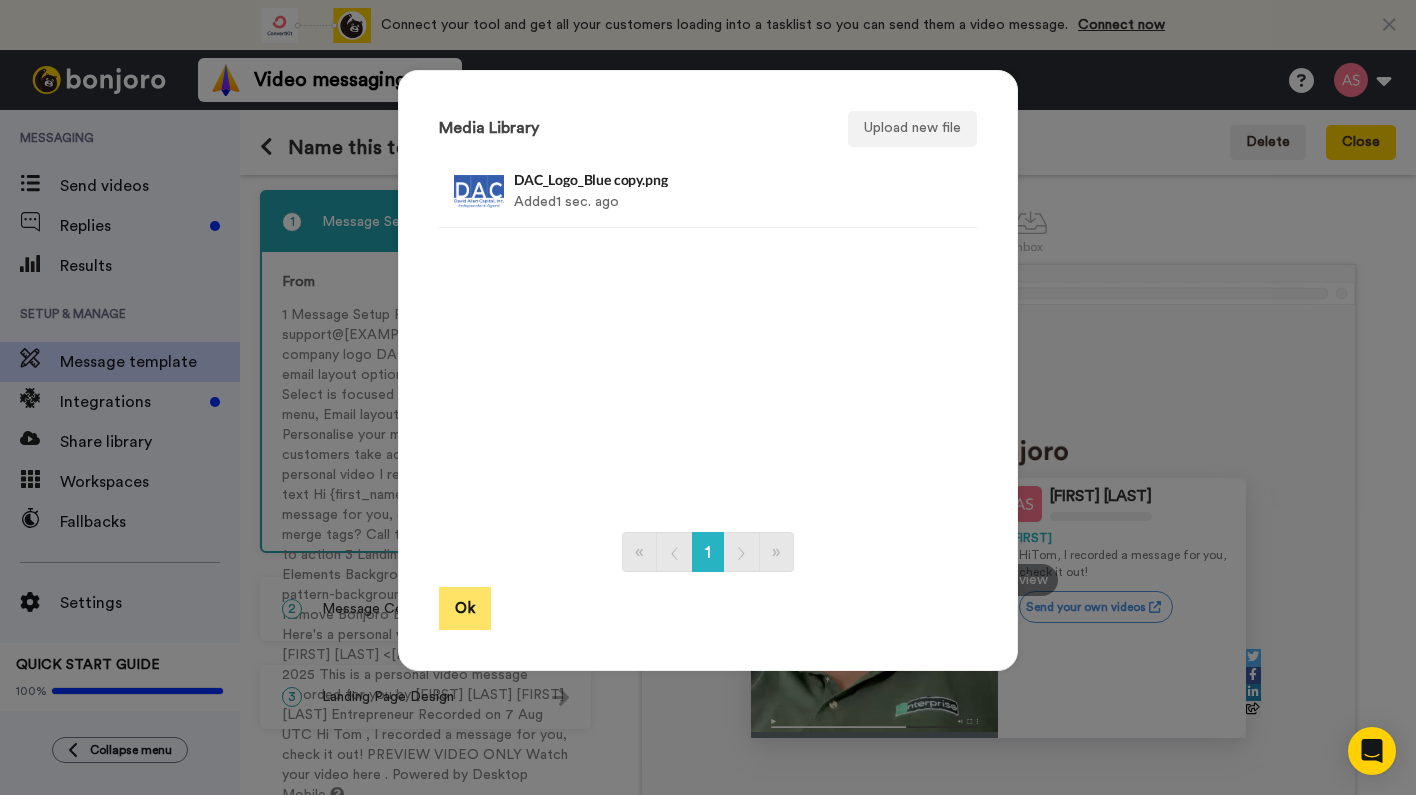 click on "Ok" at bounding box center (465, 608) 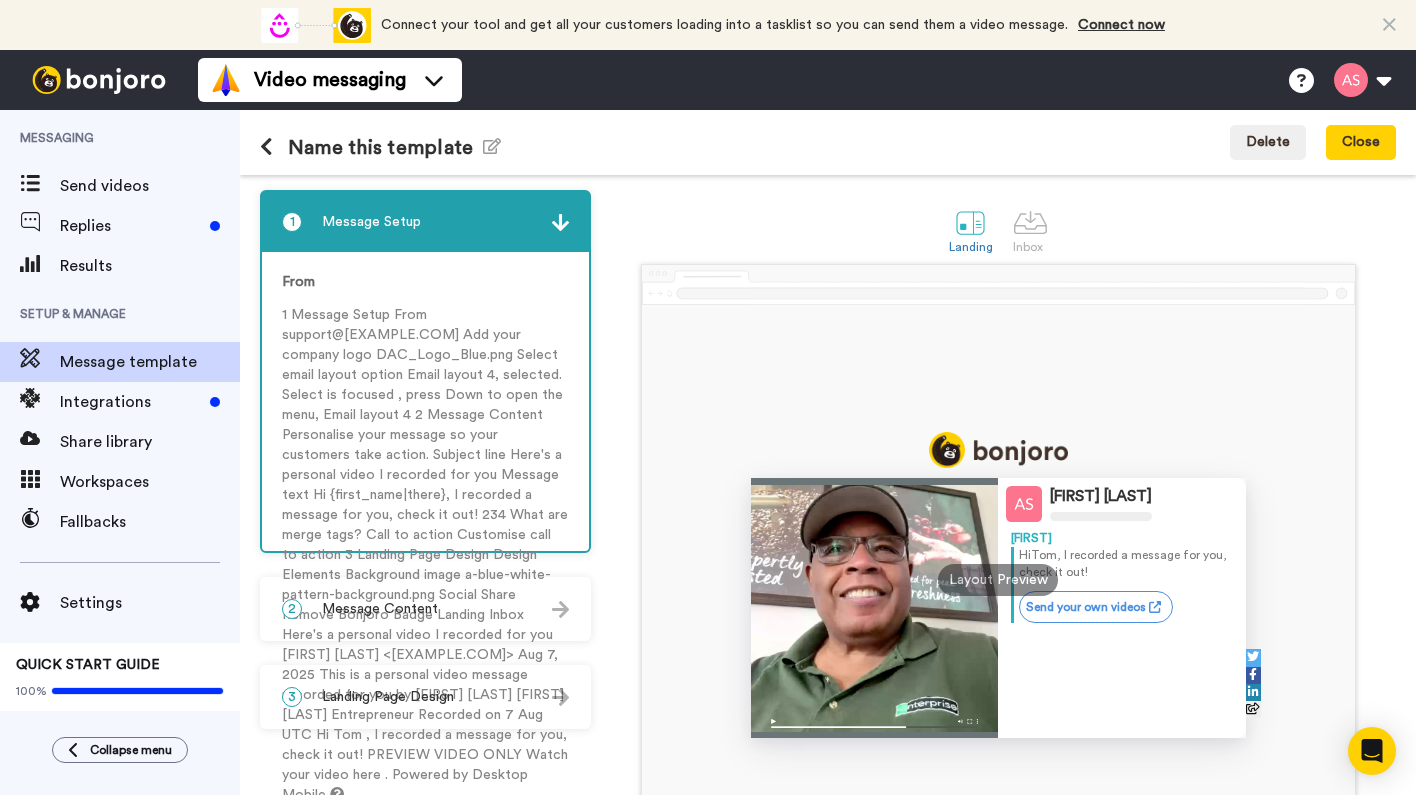 click on "Choose a Logo" at bounding box center [441, 894] 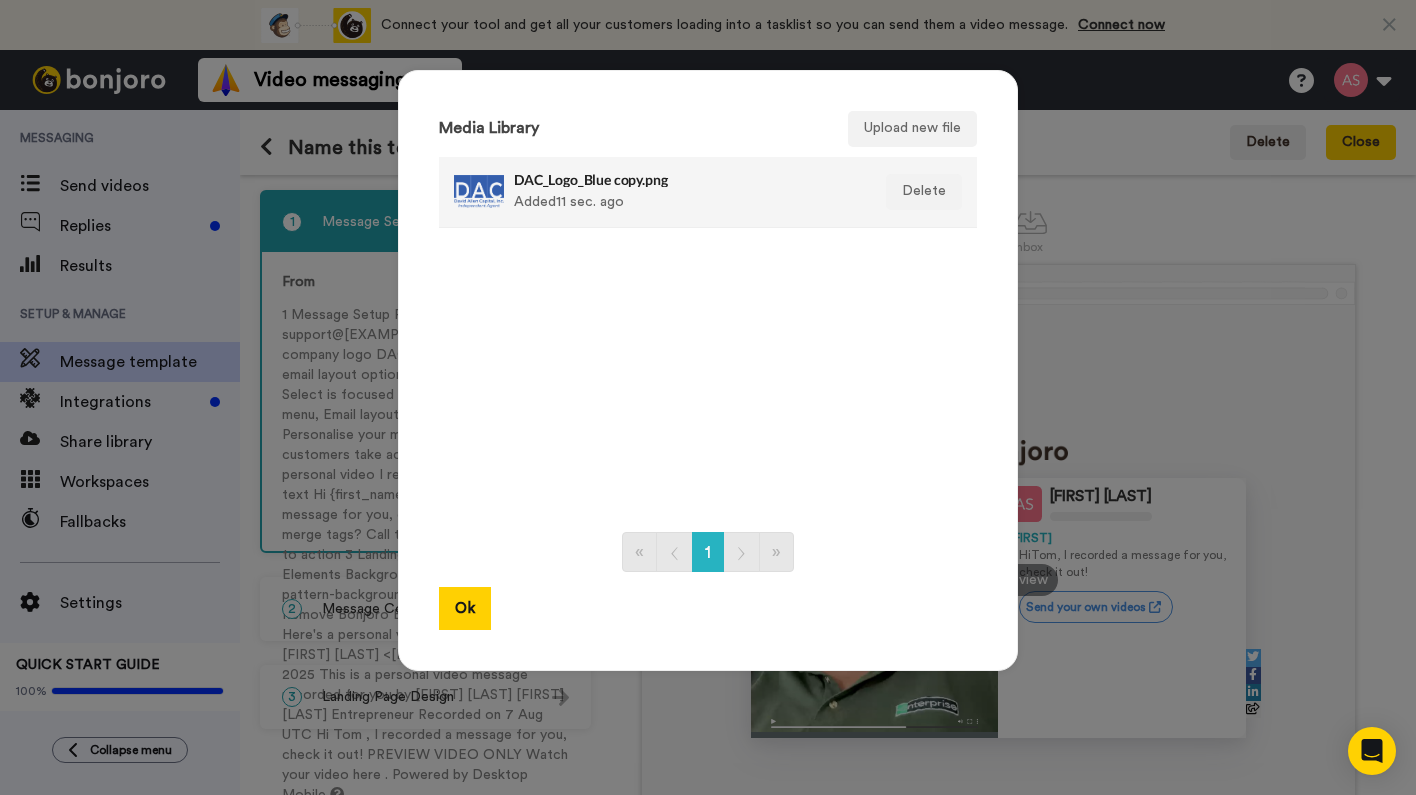 click at bounding box center (479, 192) 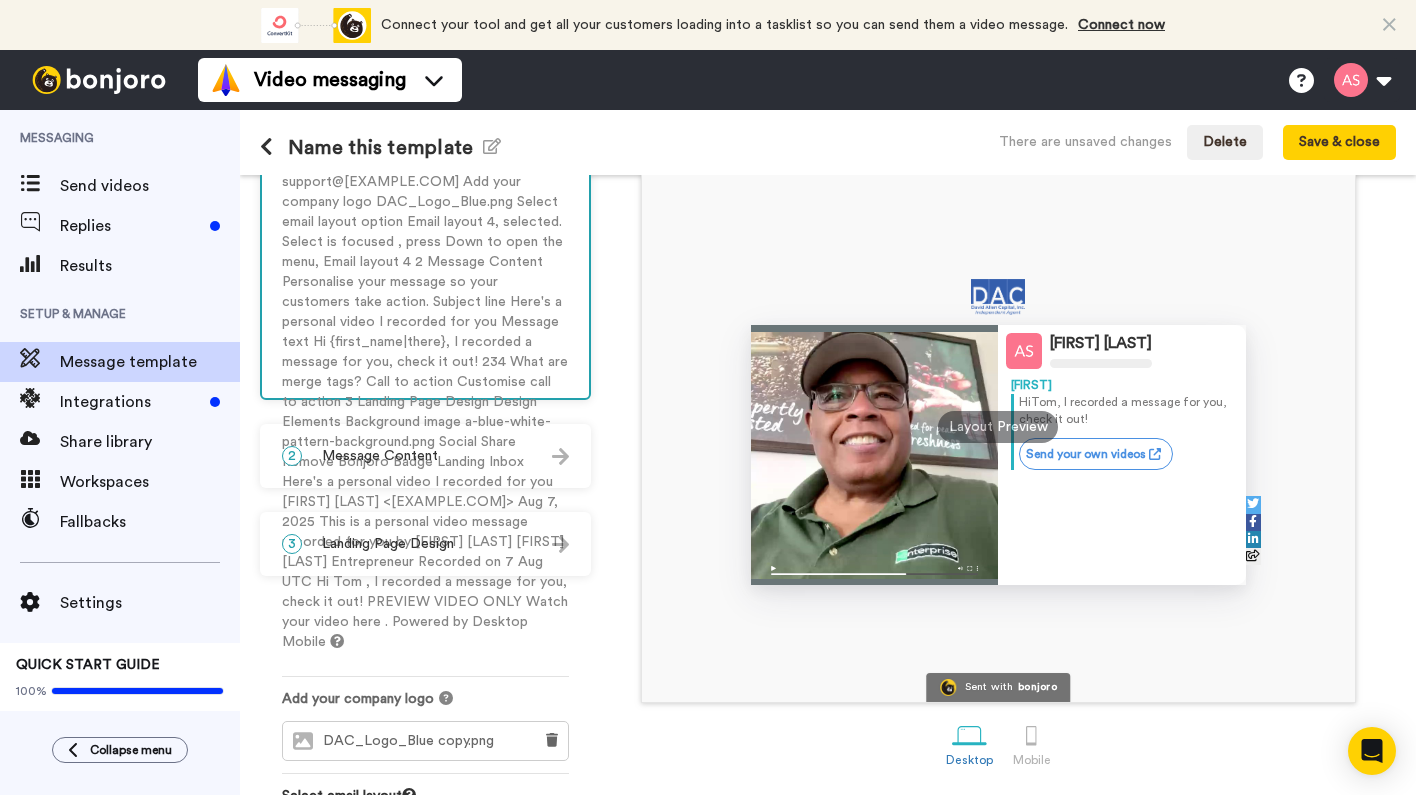 scroll, scrollTop: 152, scrollLeft: 0, axis: vertical 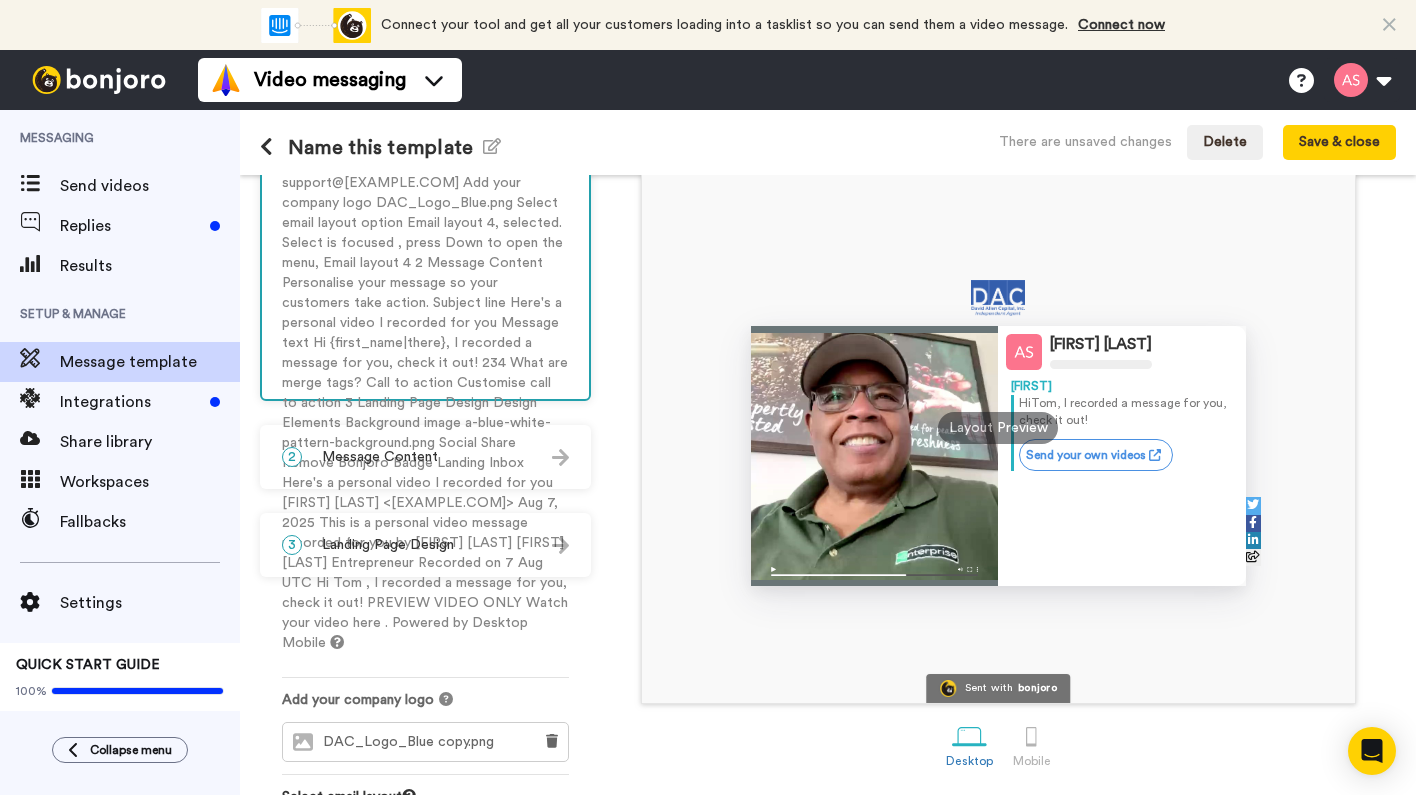 click at bounding box center (998, 298) 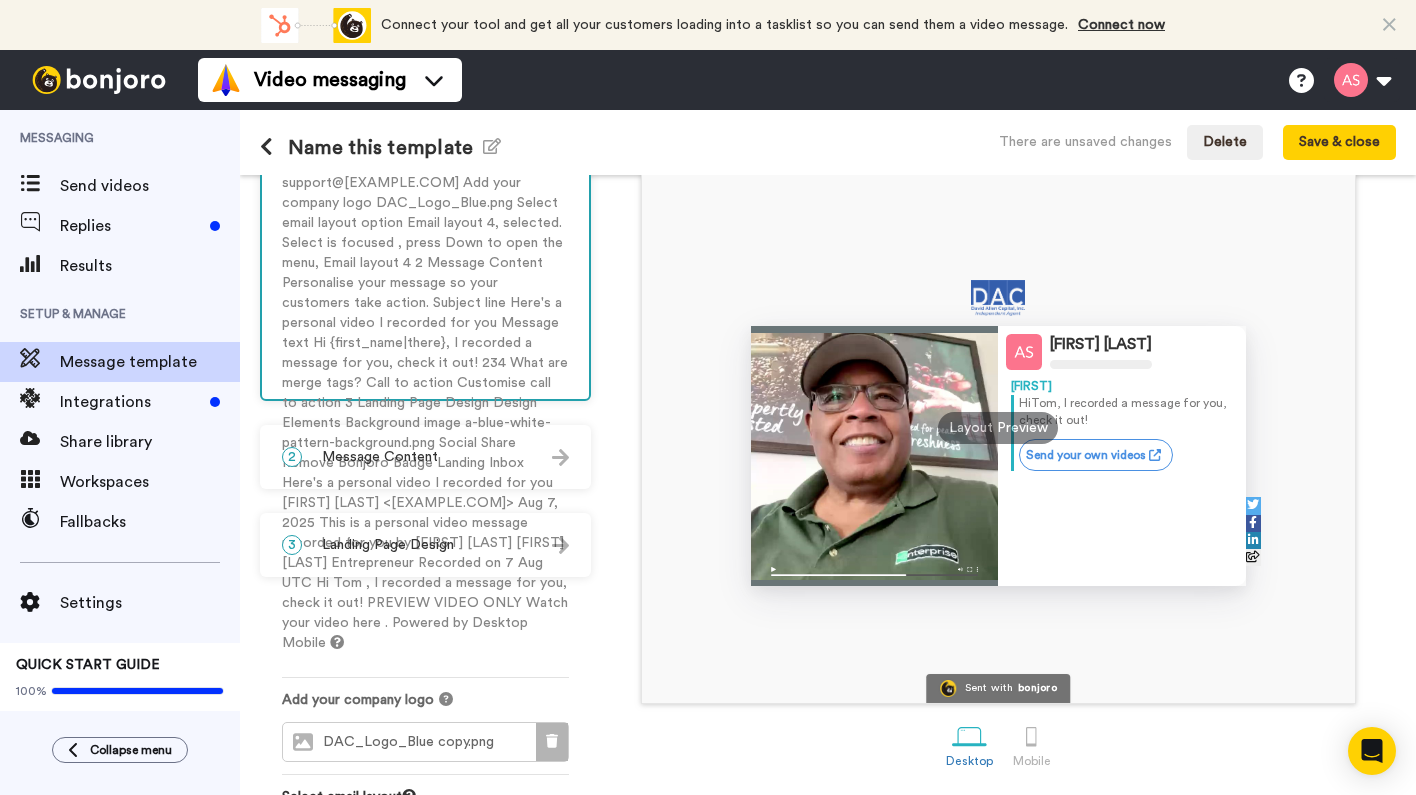 click 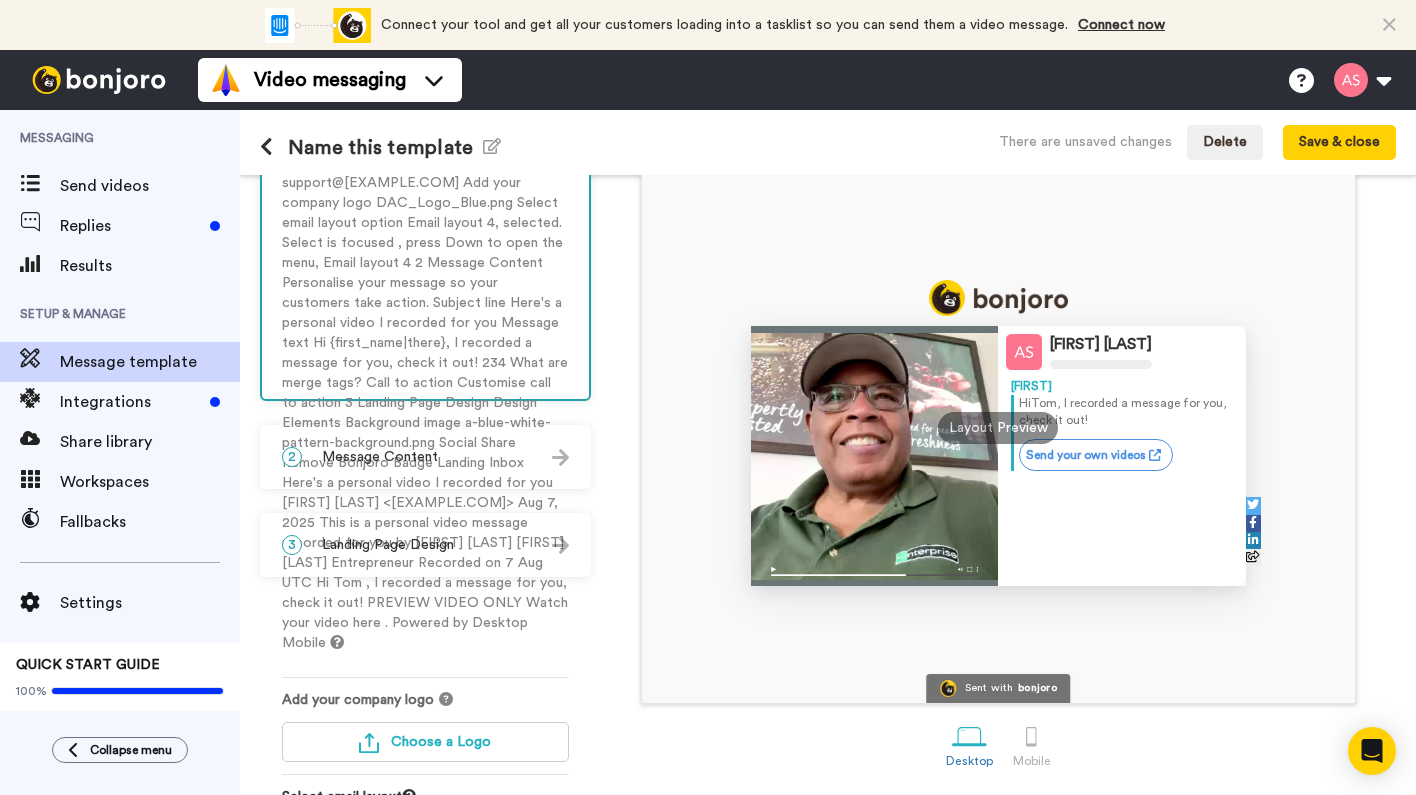 click 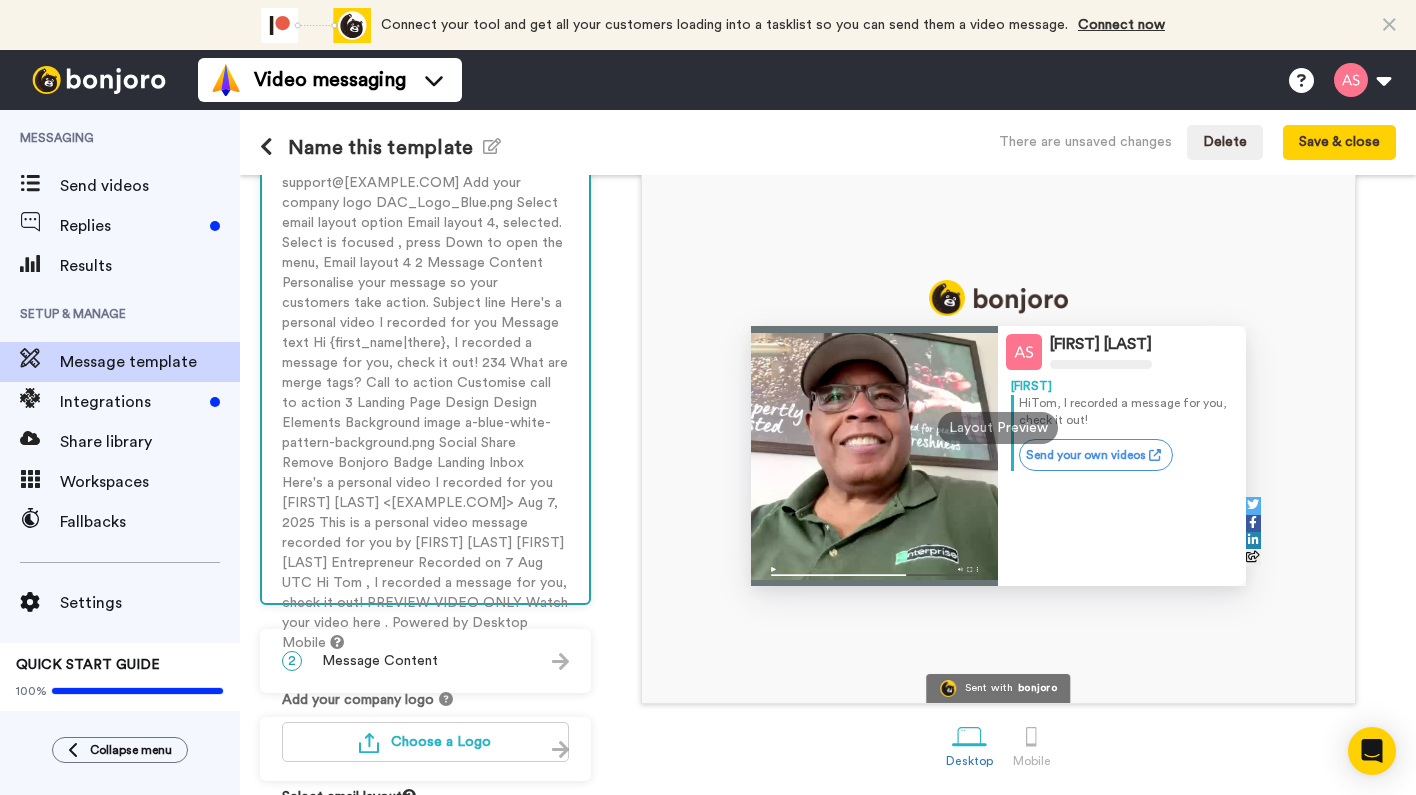 click on "Email layout 2" at bounding box center (425, 961) 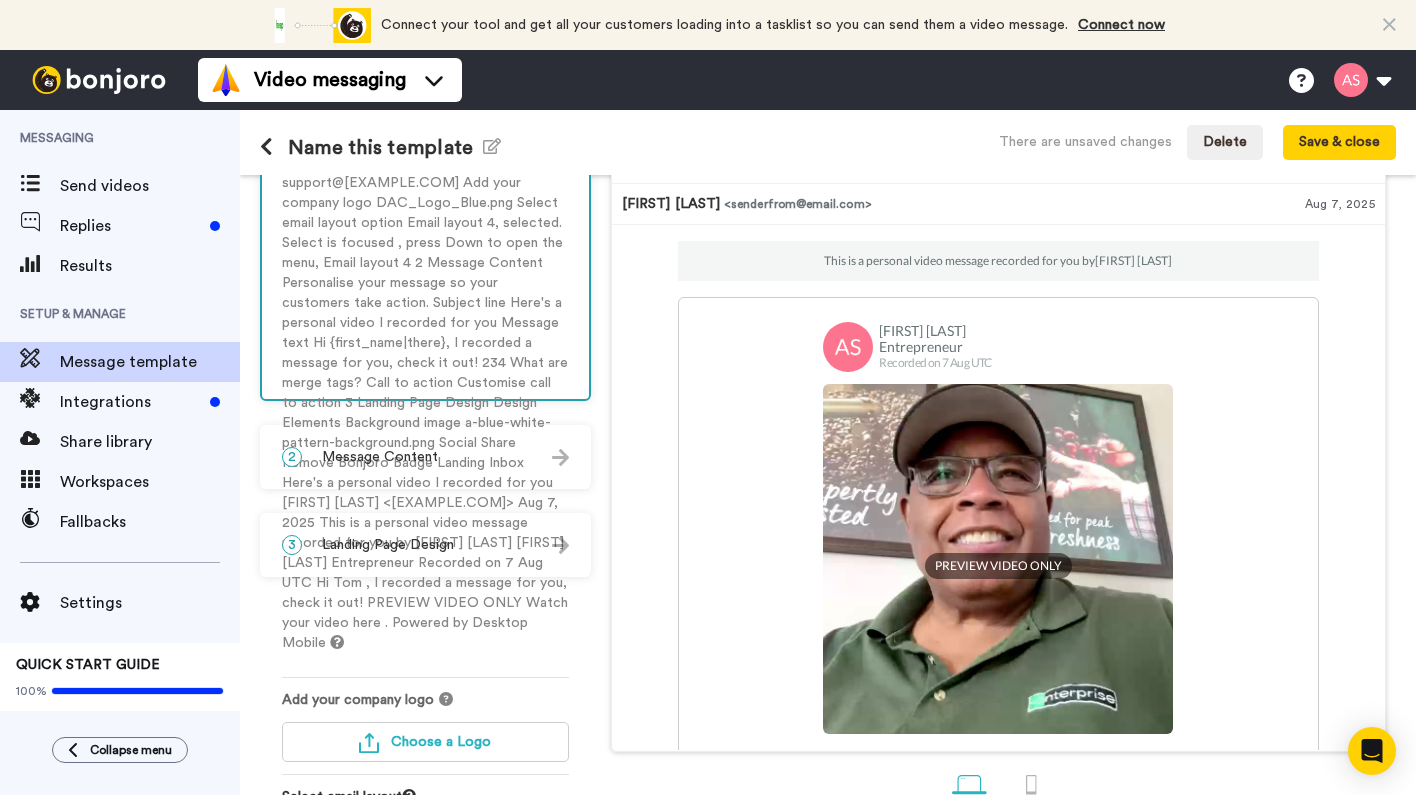 click 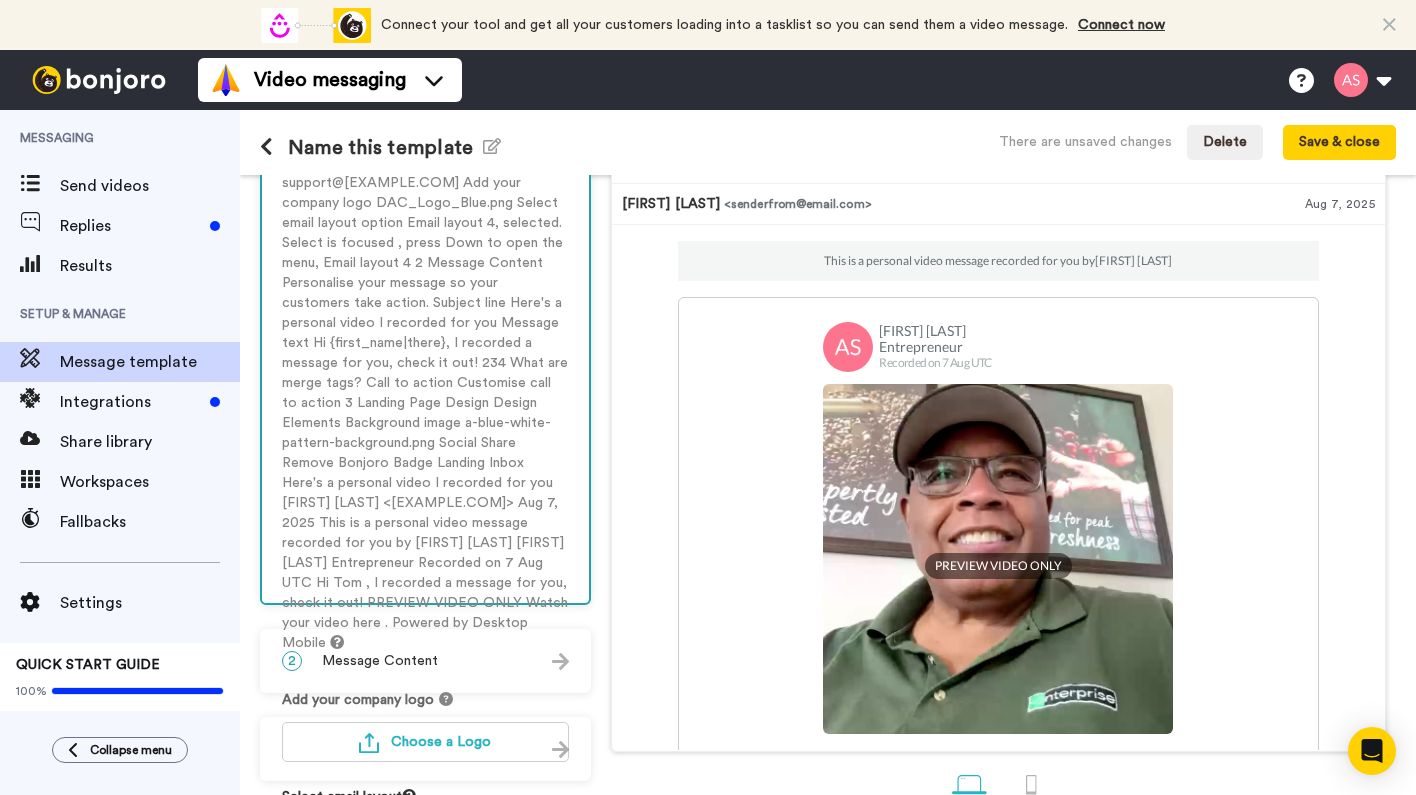 click on "Email layout 3" at bounding box center [425, 997] 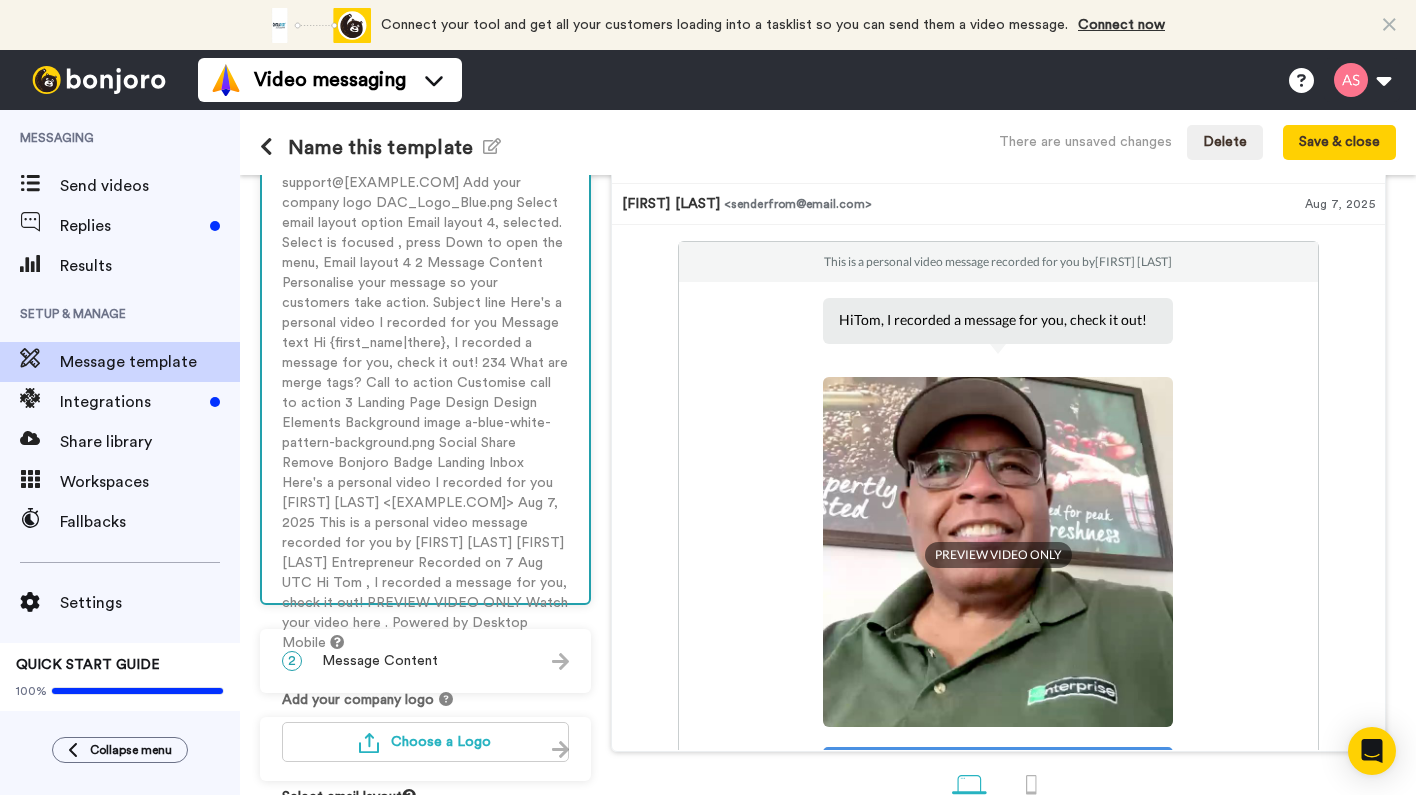 click 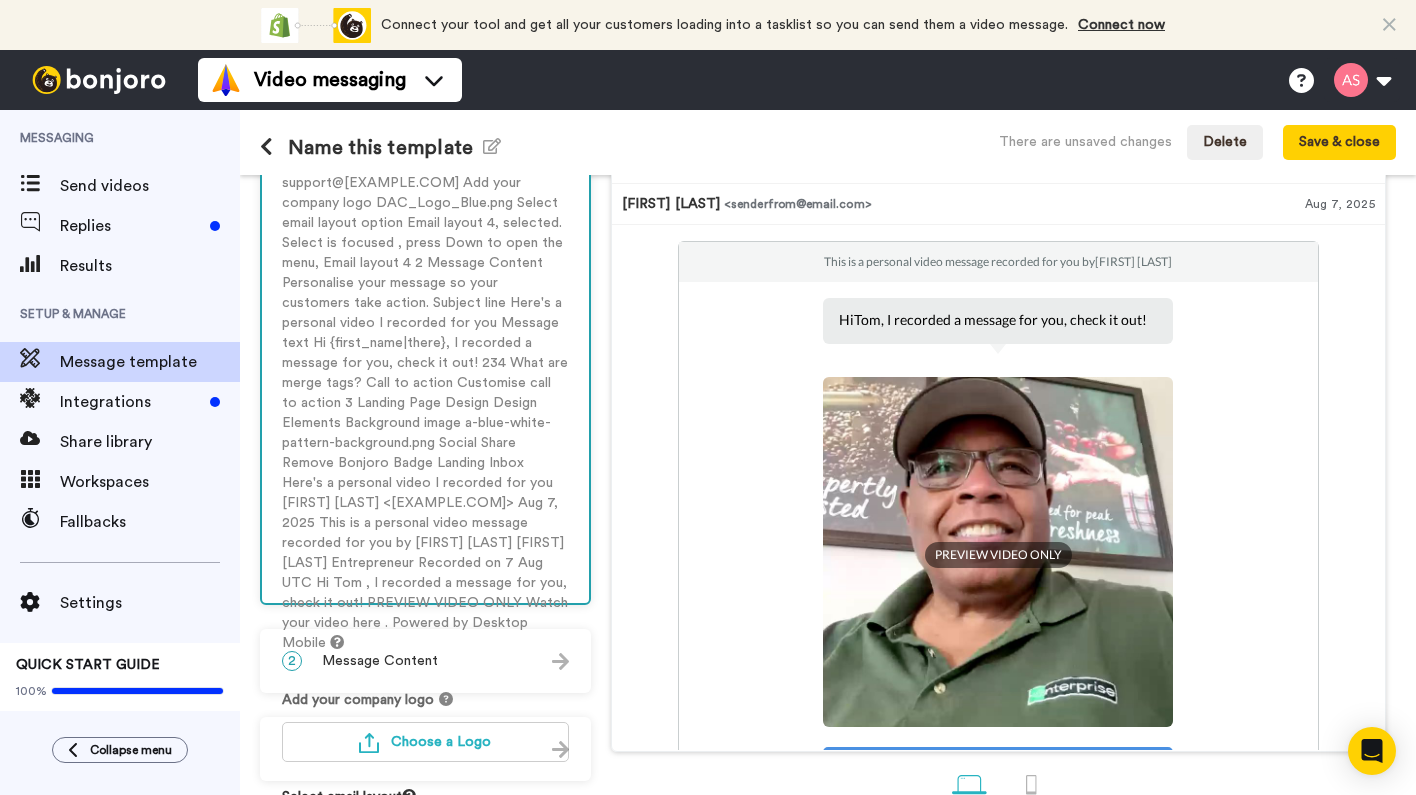 click on "Email layout 4" at bounding box center [425, 1033] 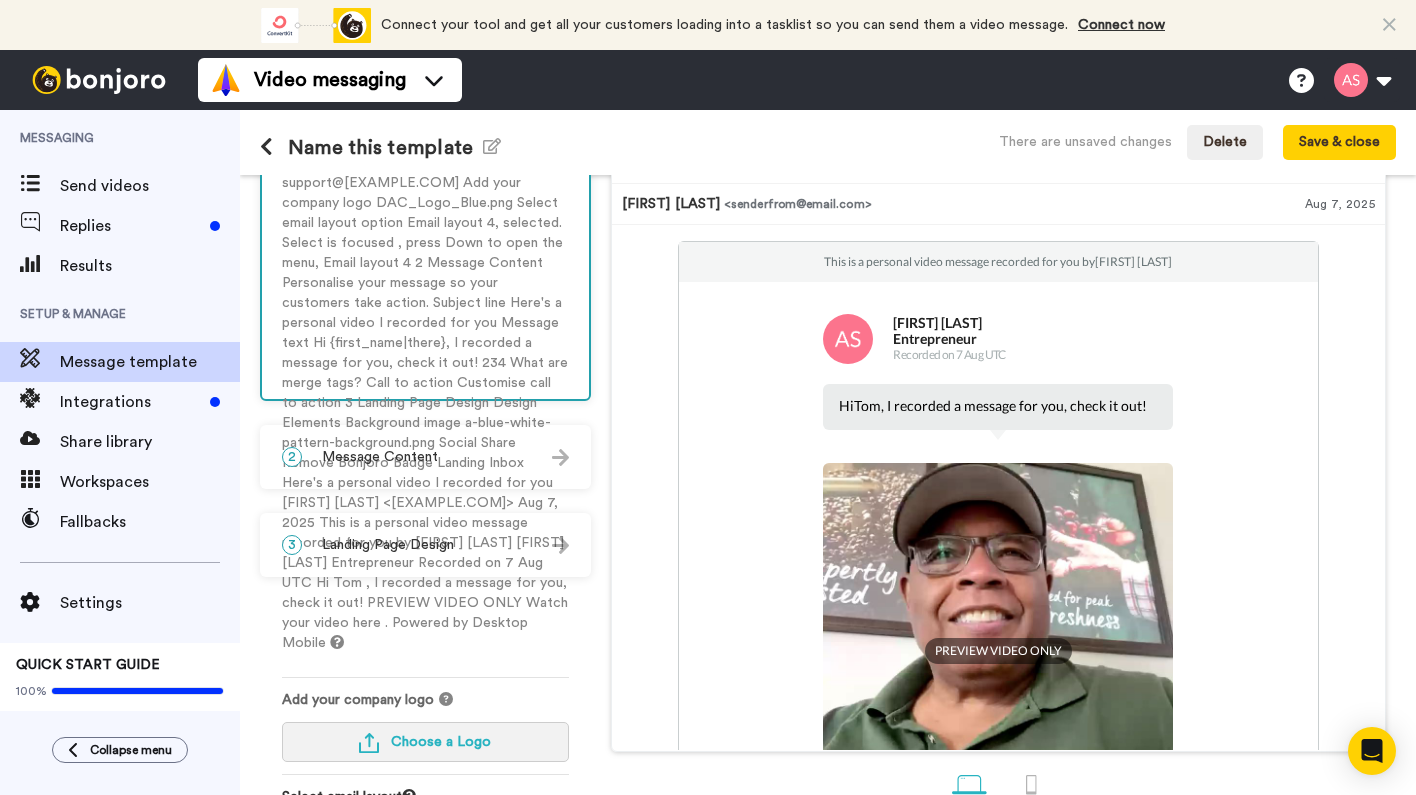 click on "Choose a Logo" at bounding box center [441, 742] 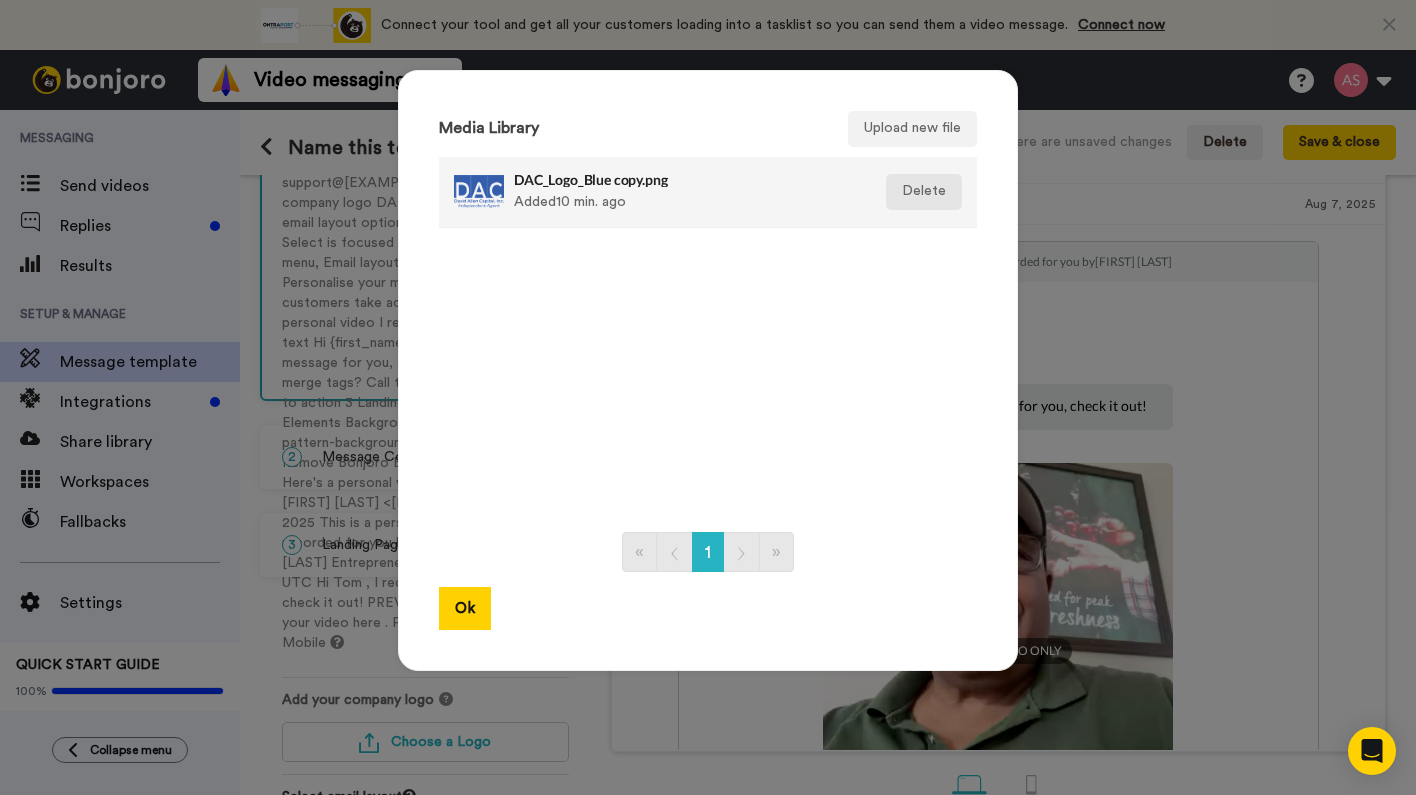 click on "Delete" at bounding box center (924, 192) 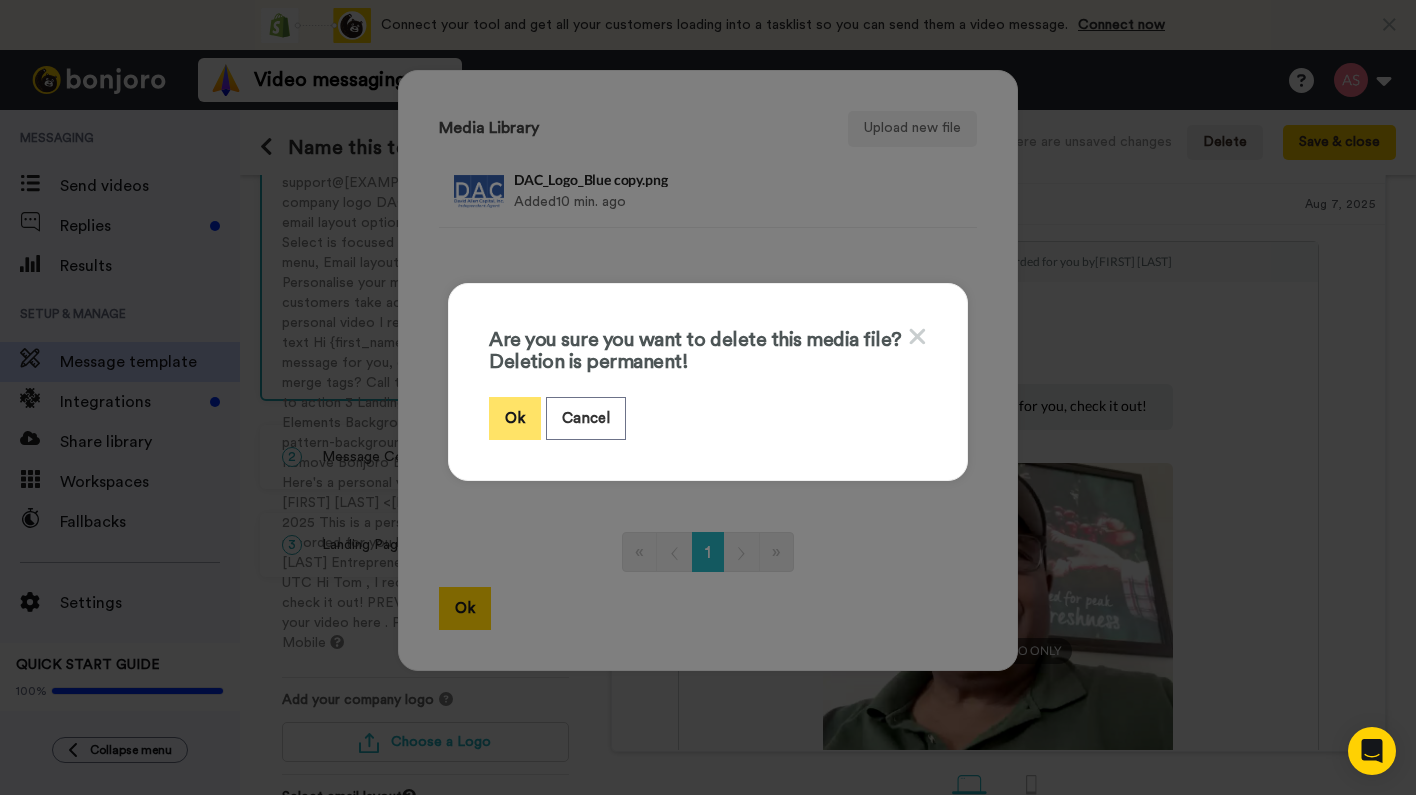 click on "Ok" at bounding box center [515, 418] 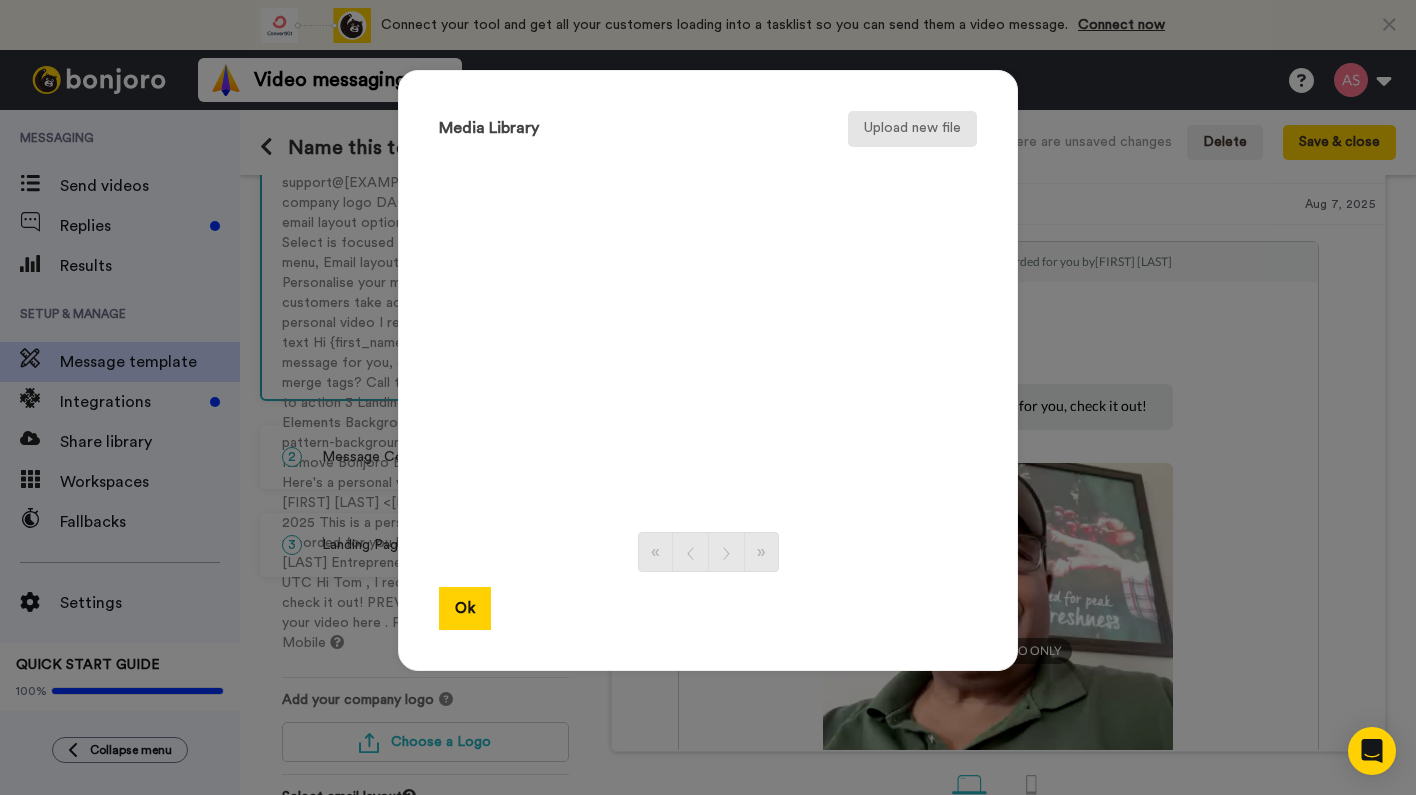 click on "Upload new file" at bounding box center (912, 129) 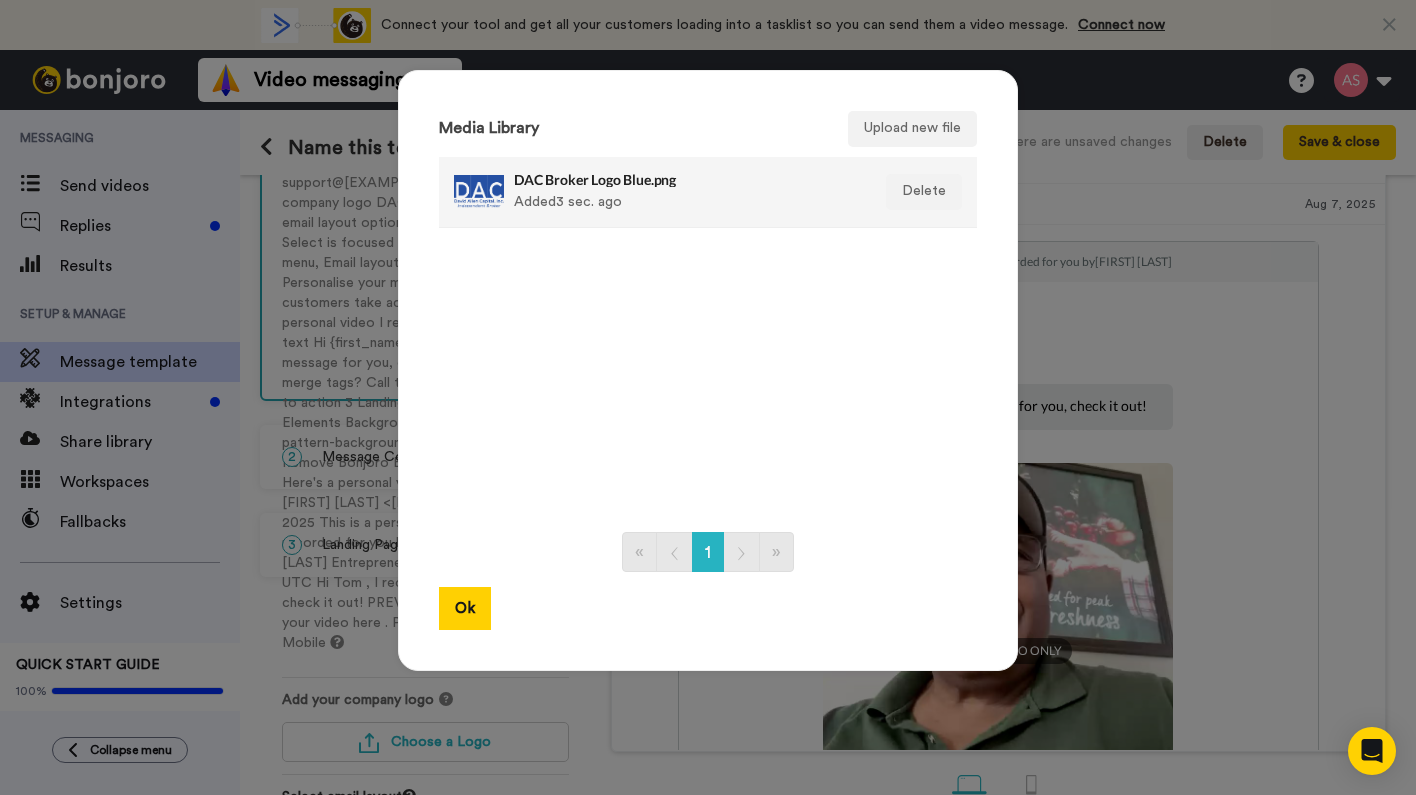 click on "DAC Broker Logo Blue.png Added  3 sec. ago" at bounding box center (686, 192) 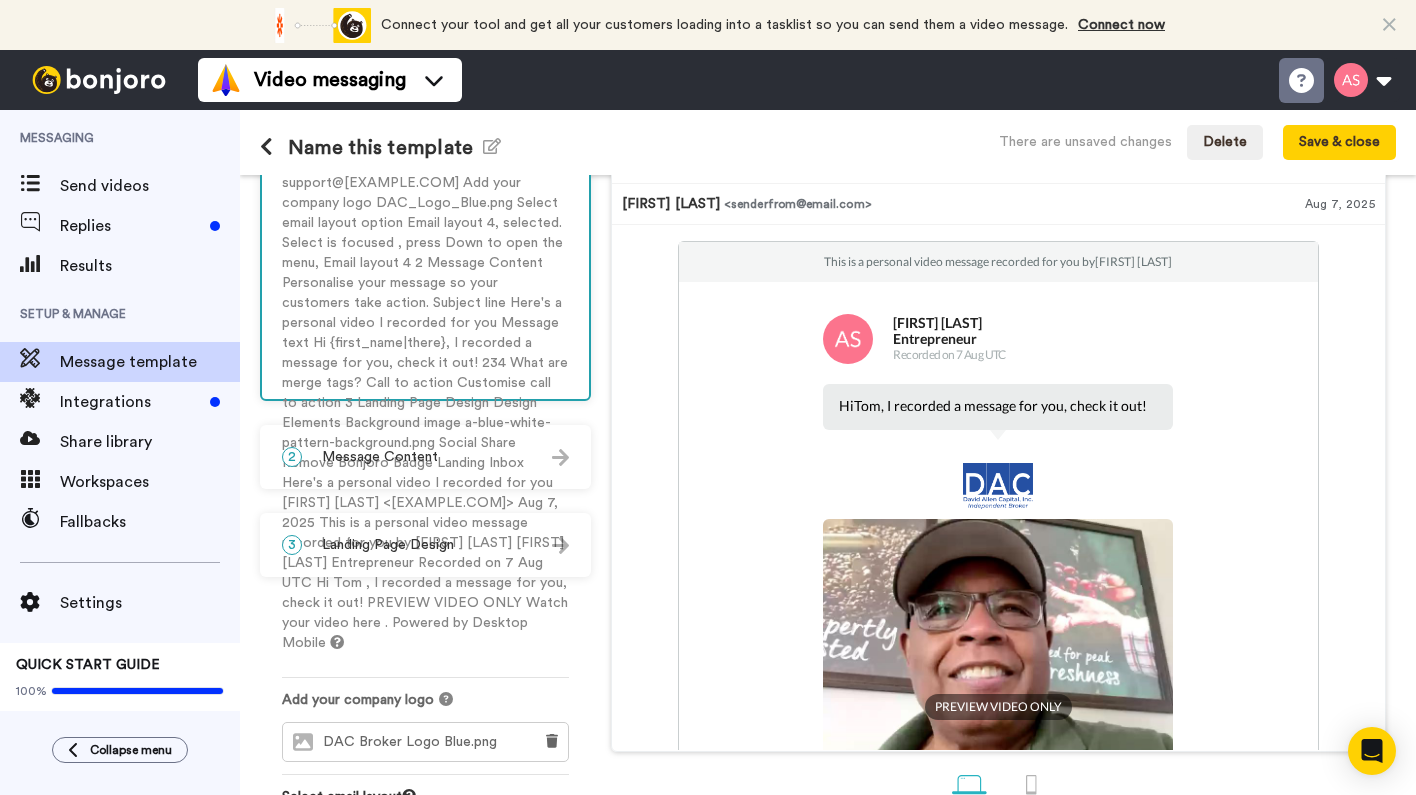 click 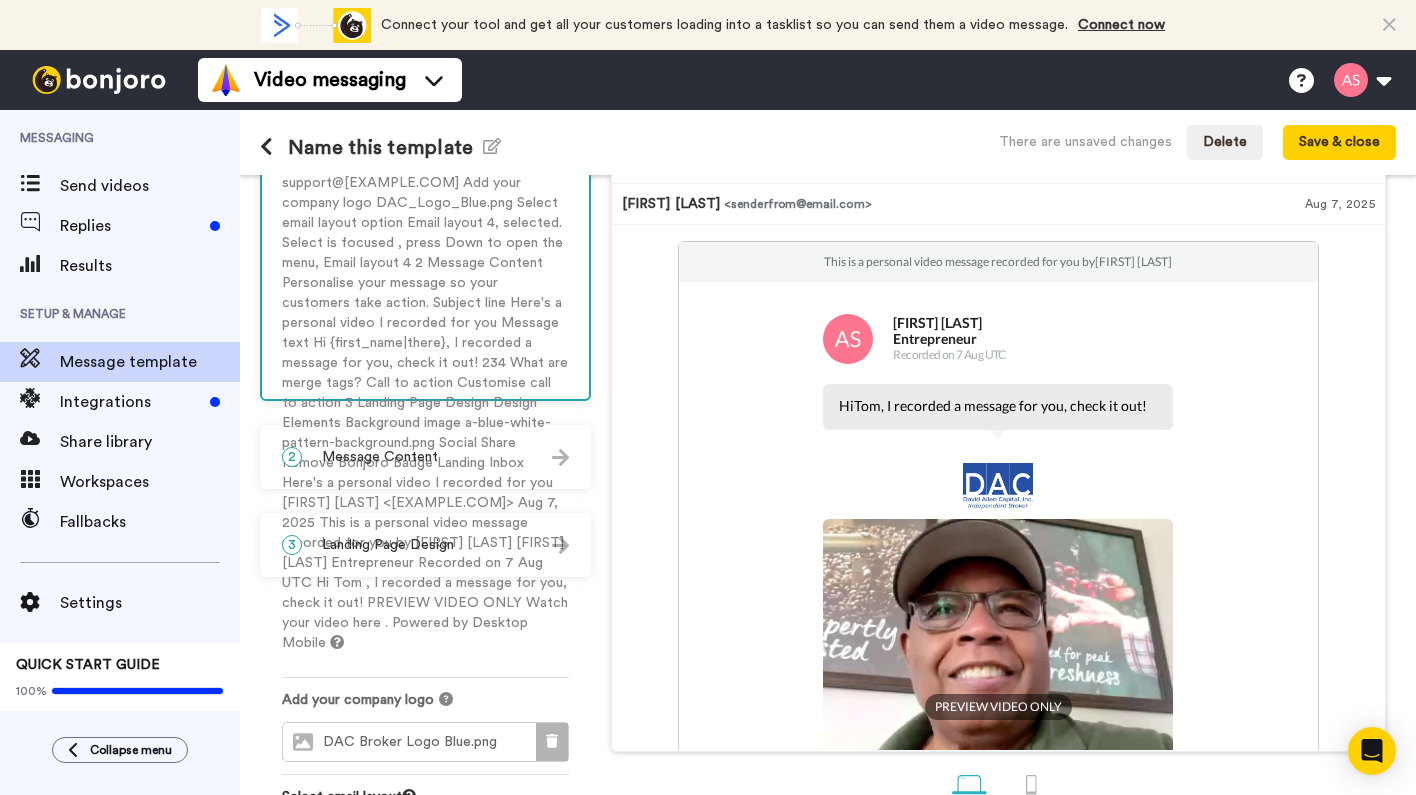 click 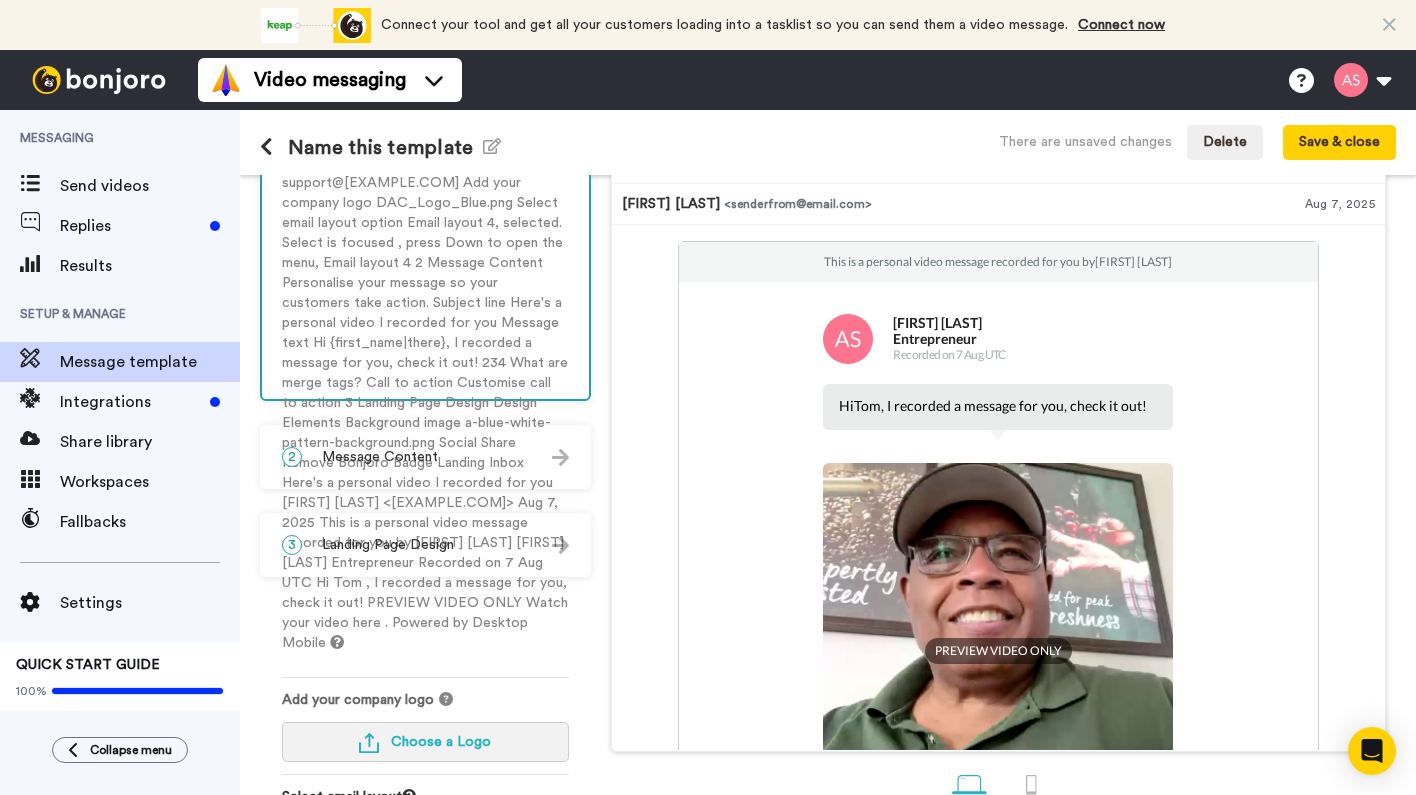 click on "Choose a Logo" at bounding box center (441, 742) 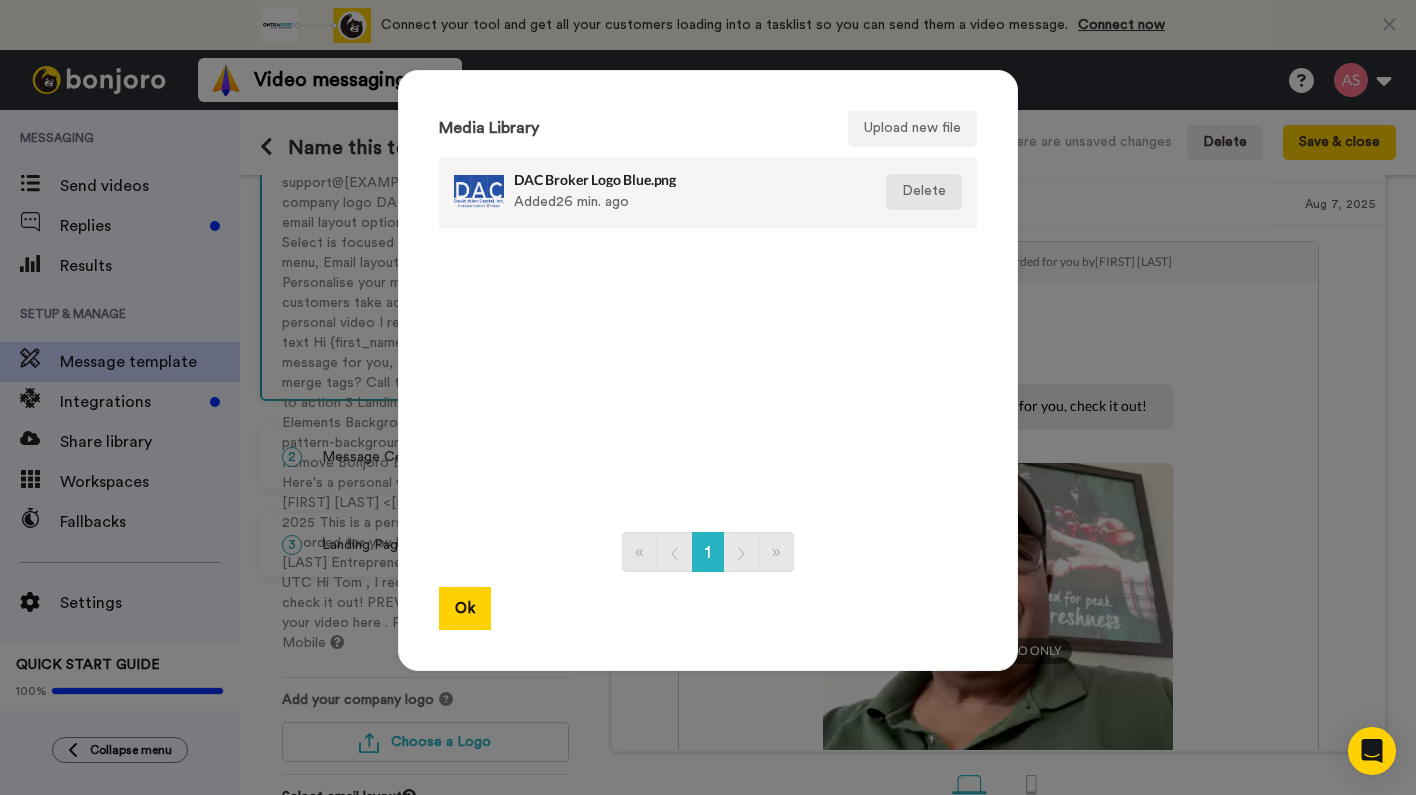 click on "Delete" at bounding box center [924, 192] 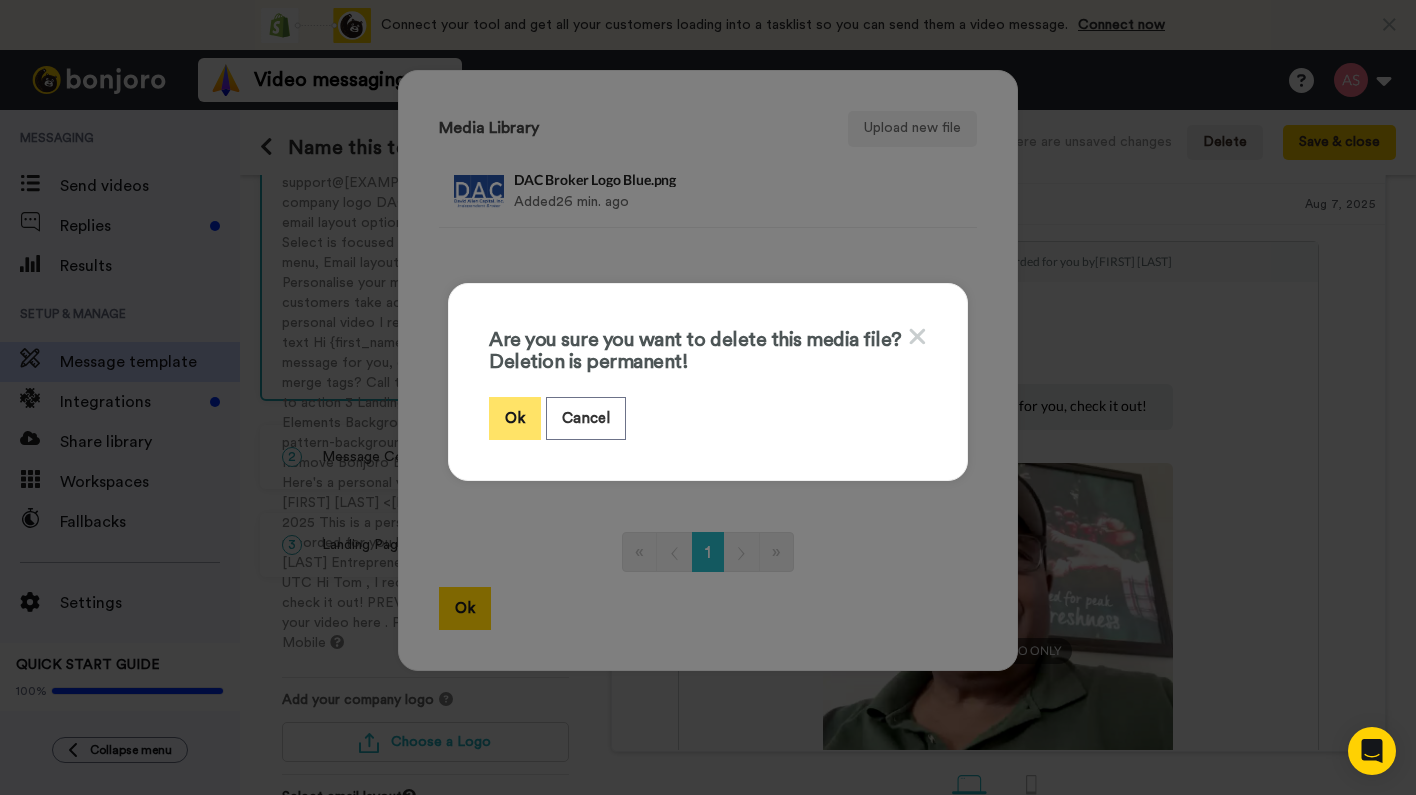click on "Ok" at bounding box center (515, 418) 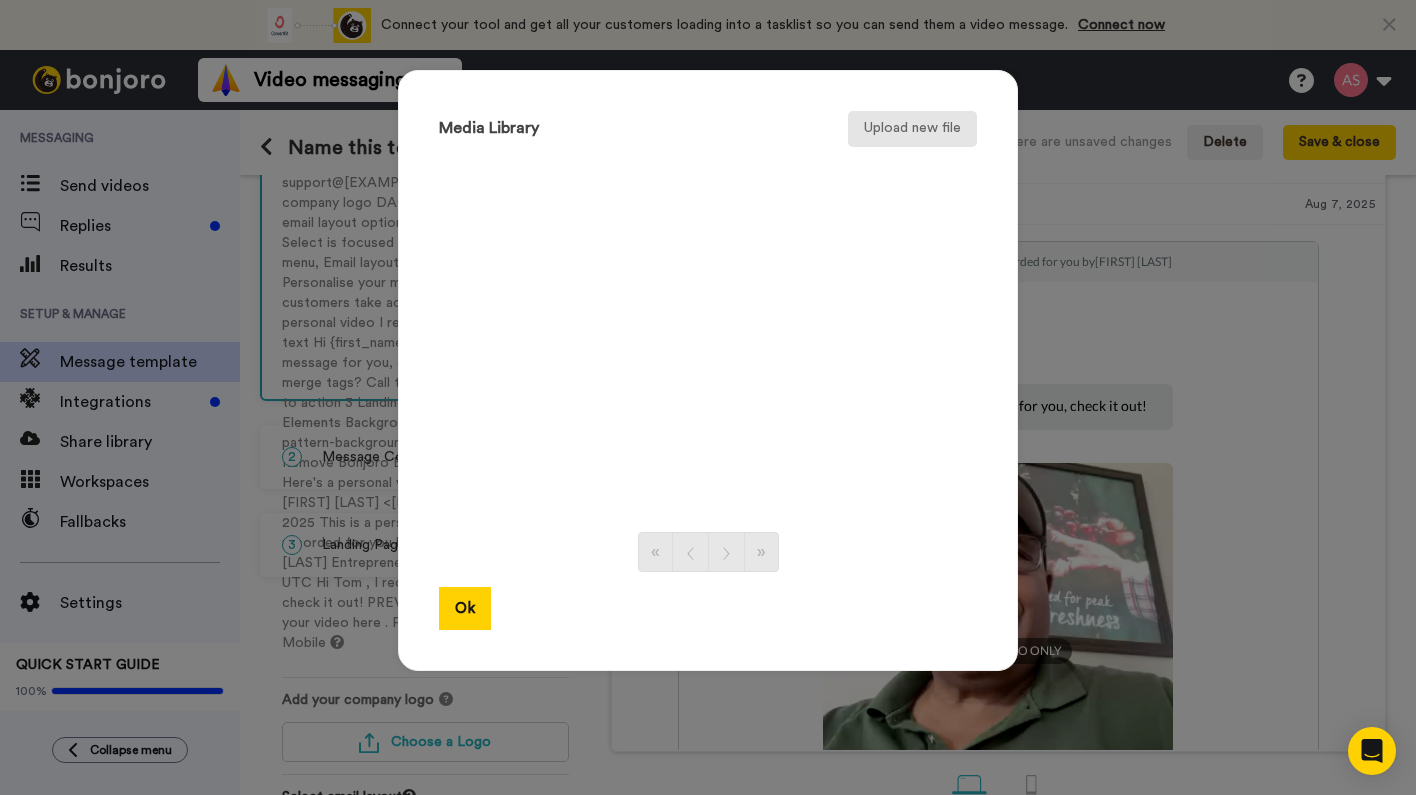 click on "Upload new file" at bounding box center [912, 129] 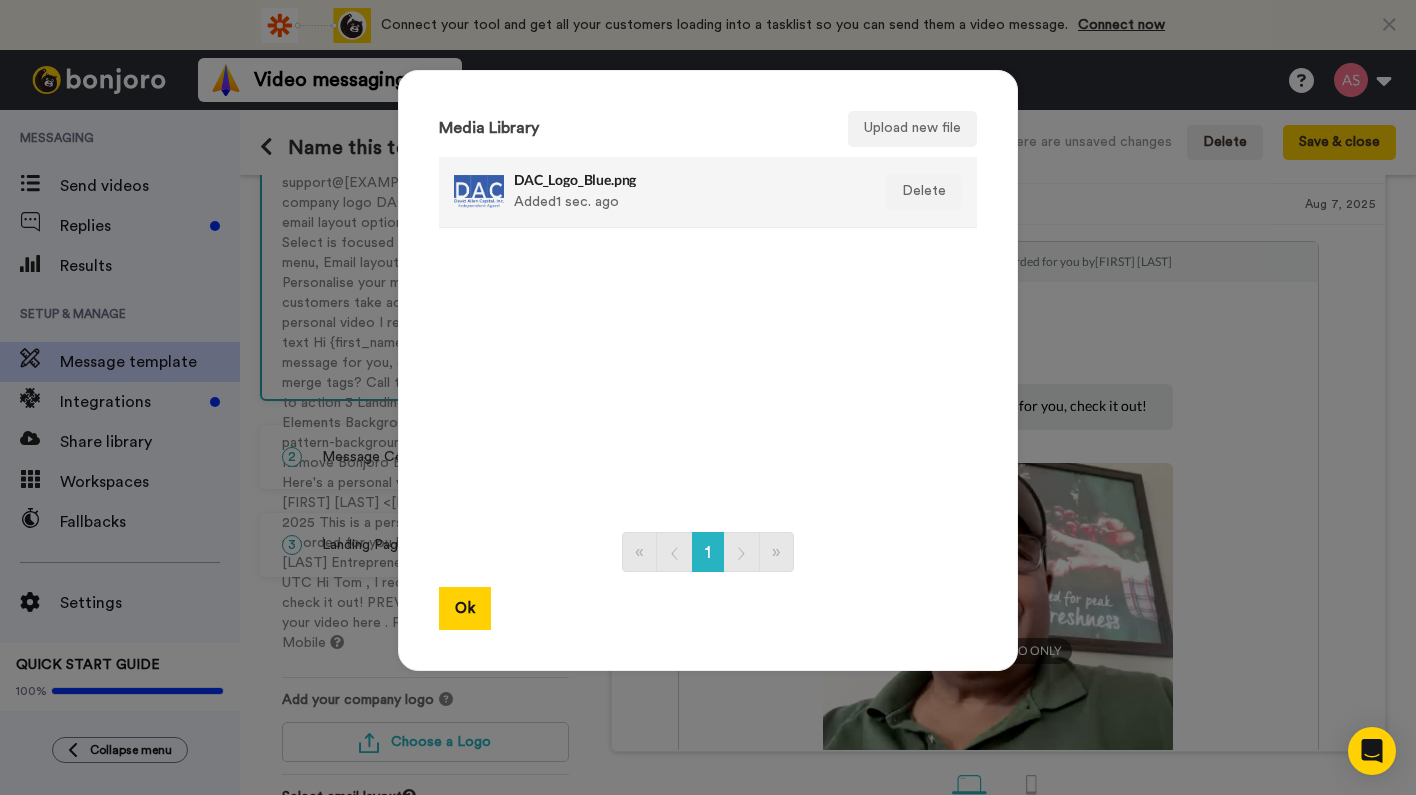 click on "DAC_Logo_Blue.png Added  1 sec. ago" at bounding box center [657, 192] 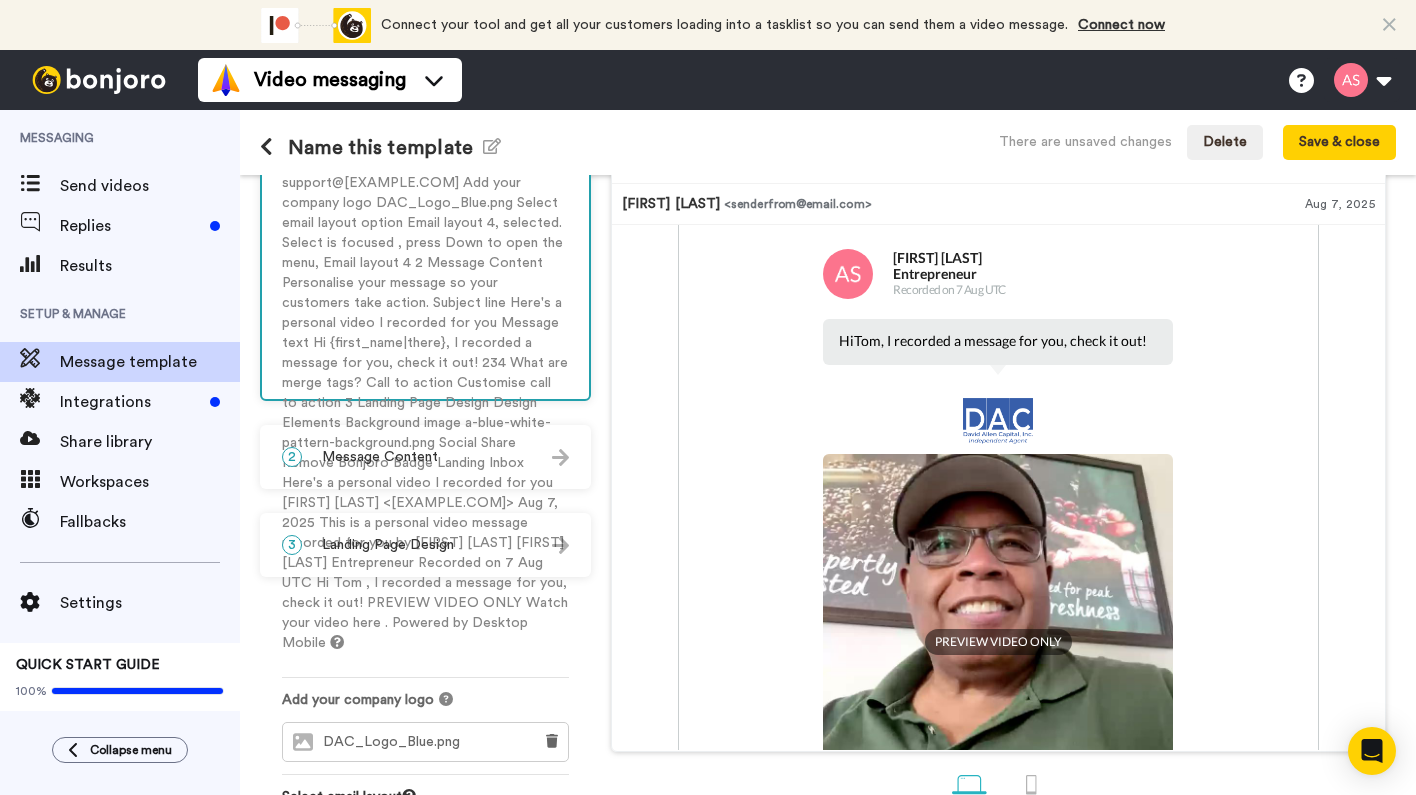 scroll, scrollTop: 59, scrollLeft: 0, axis: vertical 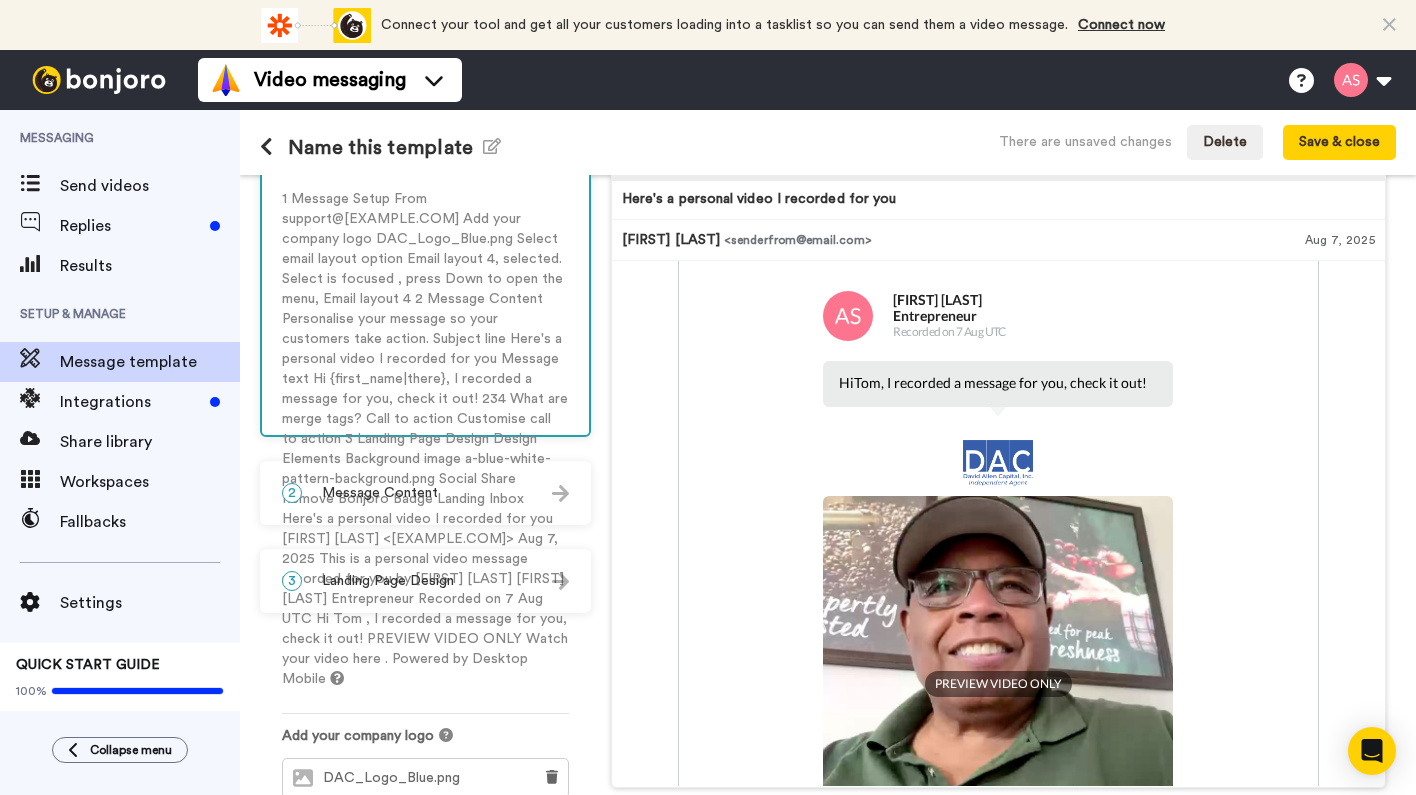 click 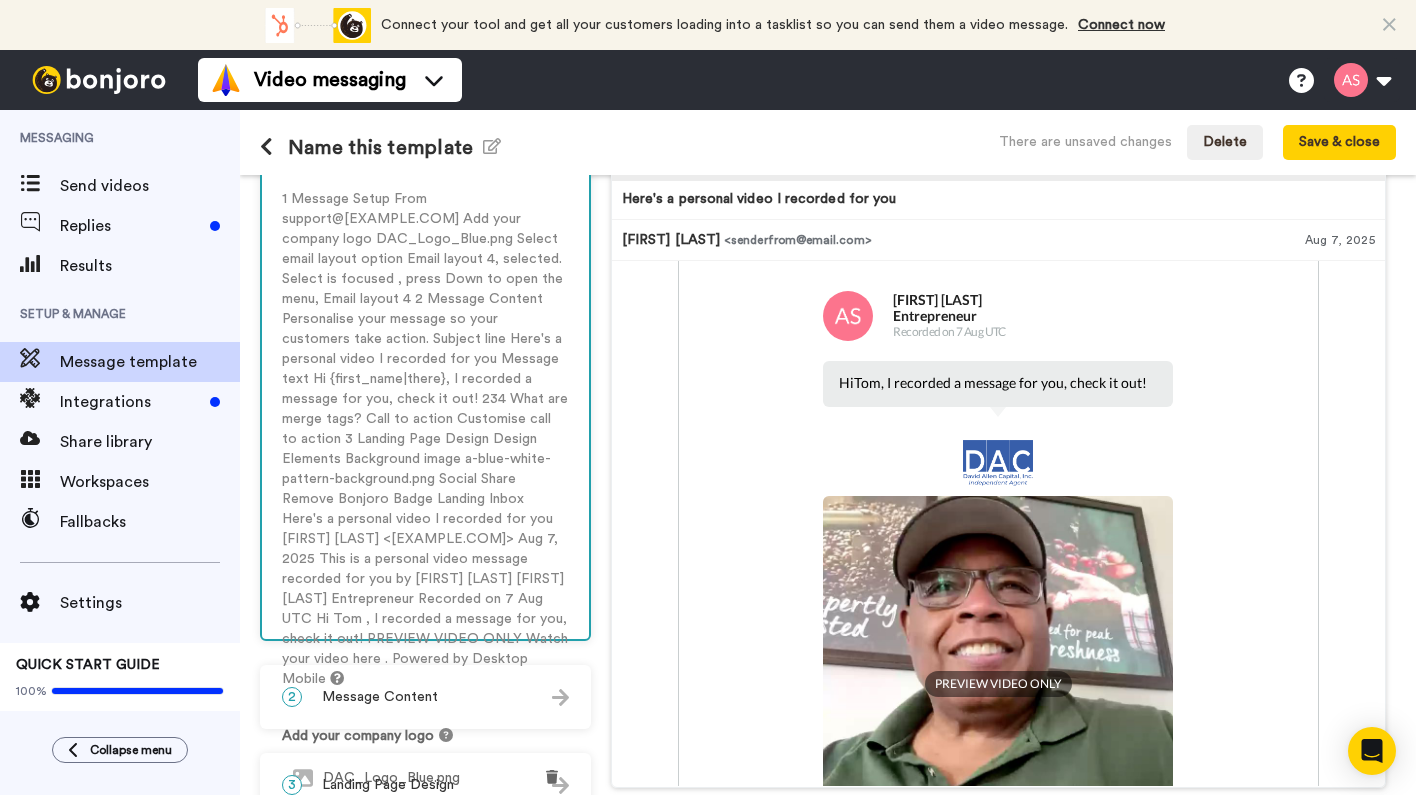 click on "Plain text email" at bounding box center [425, 925] 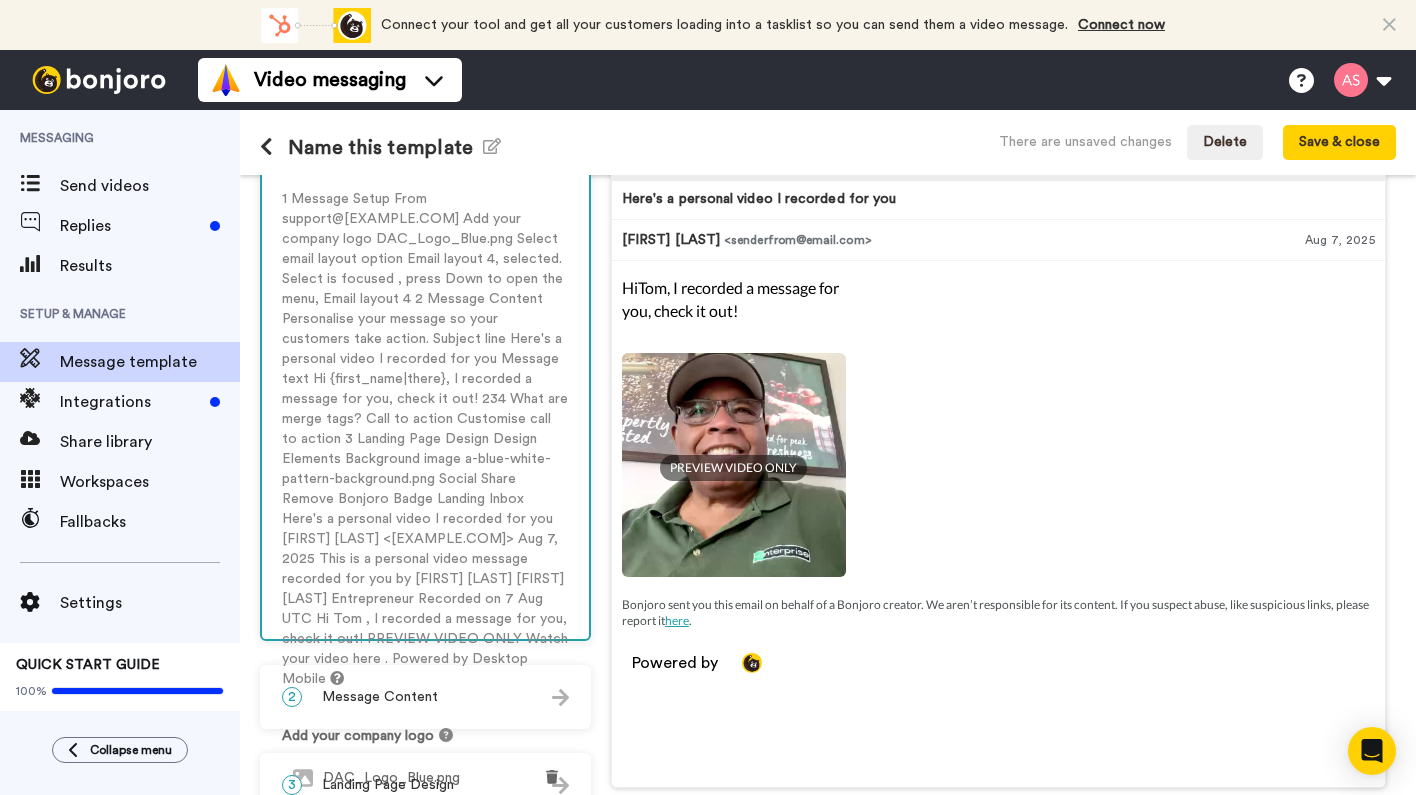 scroll, scrollTop: 0, scrollLeft: 0, axis: both 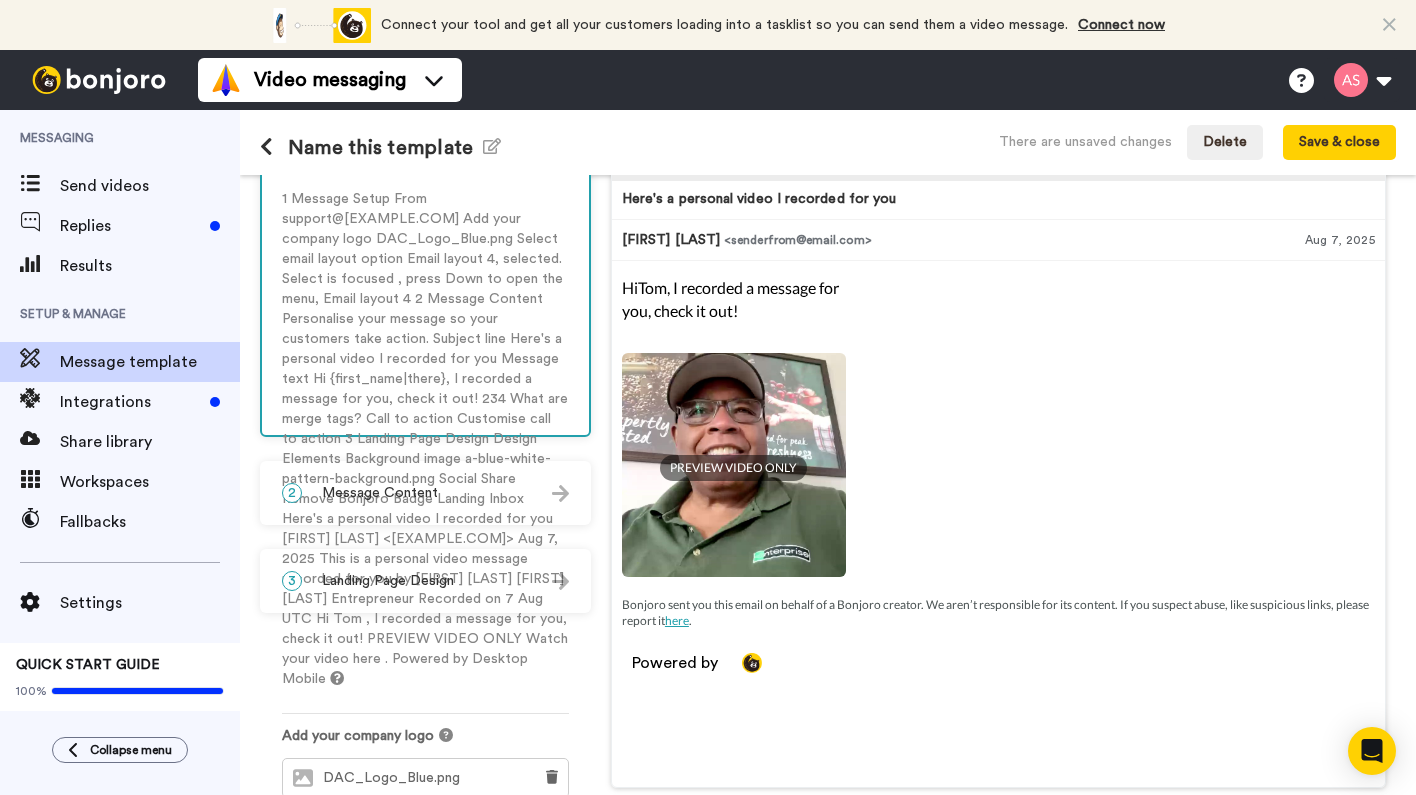 click 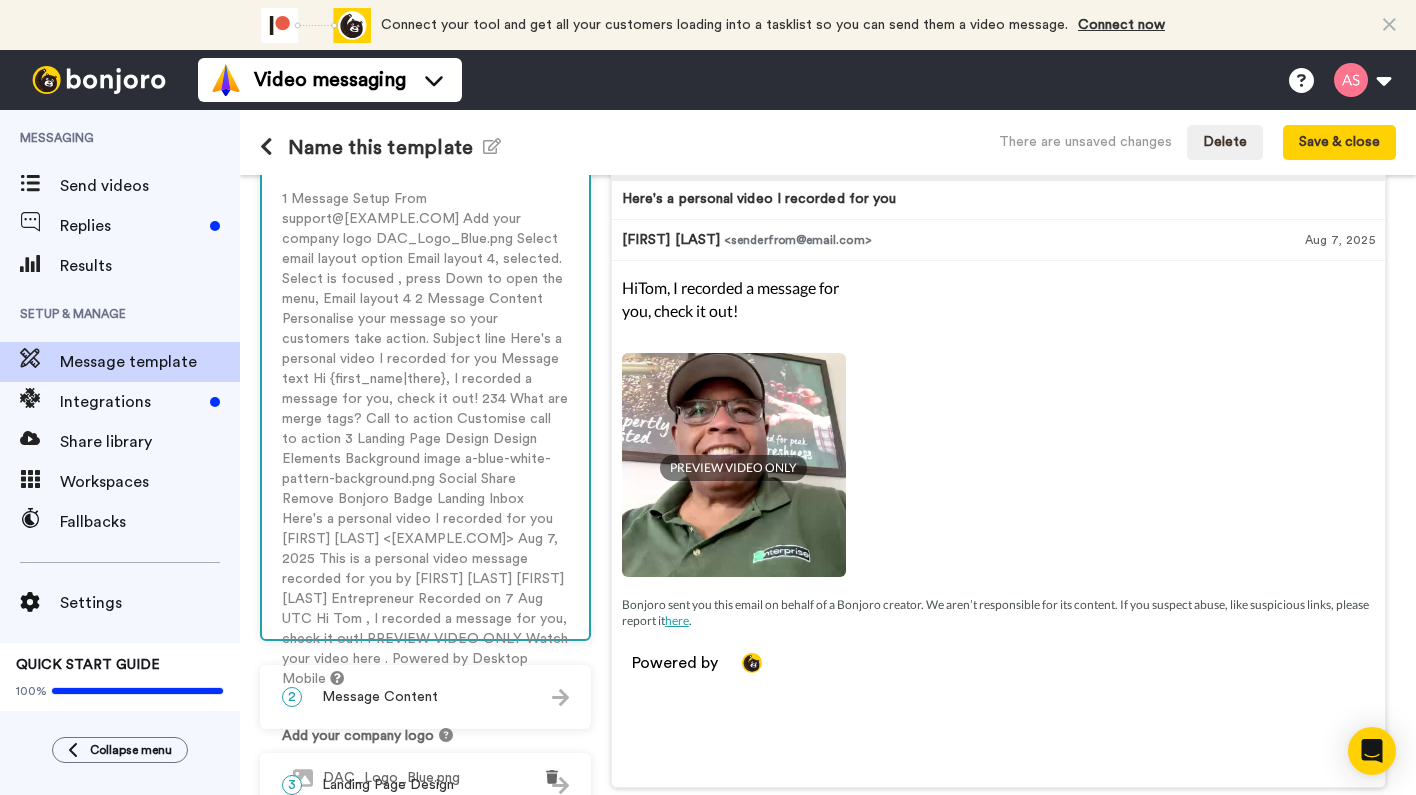 click on "Email layout 1" at bounding box center [425, 961] 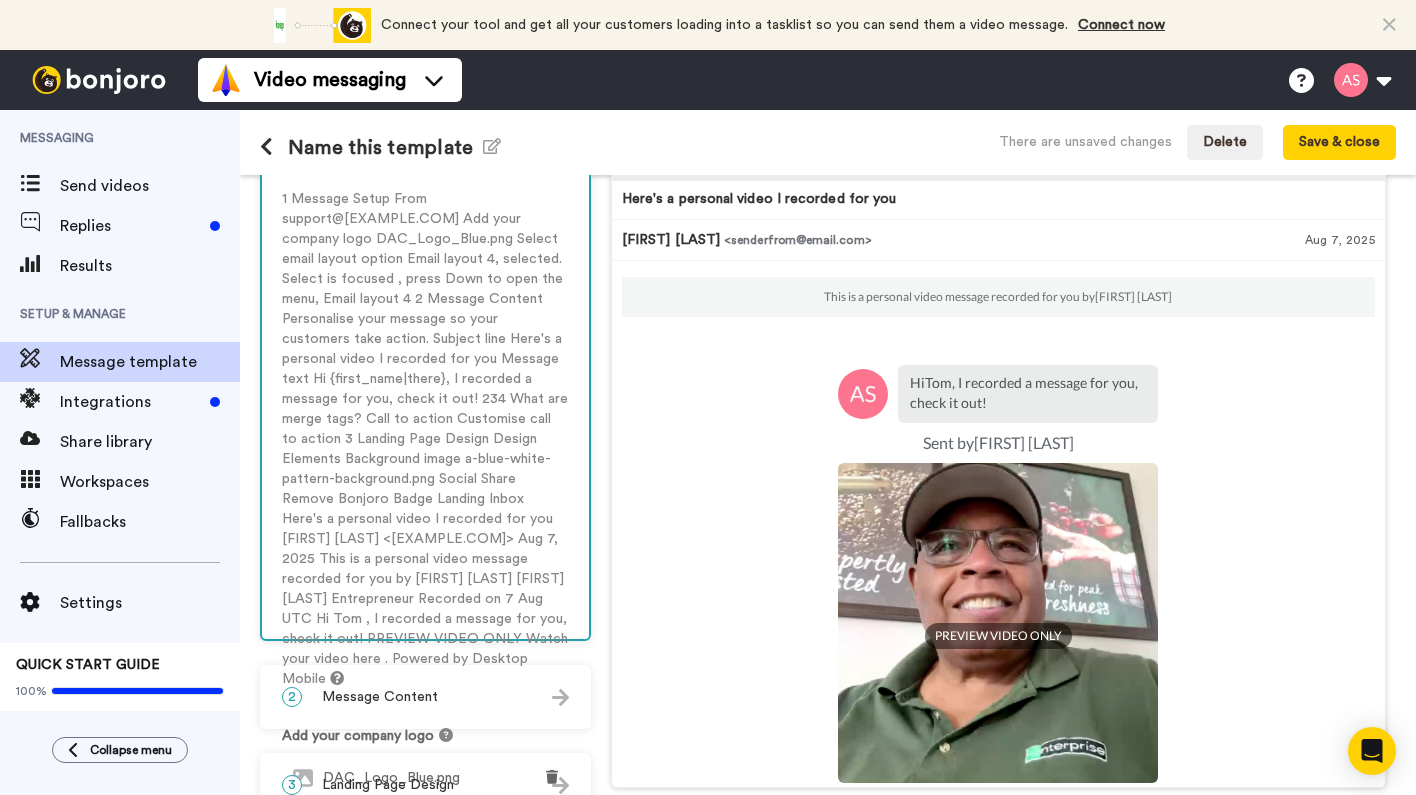 click 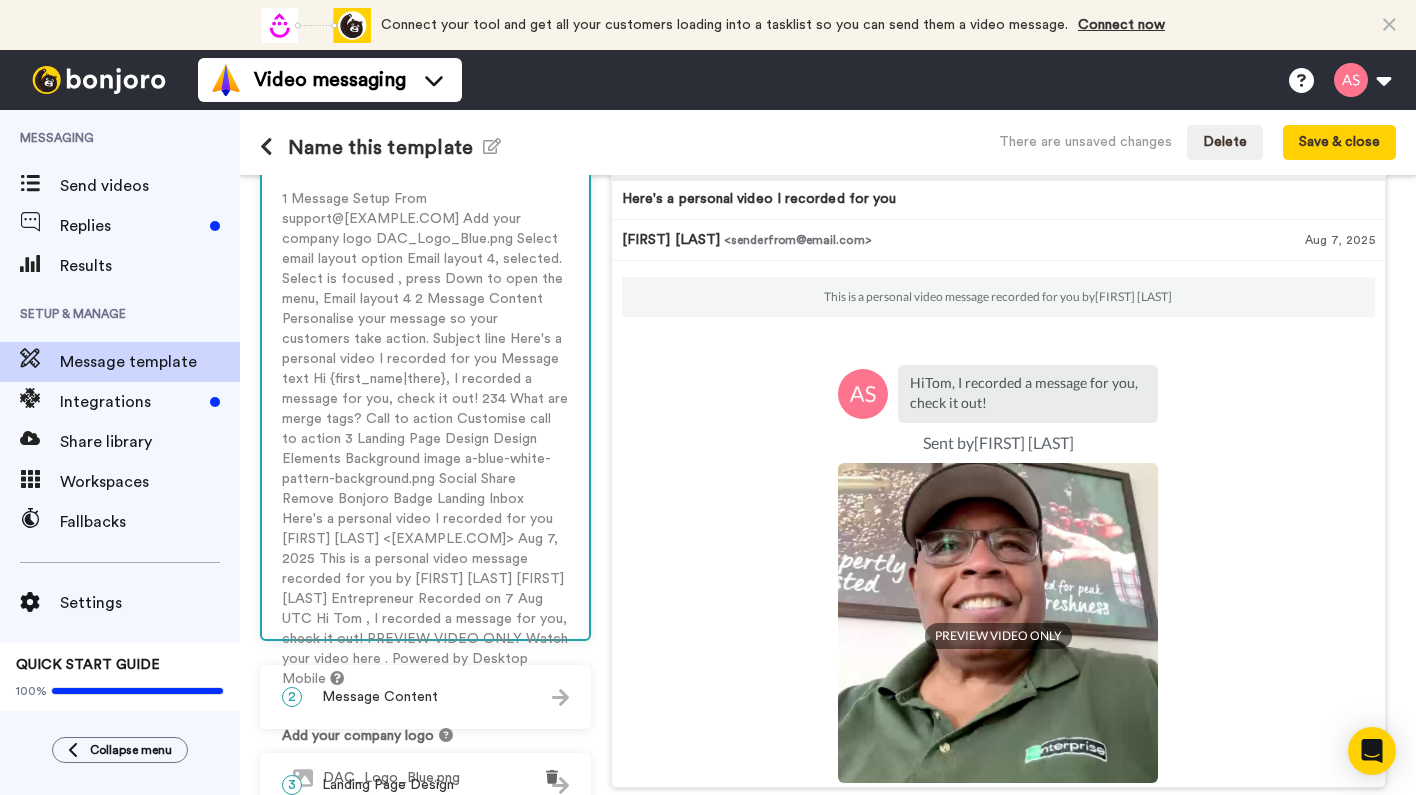 click on "Email layout 2" at bounding box center (425, 997) 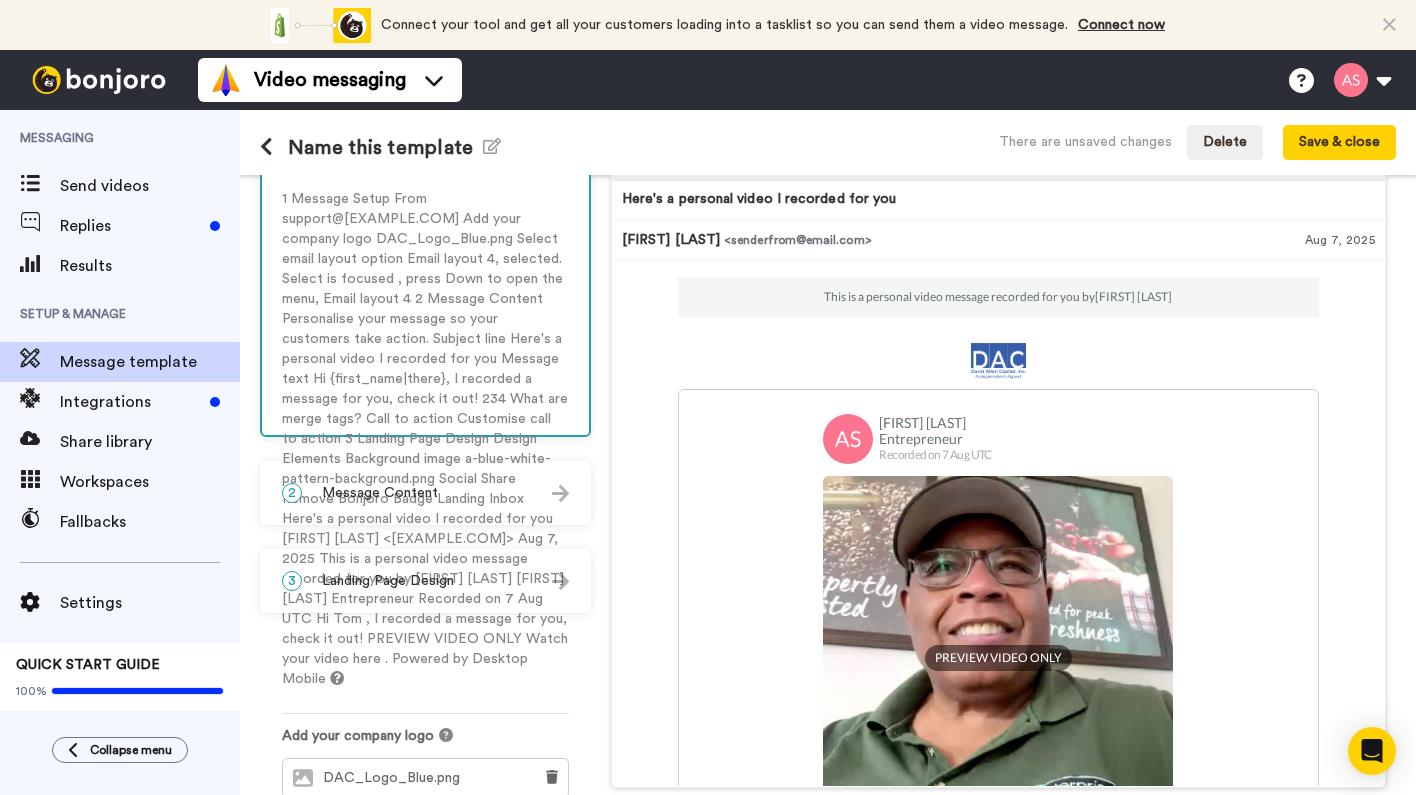 click 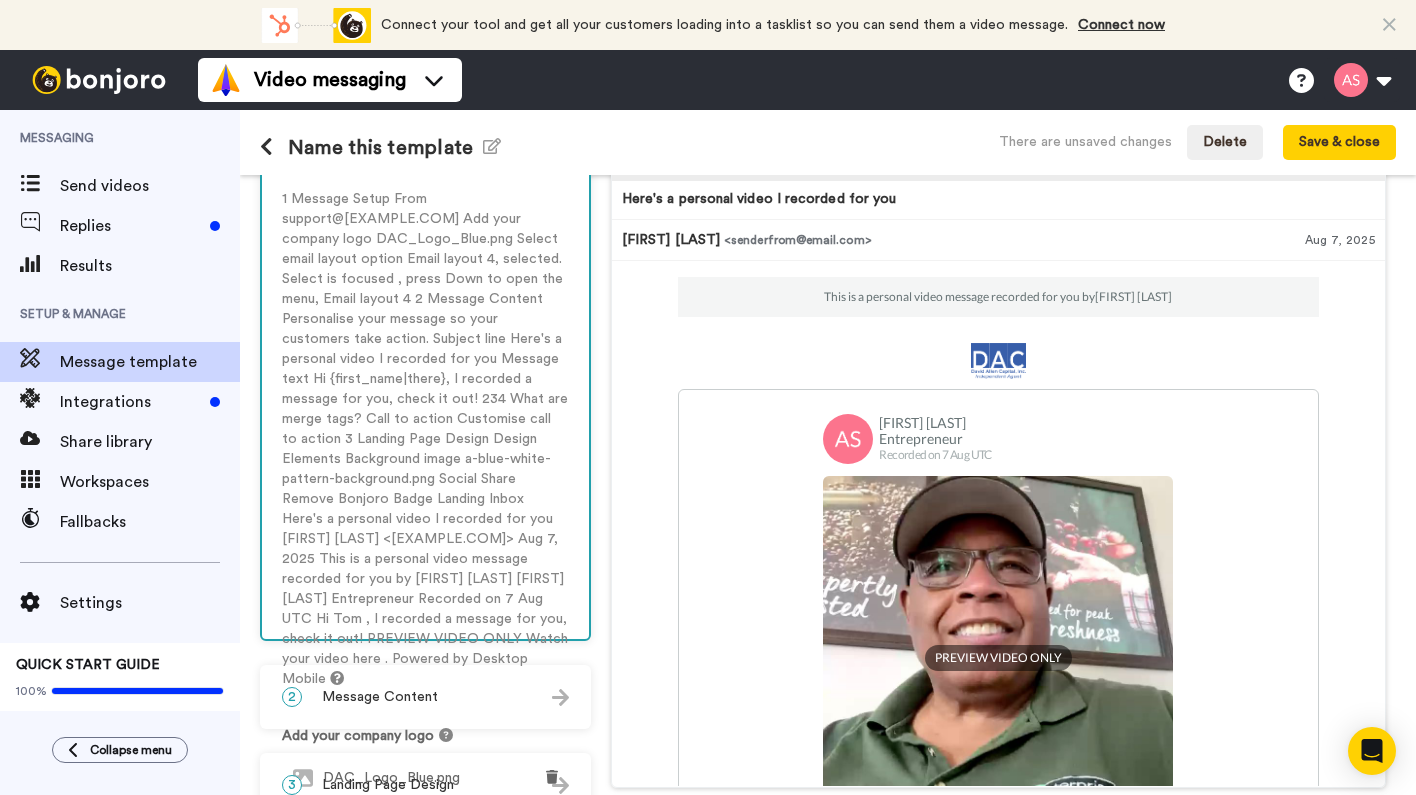 click on "Email layout 3" at bounding box center (425, 1033) 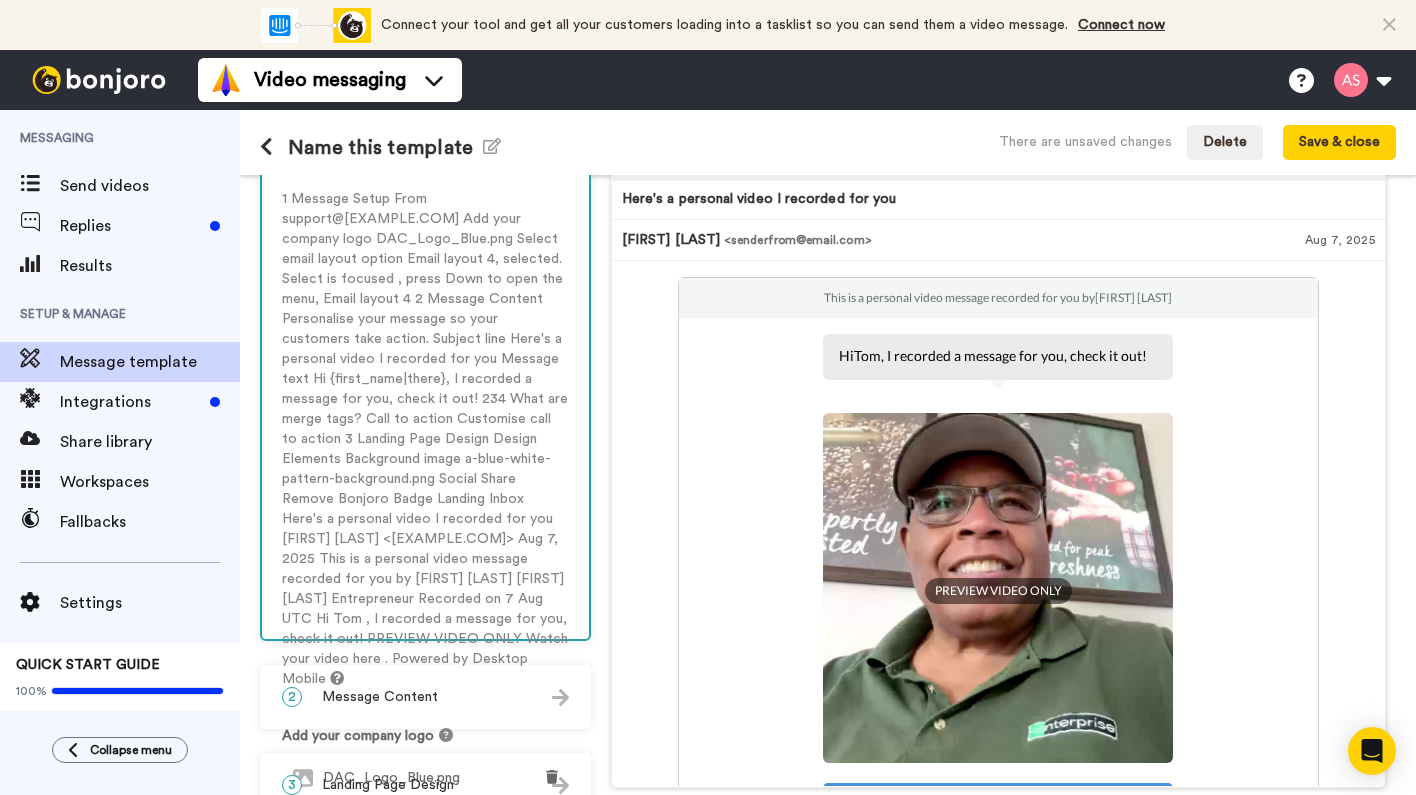 click 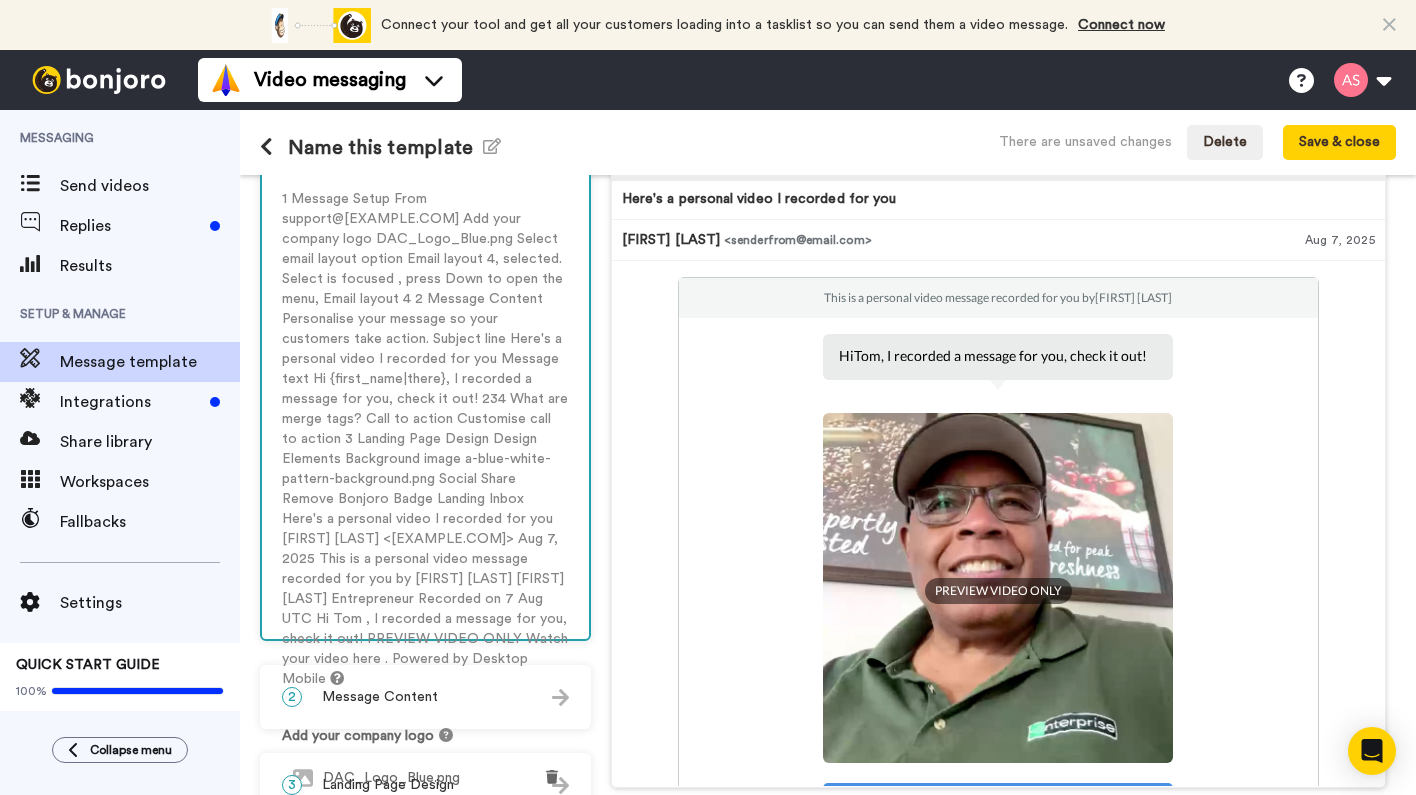 click on "Email layout 4" at bounding box center (425, 1069) 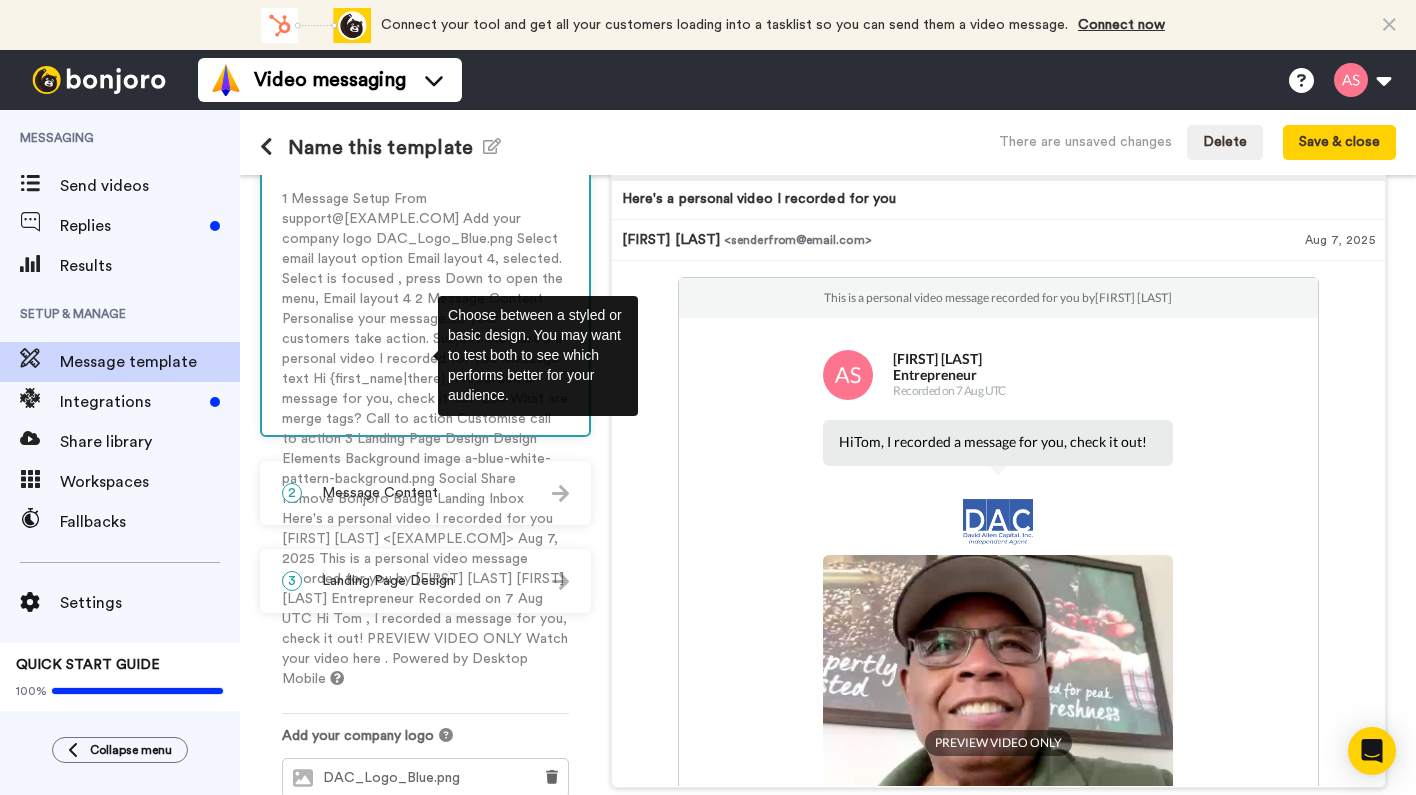 click at bounding box center [409, 832] 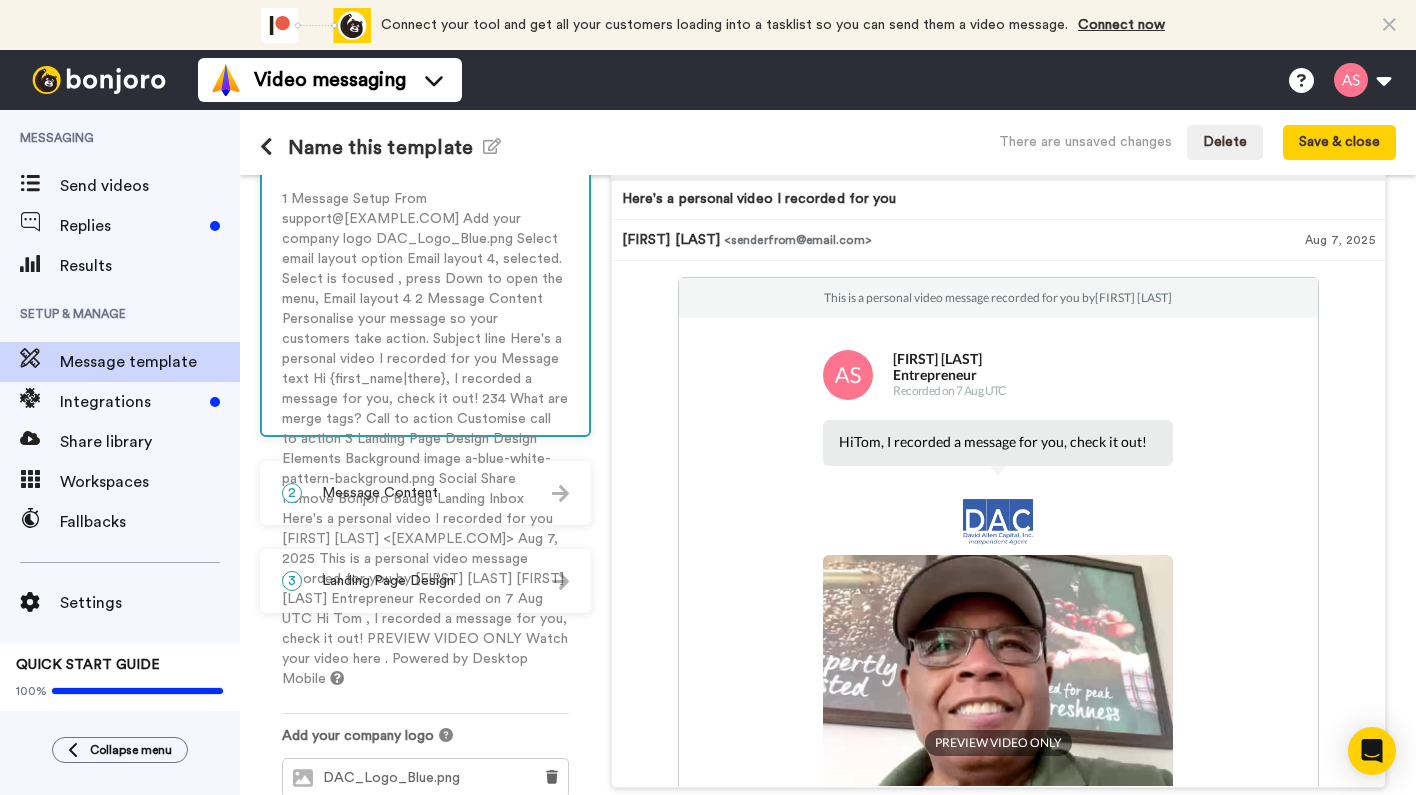 click at bounding box center (560, 581) 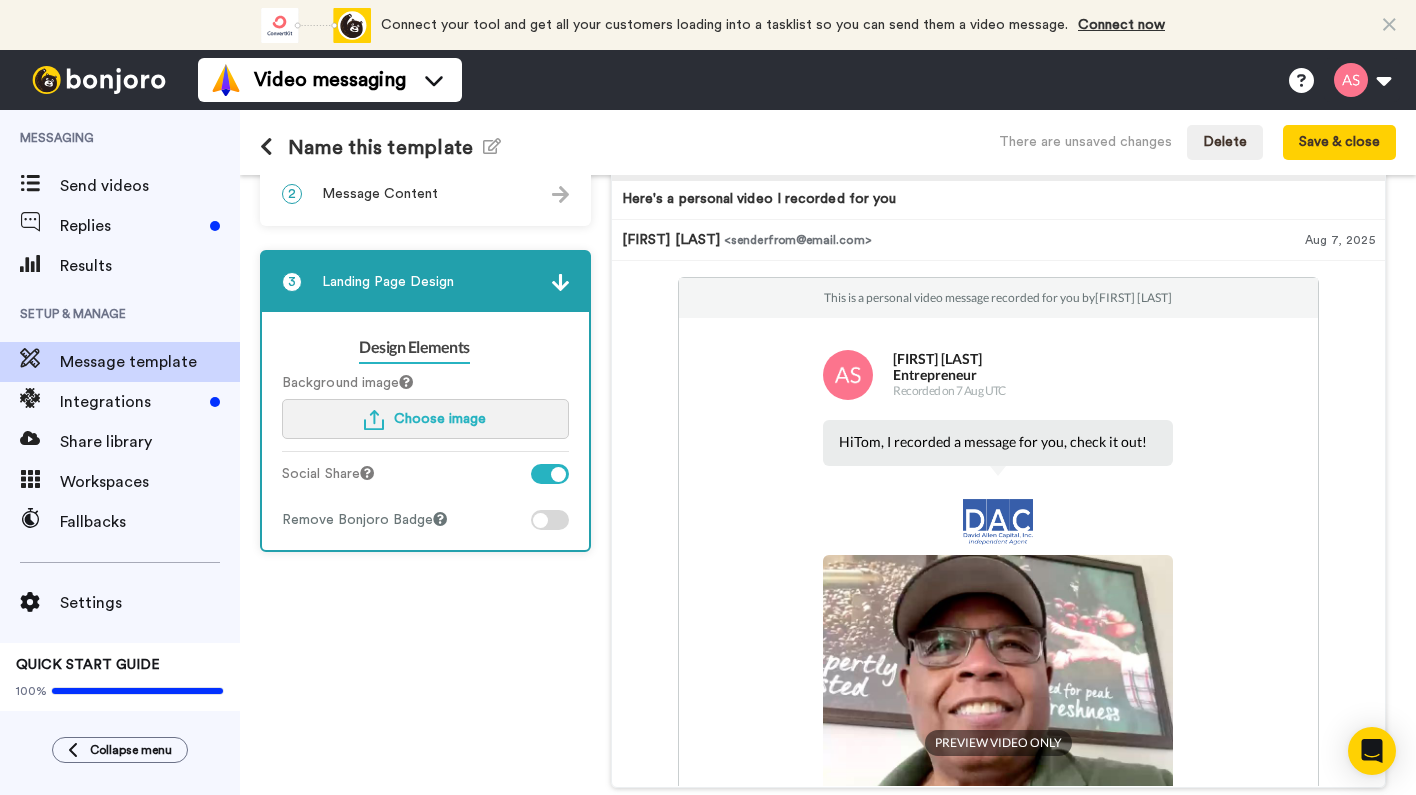 click on "Choose image" at bounding box center (440, 419) 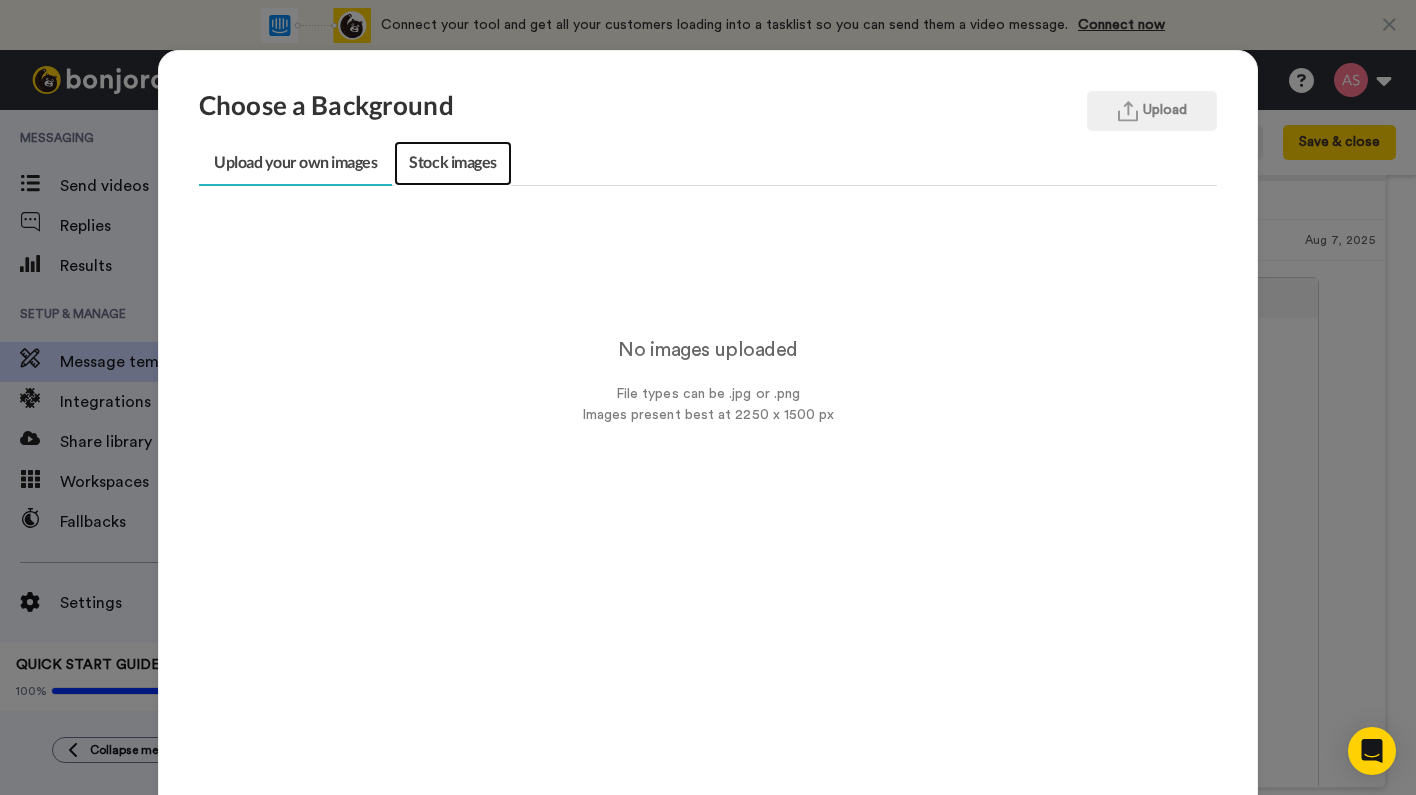click on "Stock images" at bounding box center (452, 163) 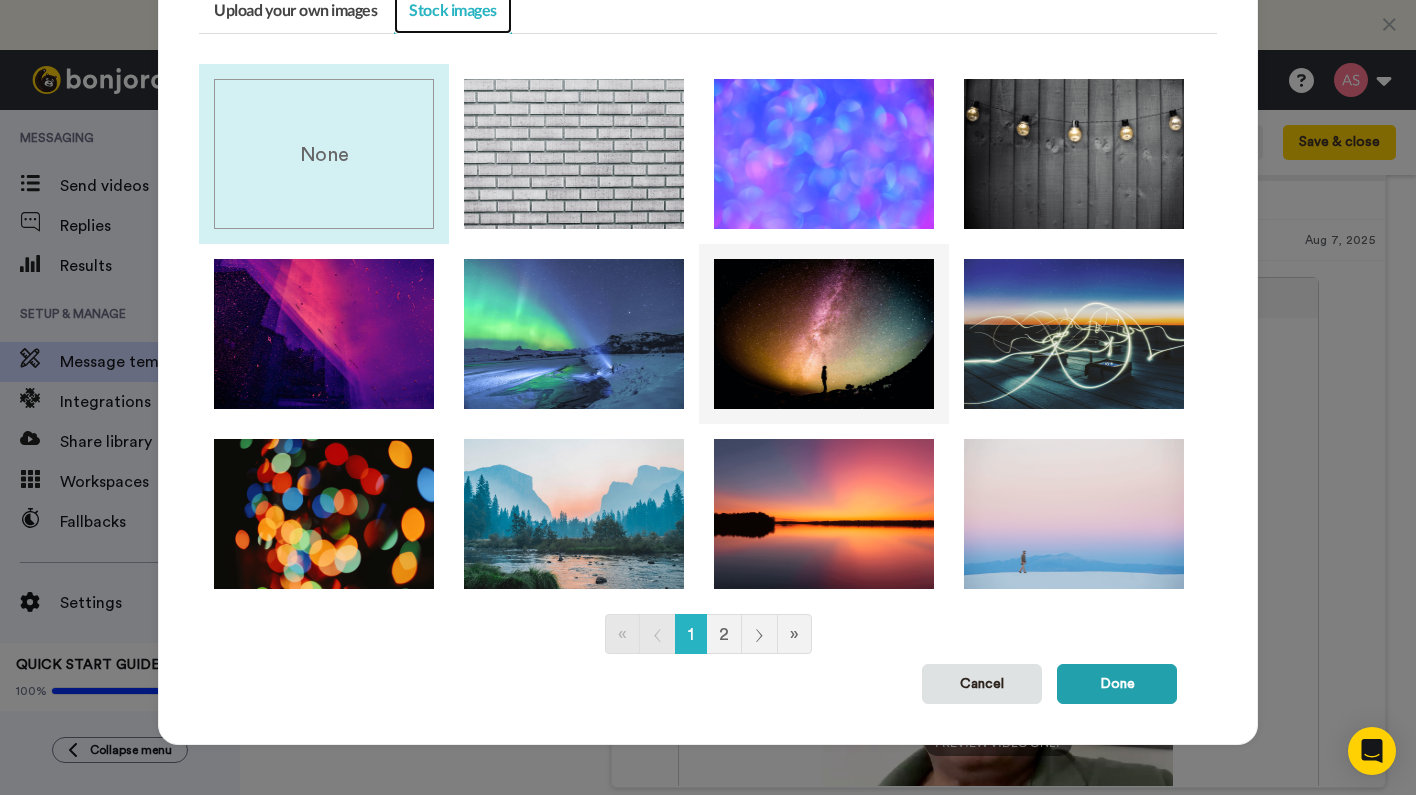 scroll, scrollTop: 151, scrollLeft: 0, axis: vertical 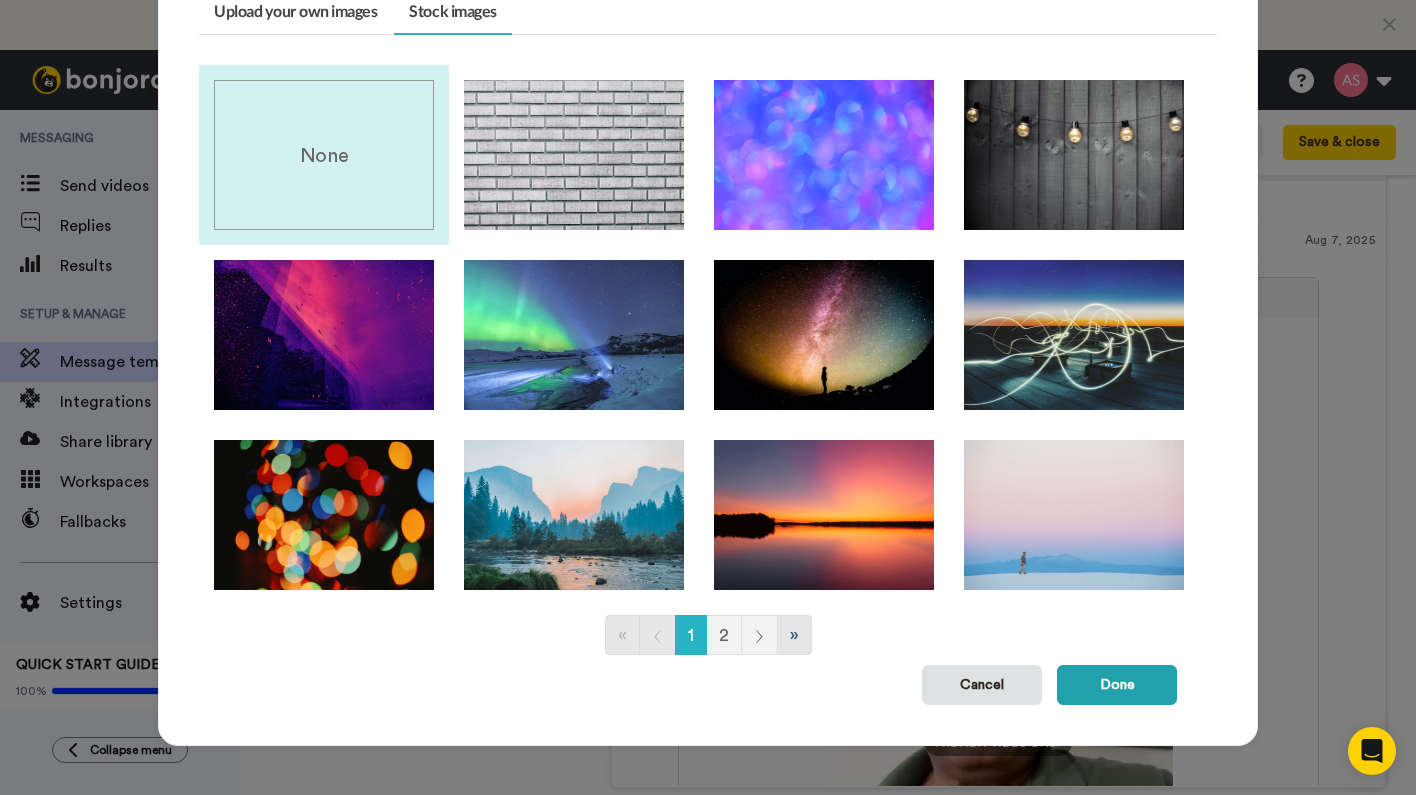 click on "»" at bounding box center [794, 635] 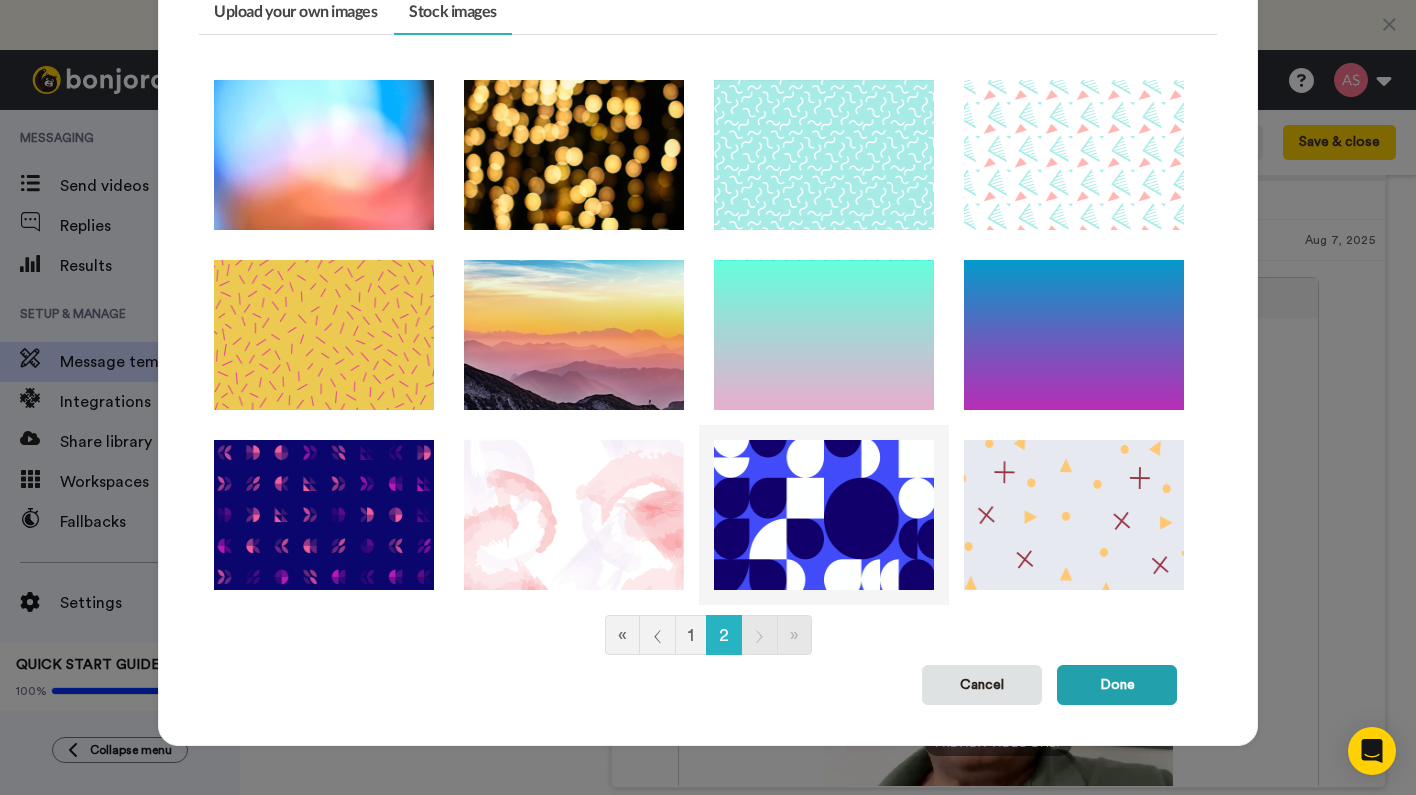 click at bounding box center [824, 515] 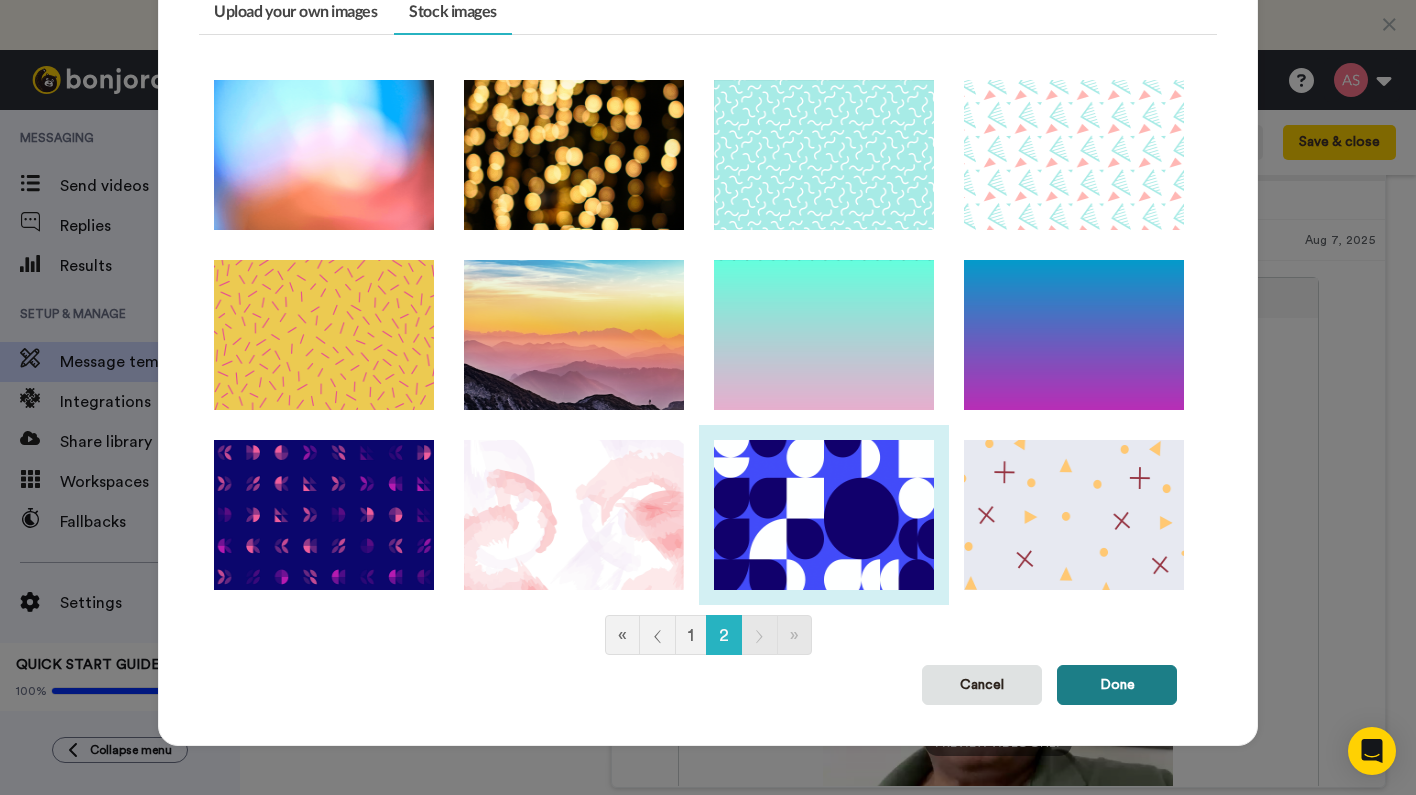 click on "Done" at bounding box center (1117, 685) 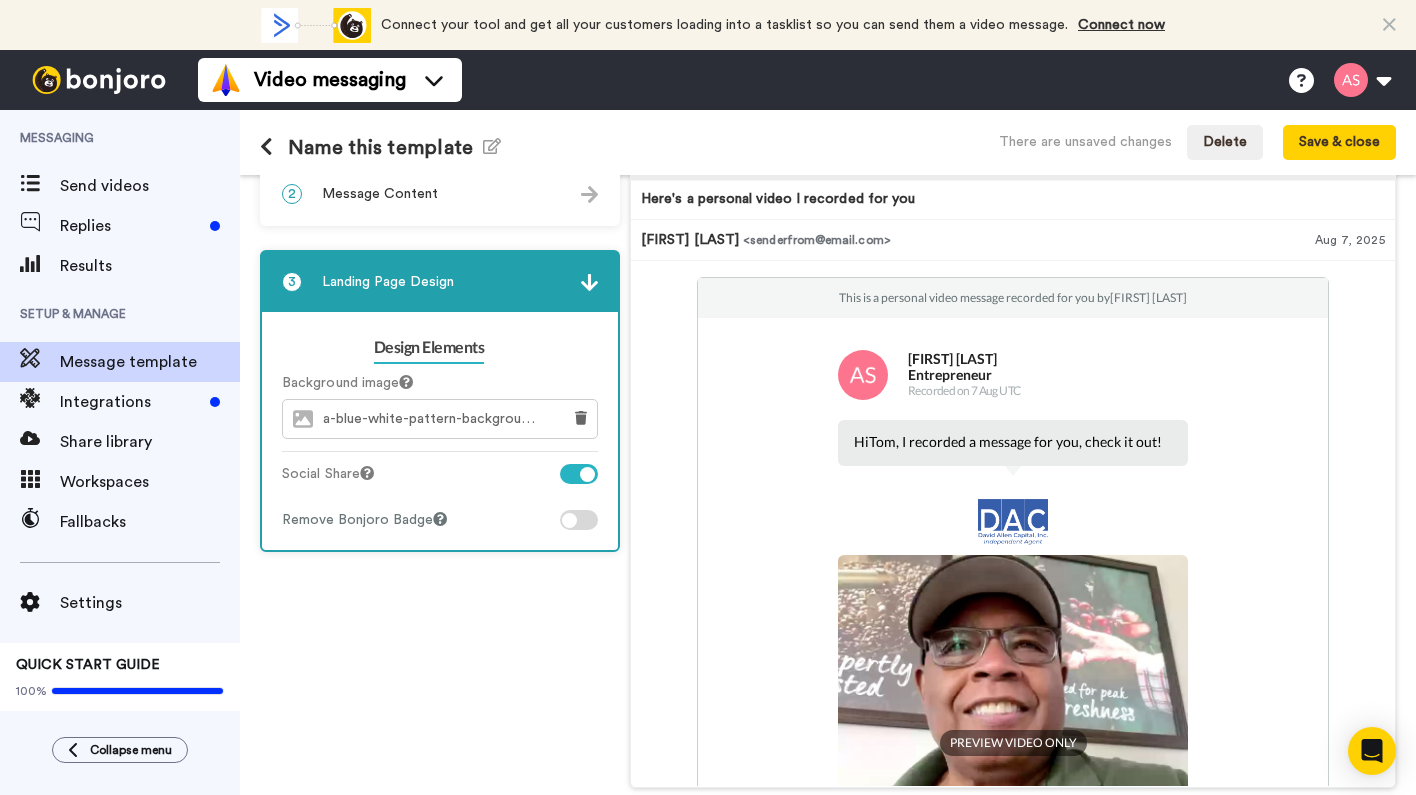 click at bounding box center (569, 520) 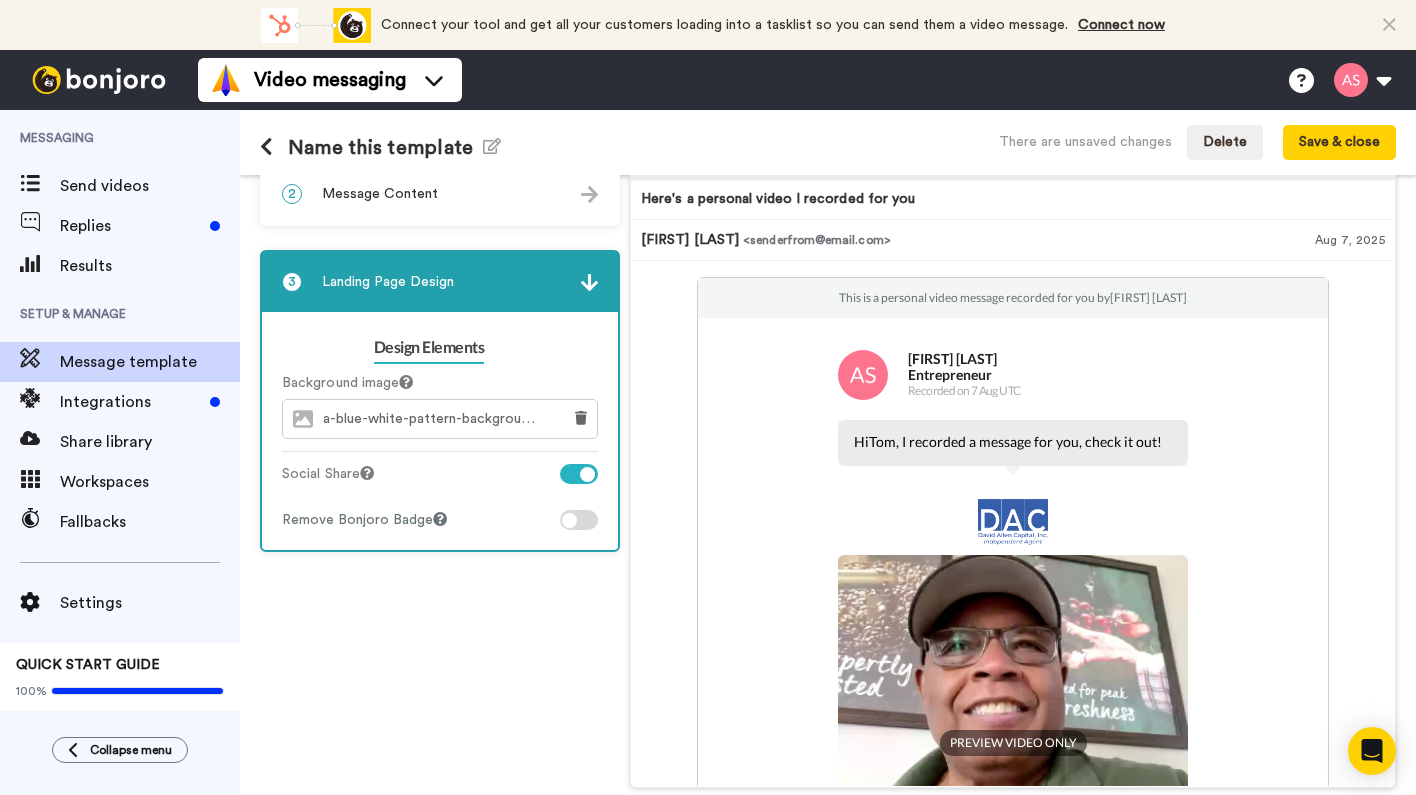 click at bounding box center (569, 520) 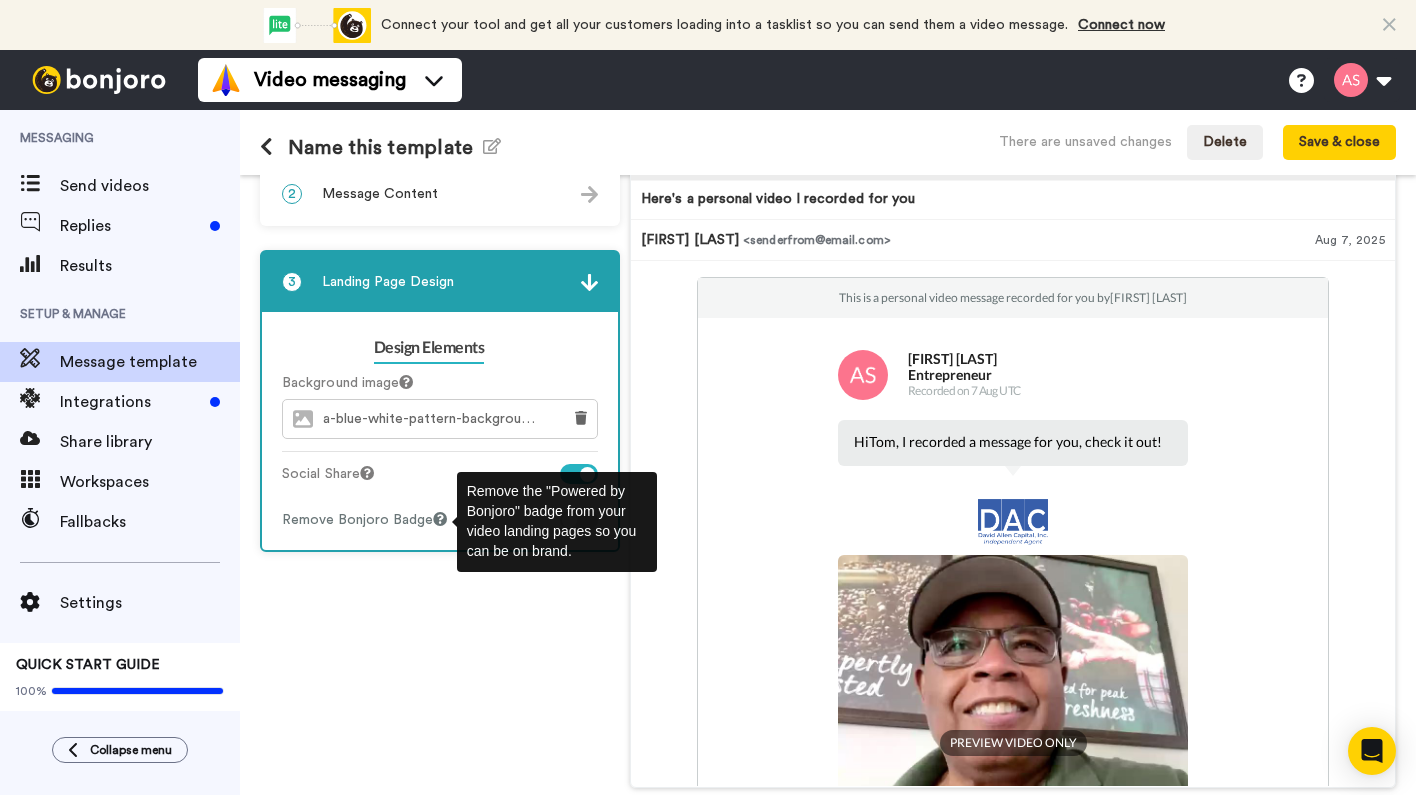 click at bounding box center (440, 519) 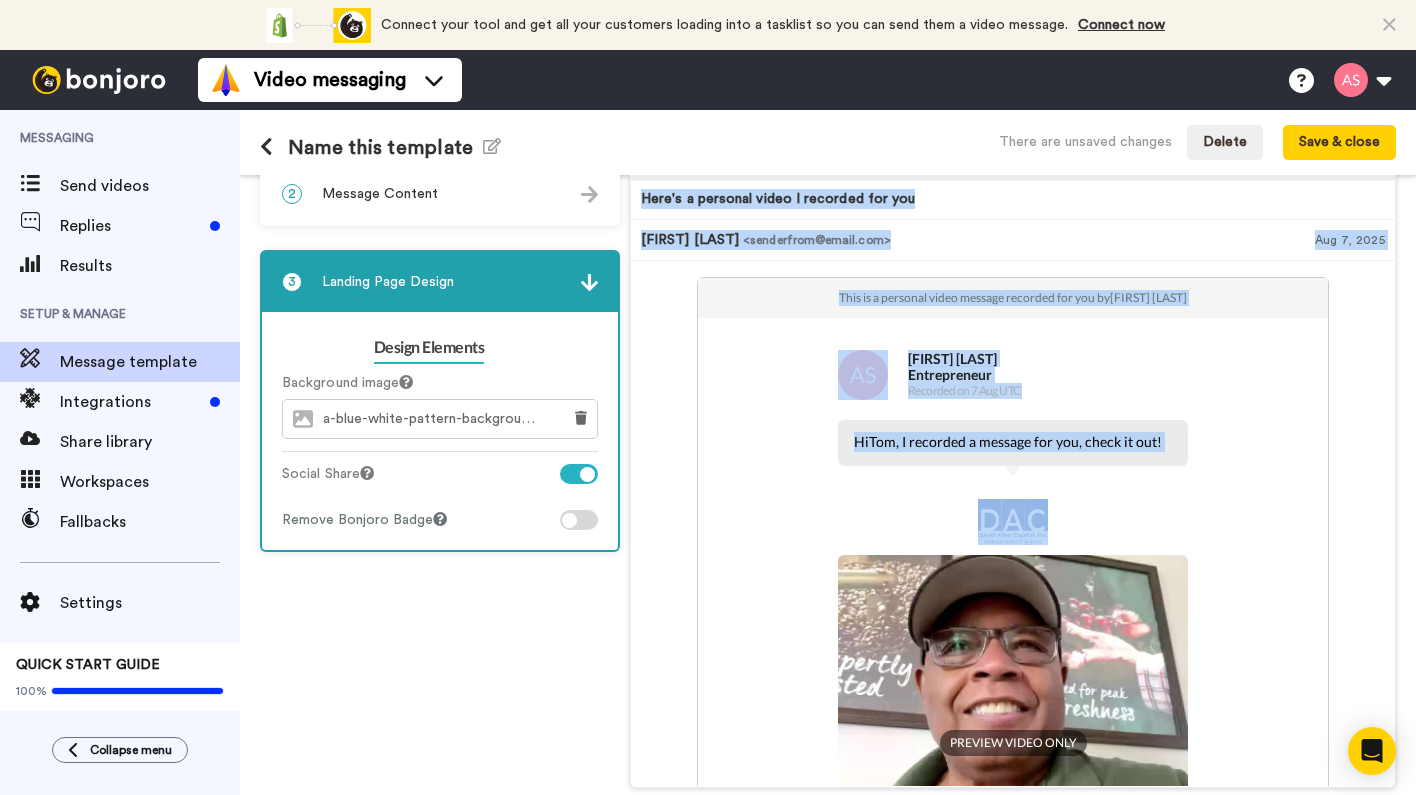drag, startPoint x: 569, startPoint y: 523, endPoint x: 638, endPoint y: 514, distance: 69.58448 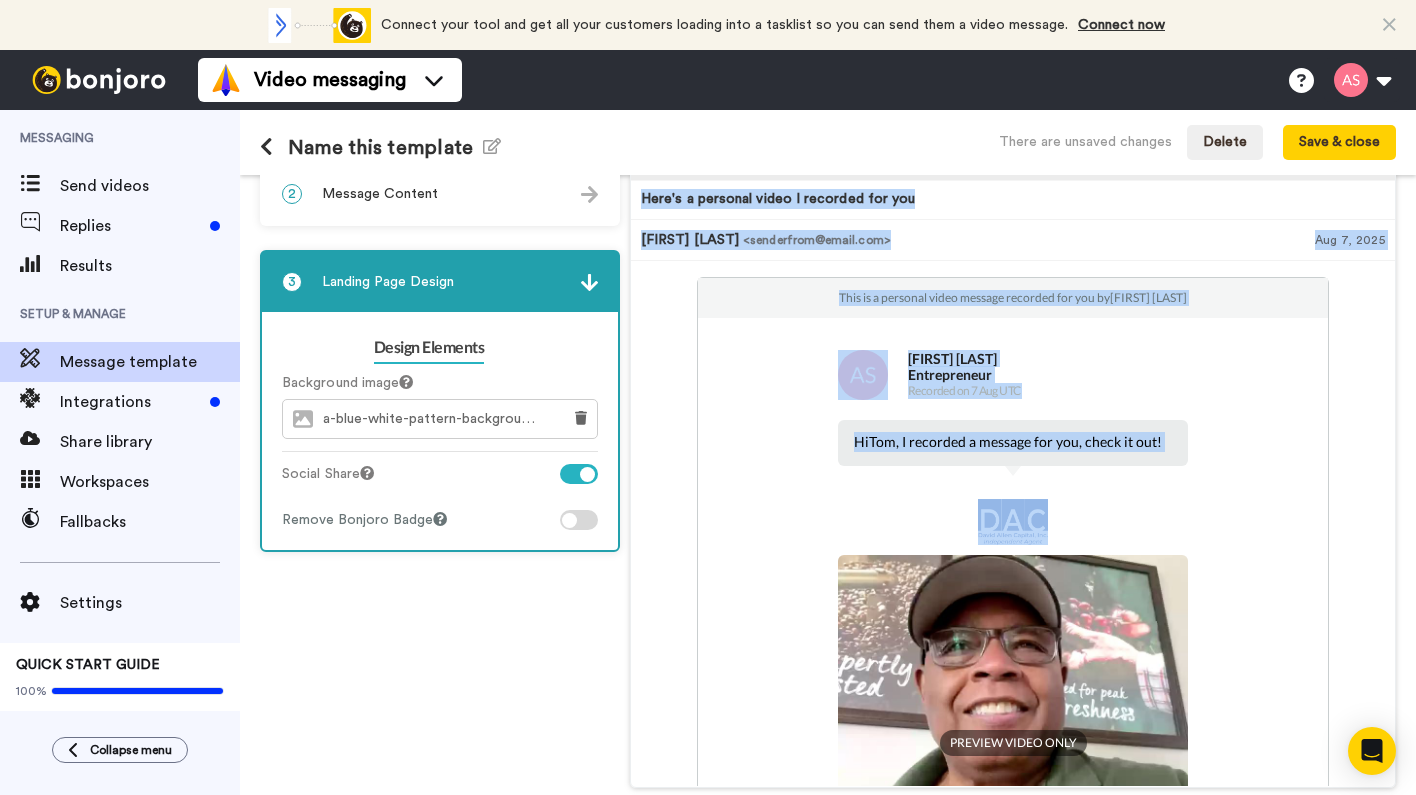 click on "3 Landing Page Design Design Elements Background image   a-blue-white-pattern-background.png Social Share   Remove Bonjoro Badge" at bounding box center [440, 401] 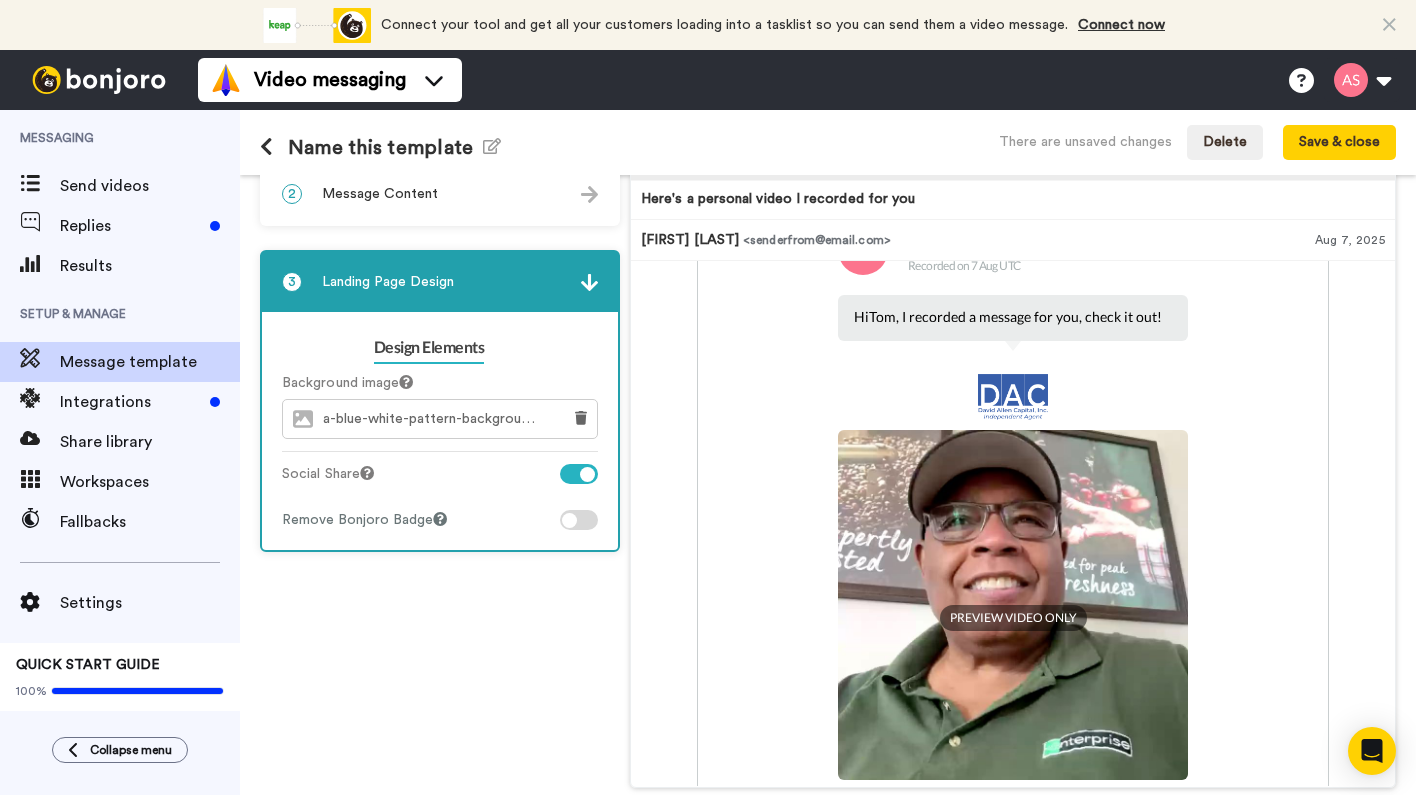 scroll, scrollTop: 127, scrollLeft: 0, axis: vertical 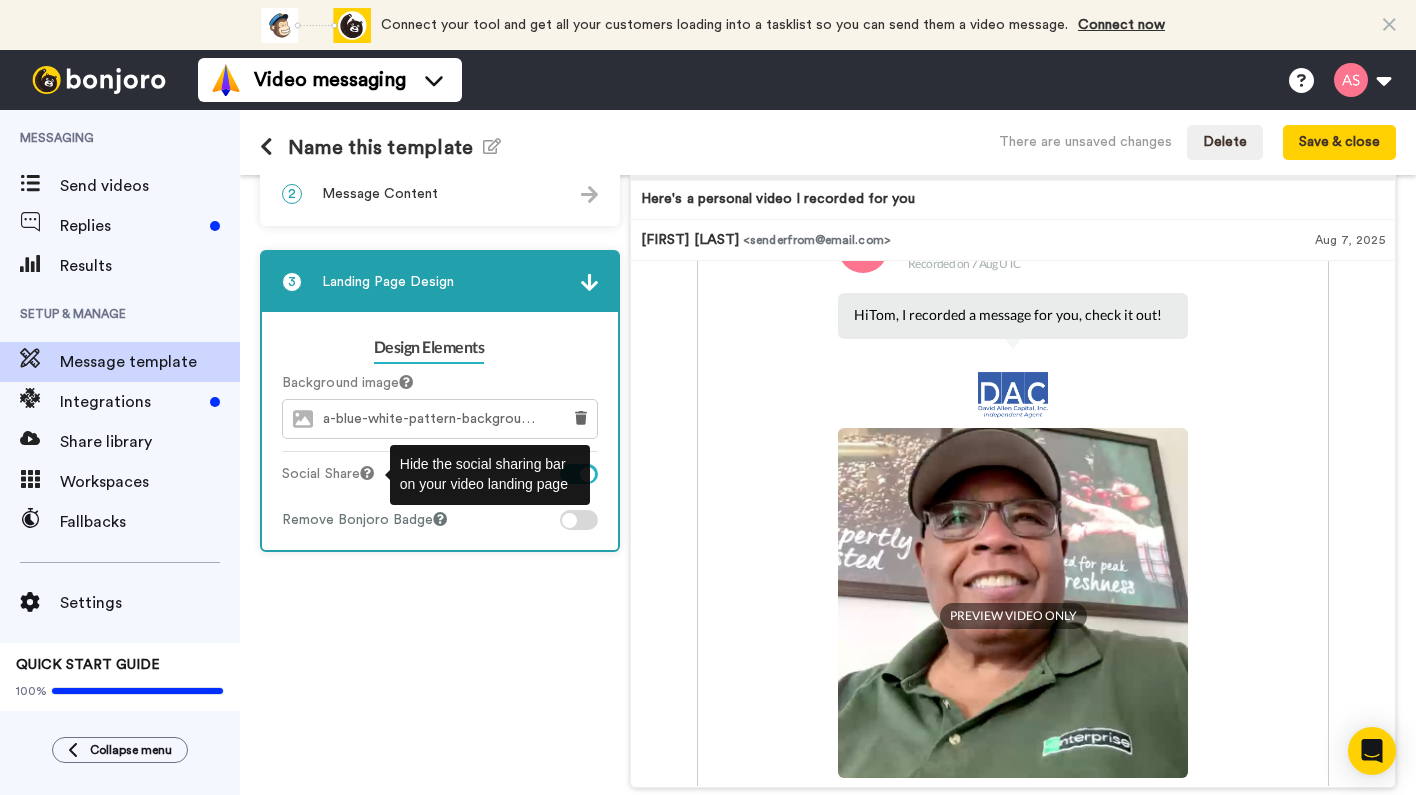 click at bounding box center [367, 473] 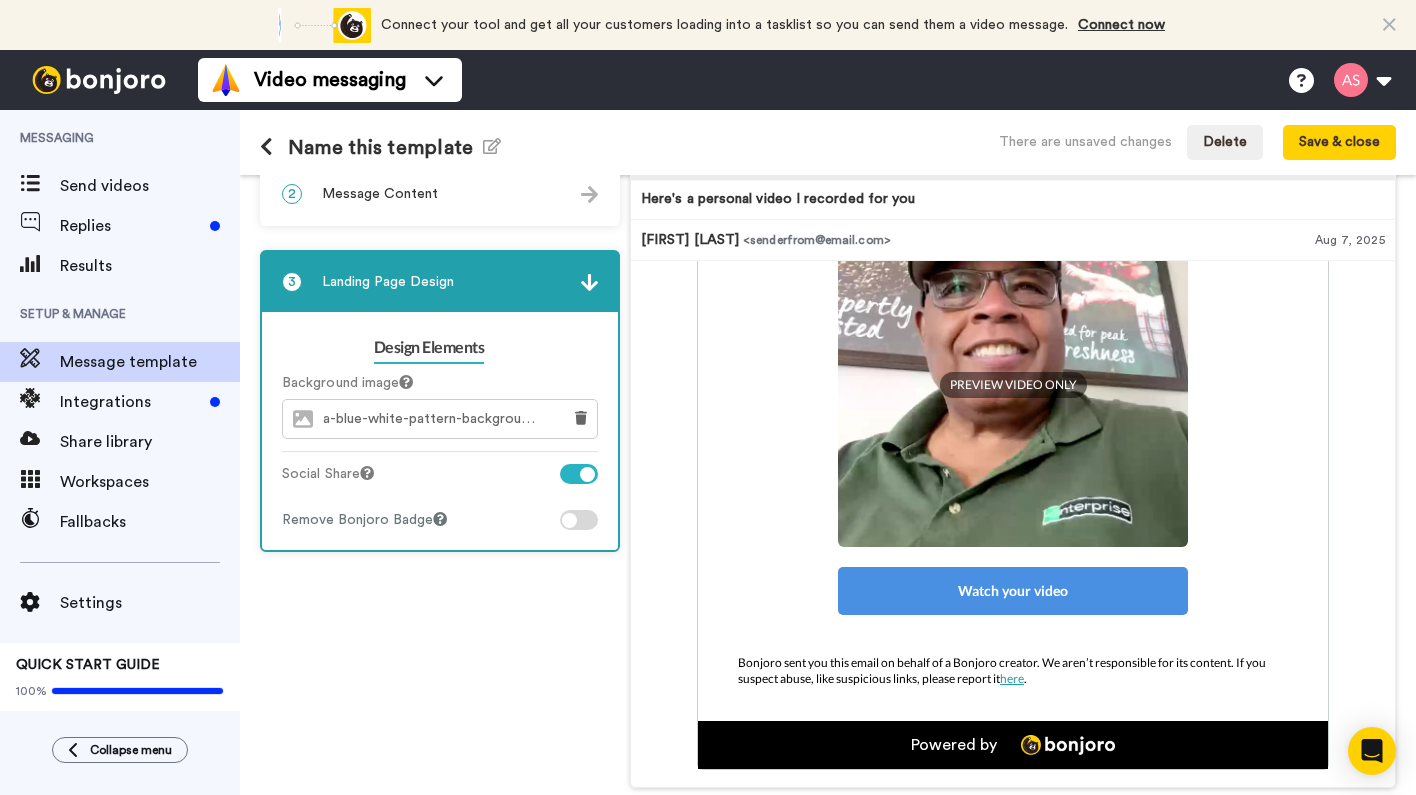 scroll, scrollTop: 358, scrollLeft: 0, axis: vertical 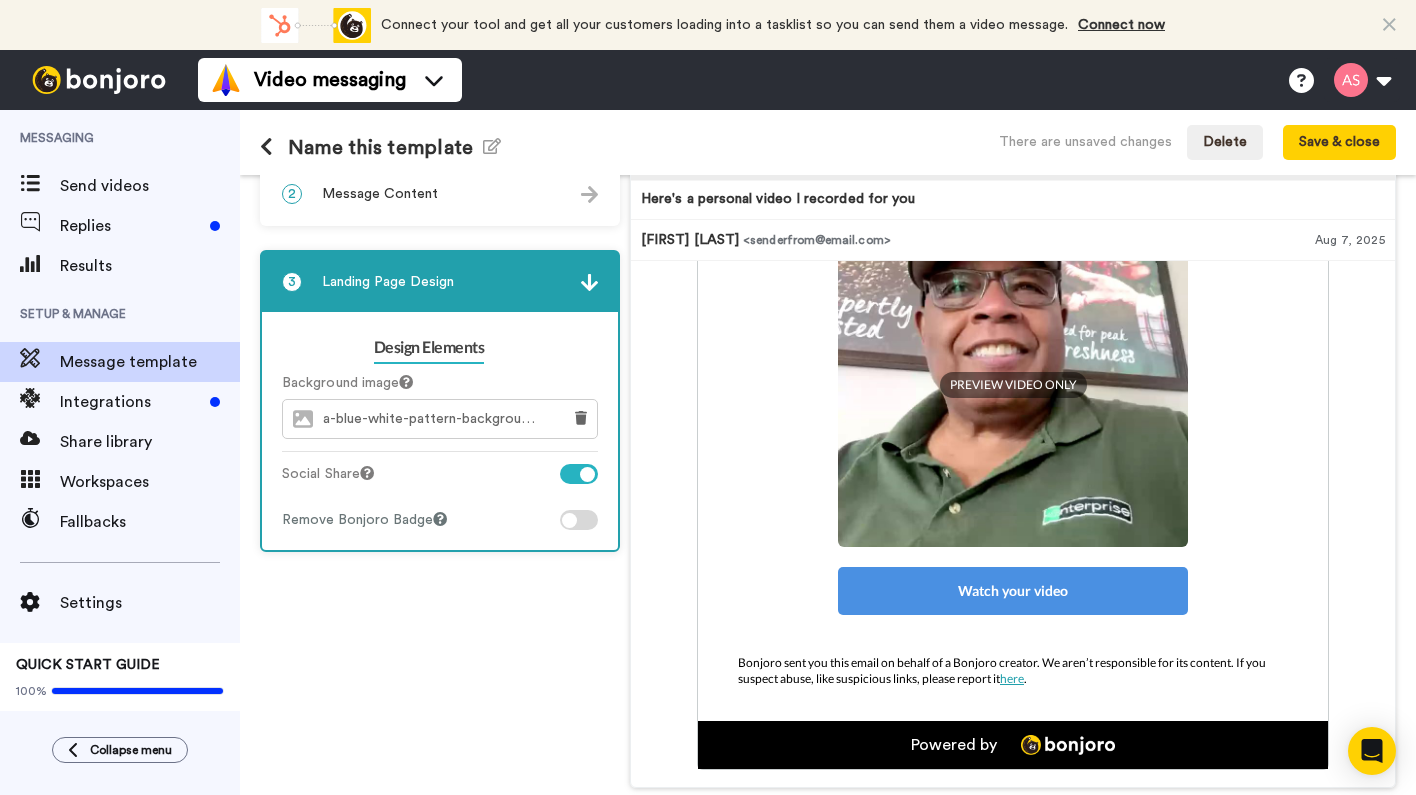 click at bounding box center [587, 474] 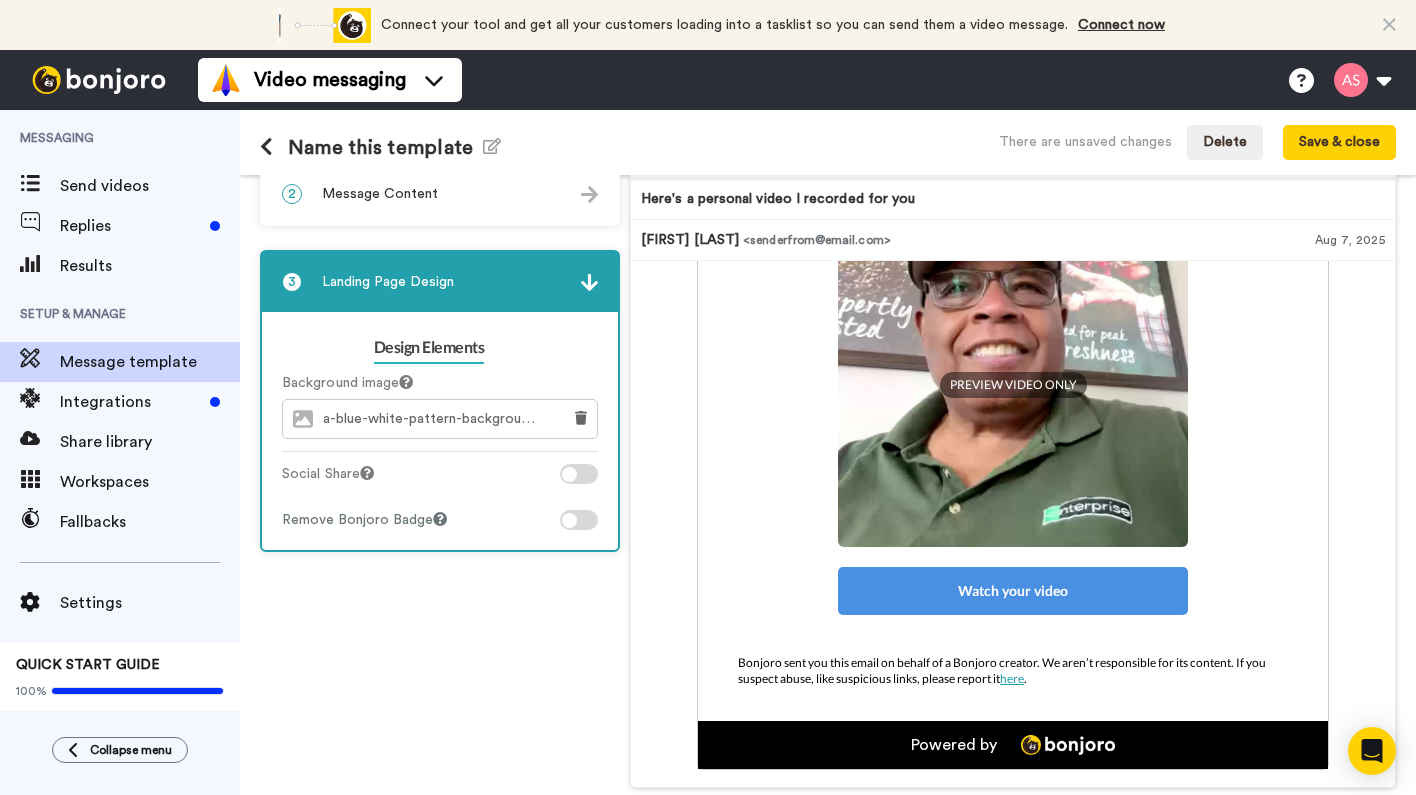 click at bounding box center [579, 474] 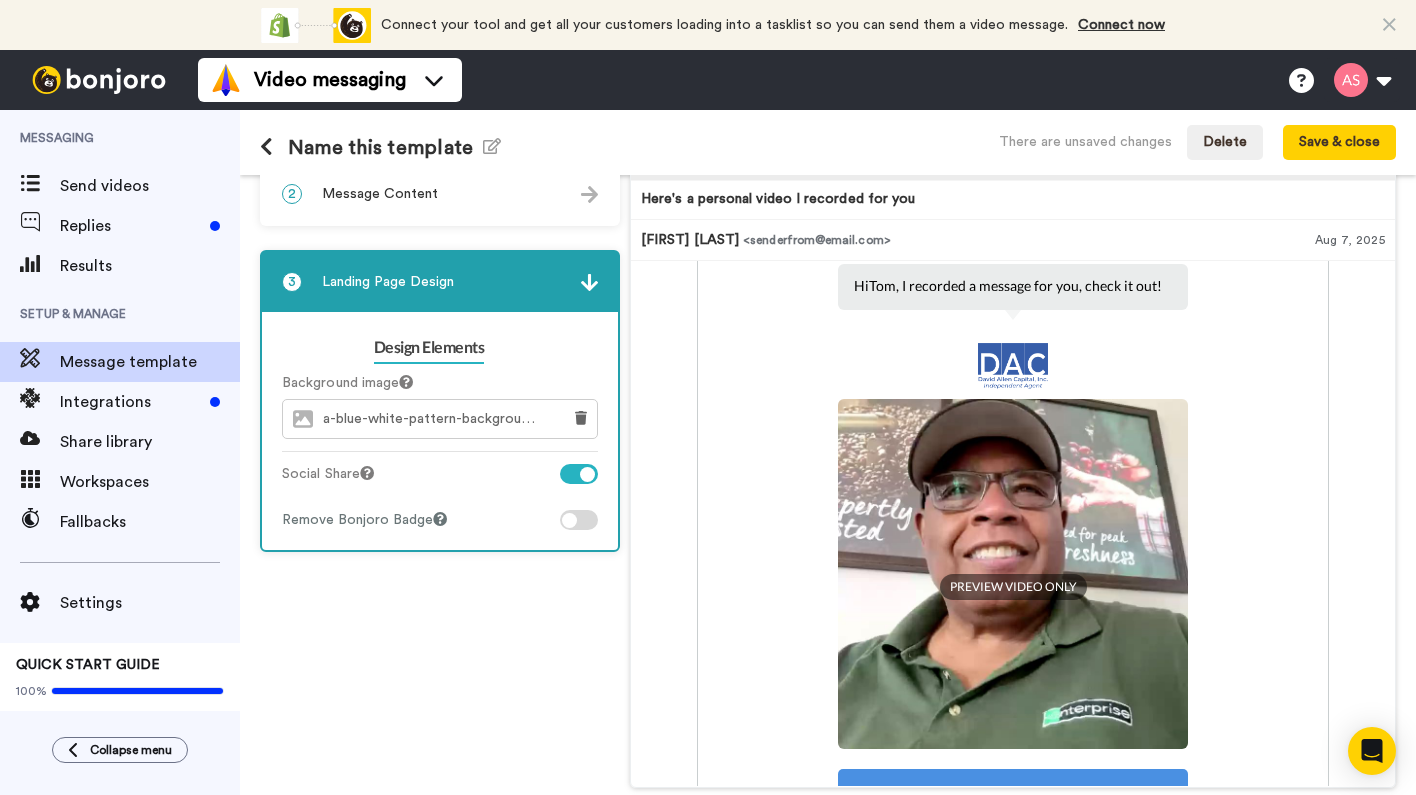 scroll, scrollTop: 159, scrollLeft: 0, axis: vertical 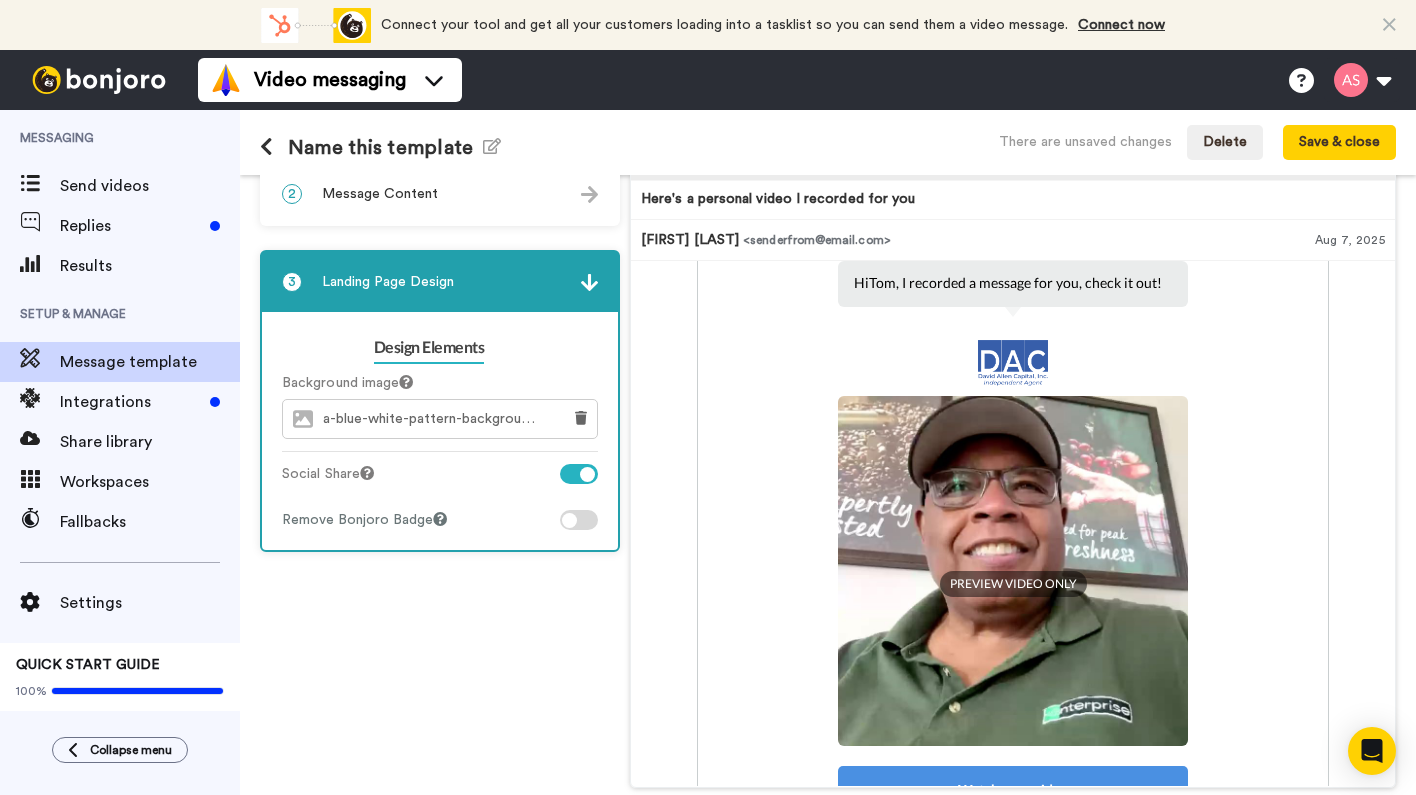 click on "a-blue-white-pattern-background.png" at bounding box center [436, 419] 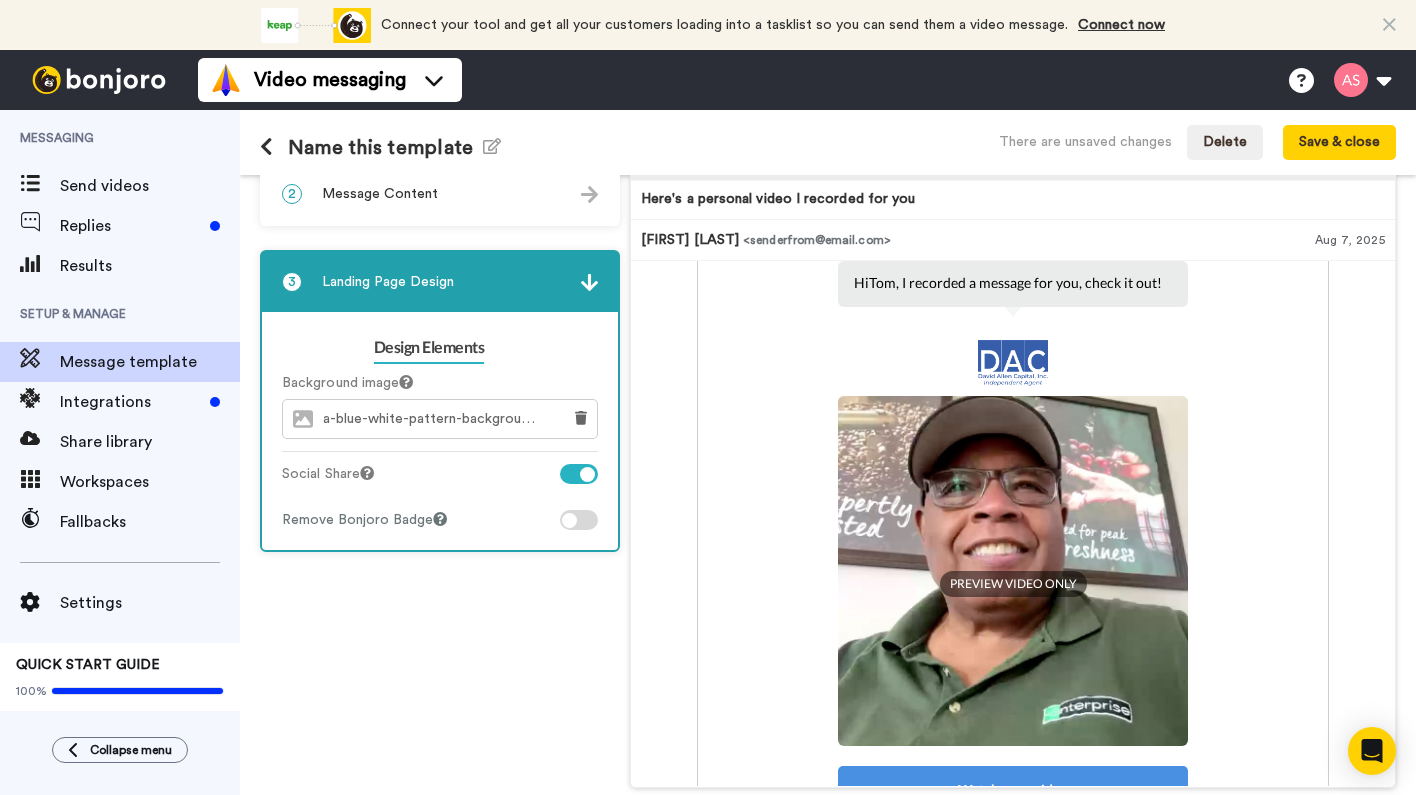 click on "a-blue-white-pattern-background.png" at bounding box center (436, 419) 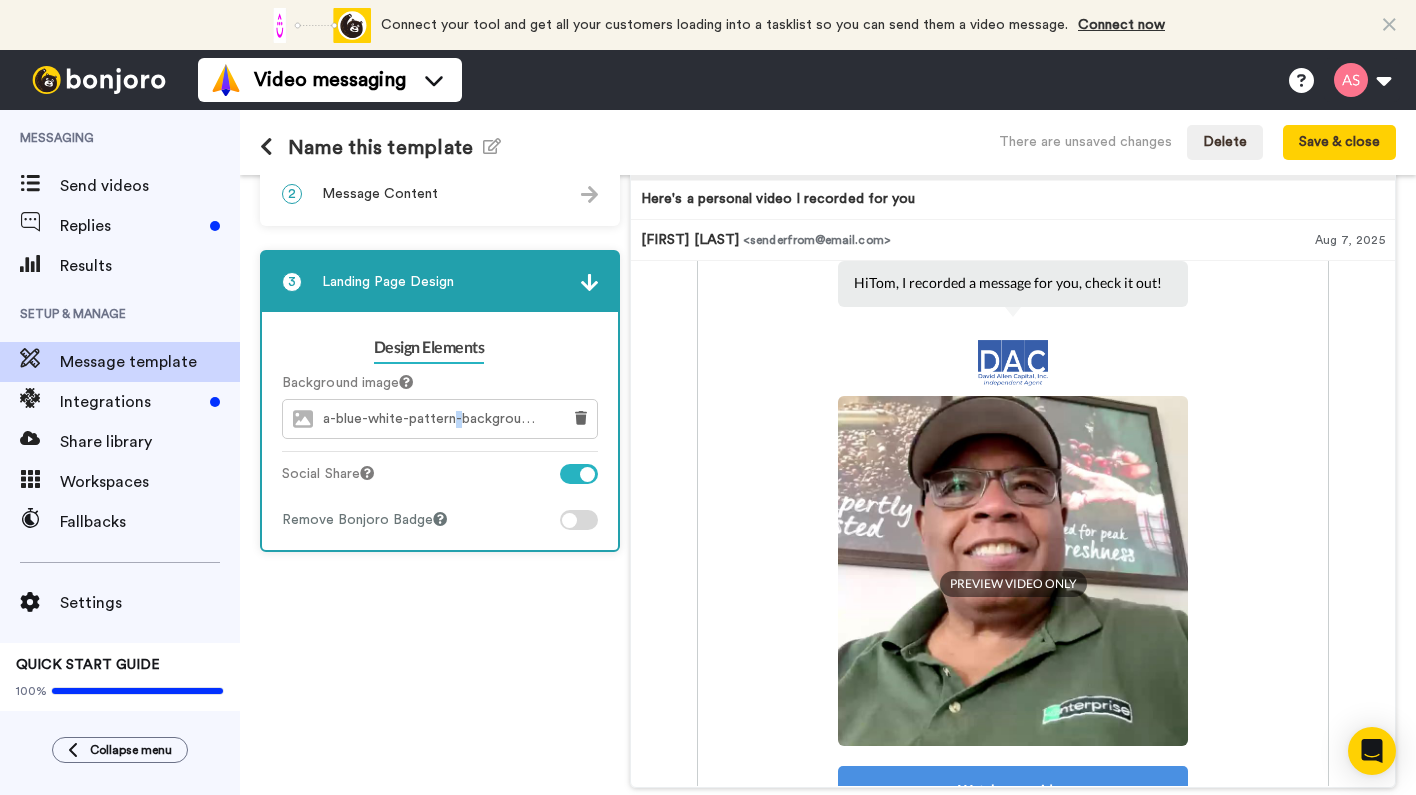 click on "a-blue-white-pattern-background.png" at bounding box center (436, 419) 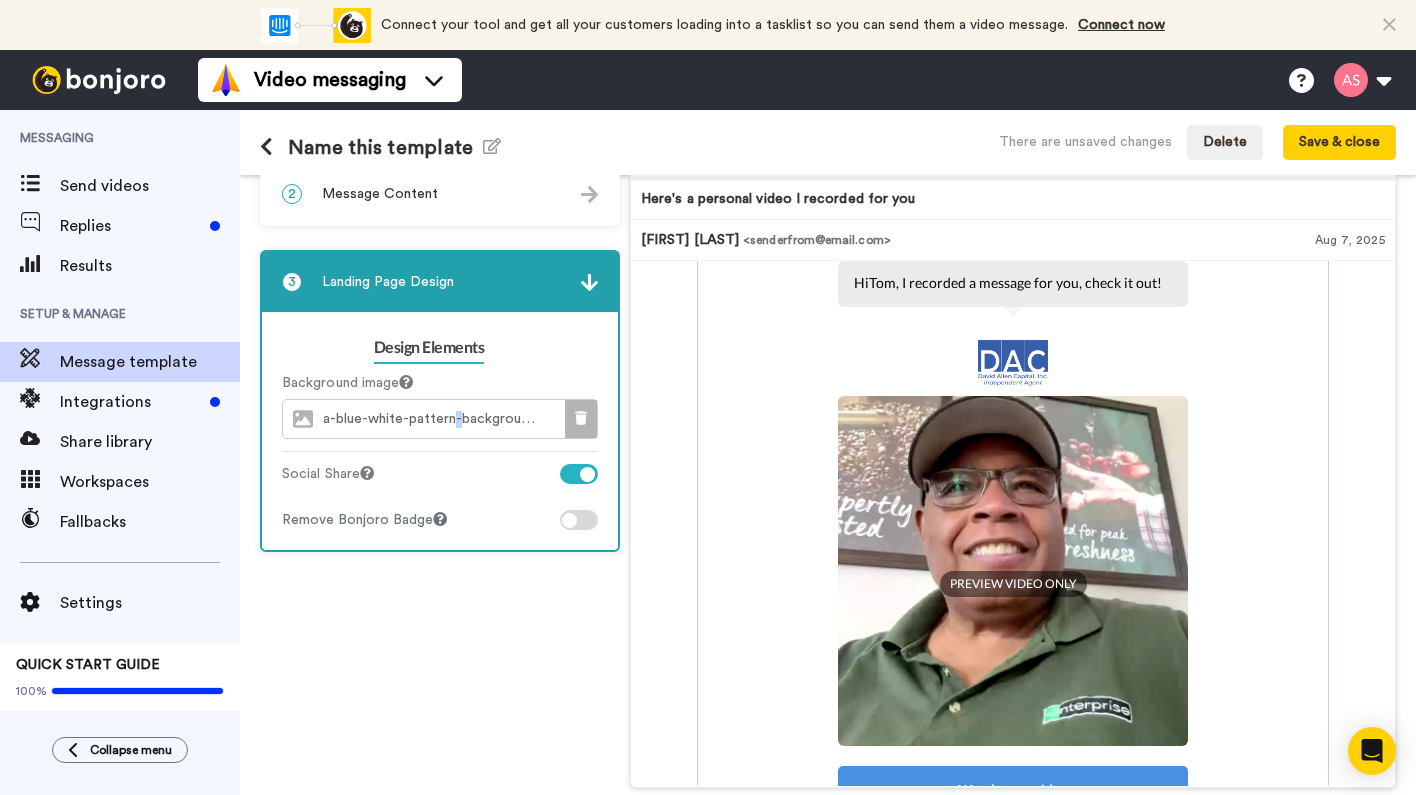 click at bounding box center (581, 419) 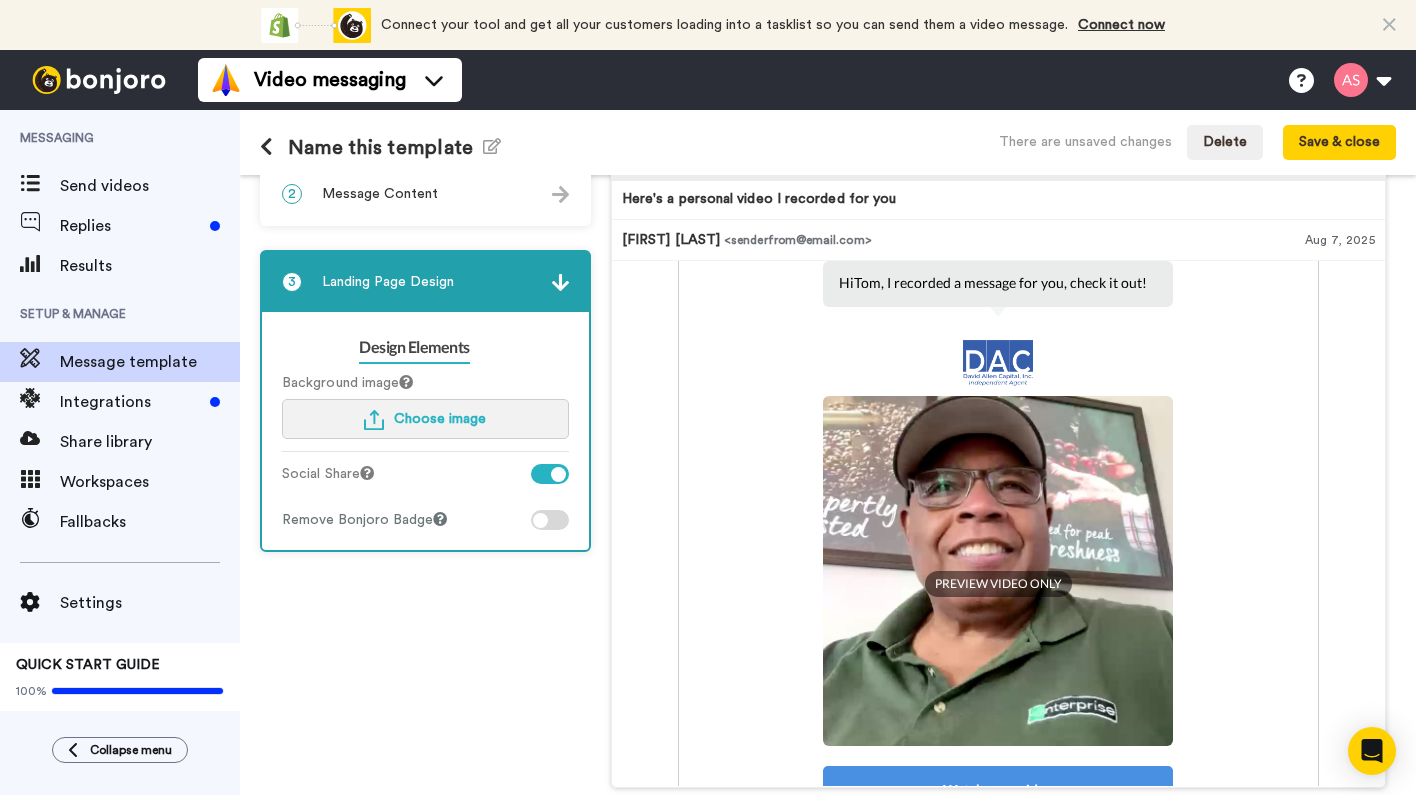 click on "Choose image" at bounding box center (425, 419) 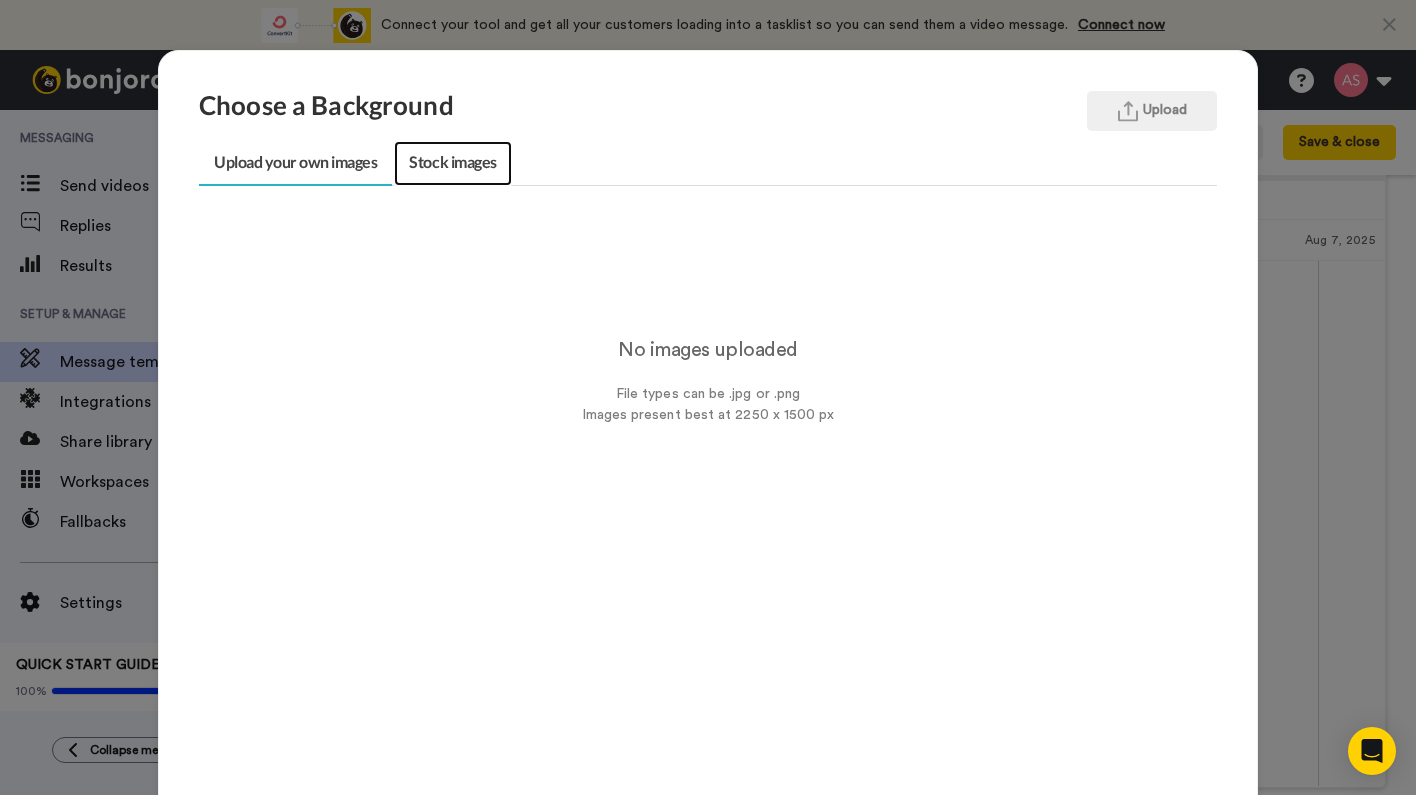 click on "Stock images" at bounding box center (452, 163) 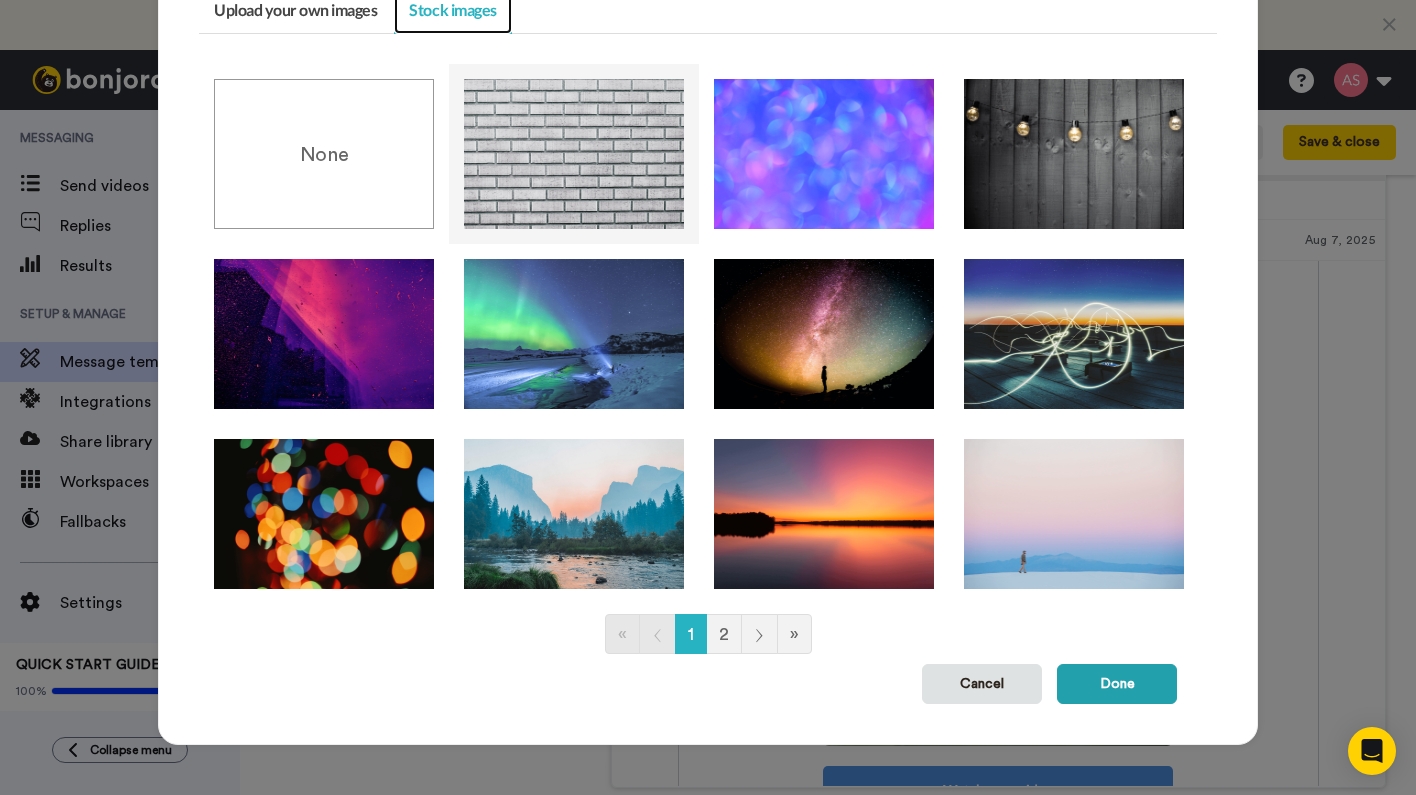 scroll, scrollTop: 151, scrollLeft: 0, axis: vertical 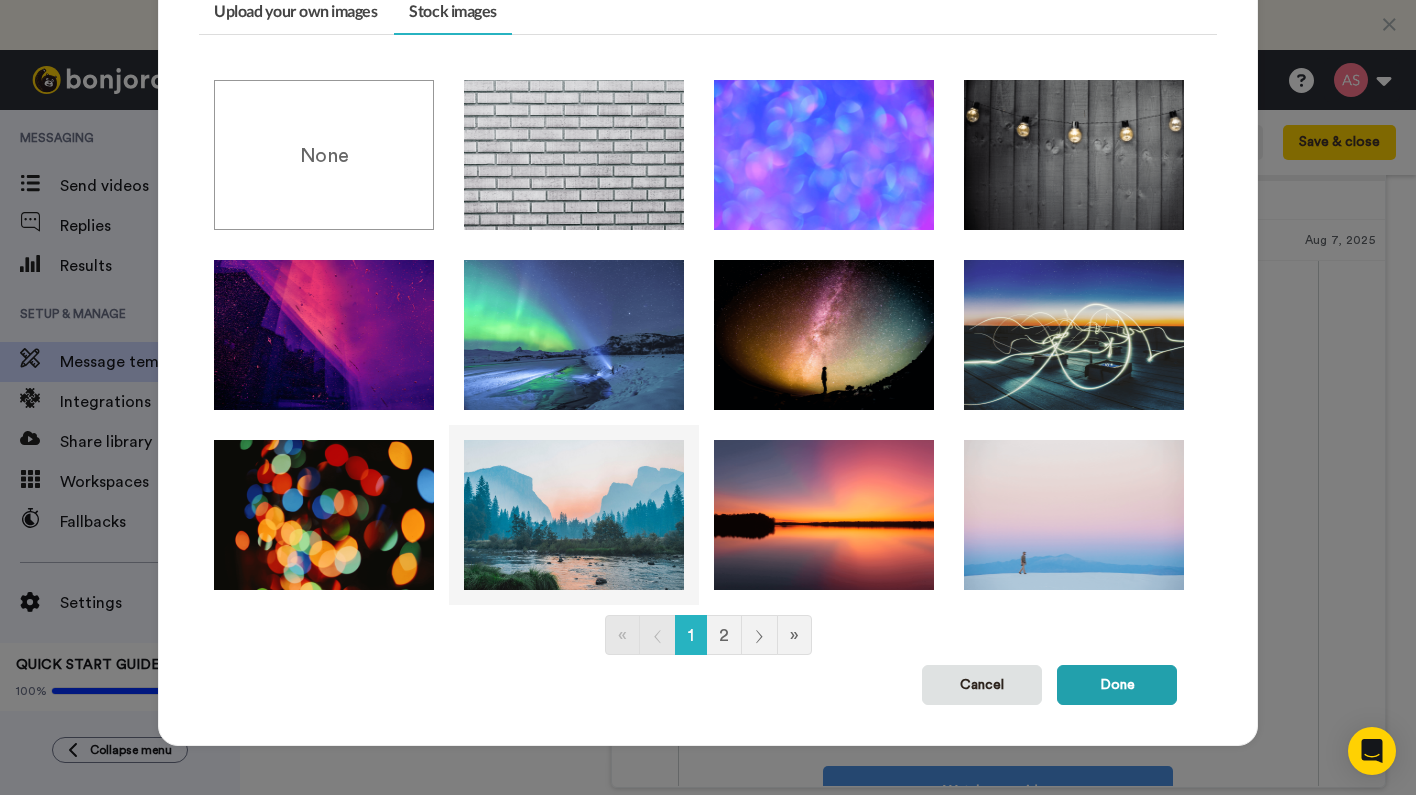 click at bounding box center [574, 515] 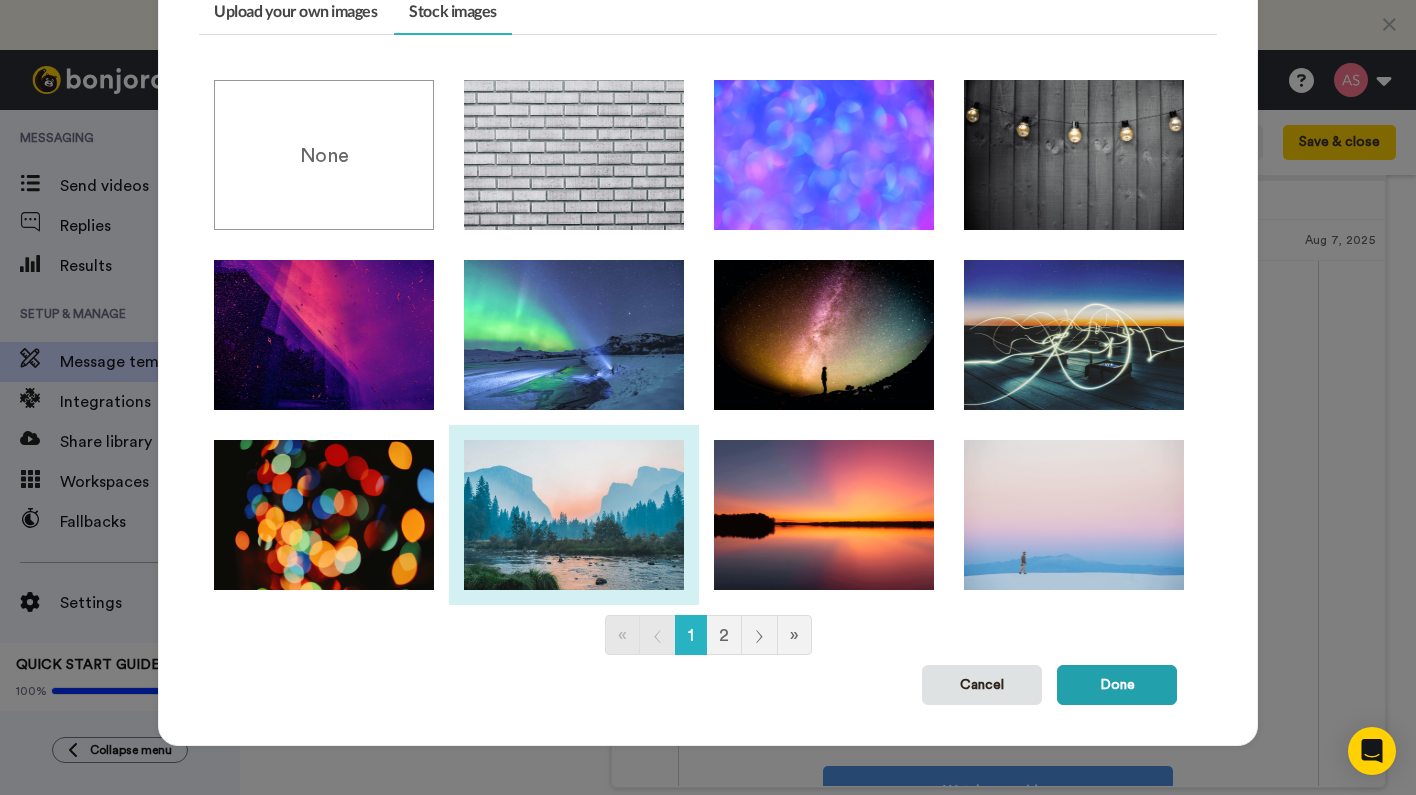 click at bounding box center (574, 515) 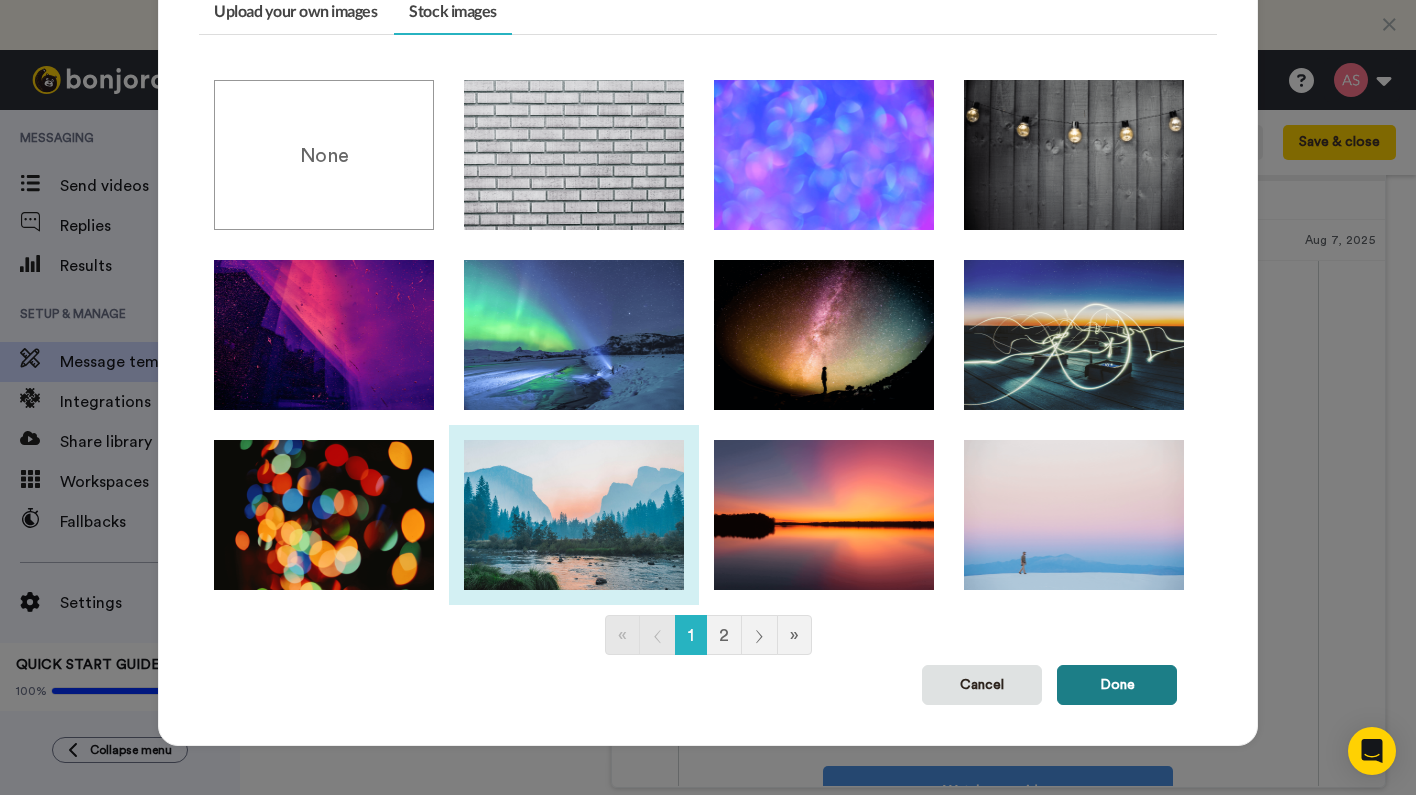 click on "Done" at bounding box center [1117, 685] 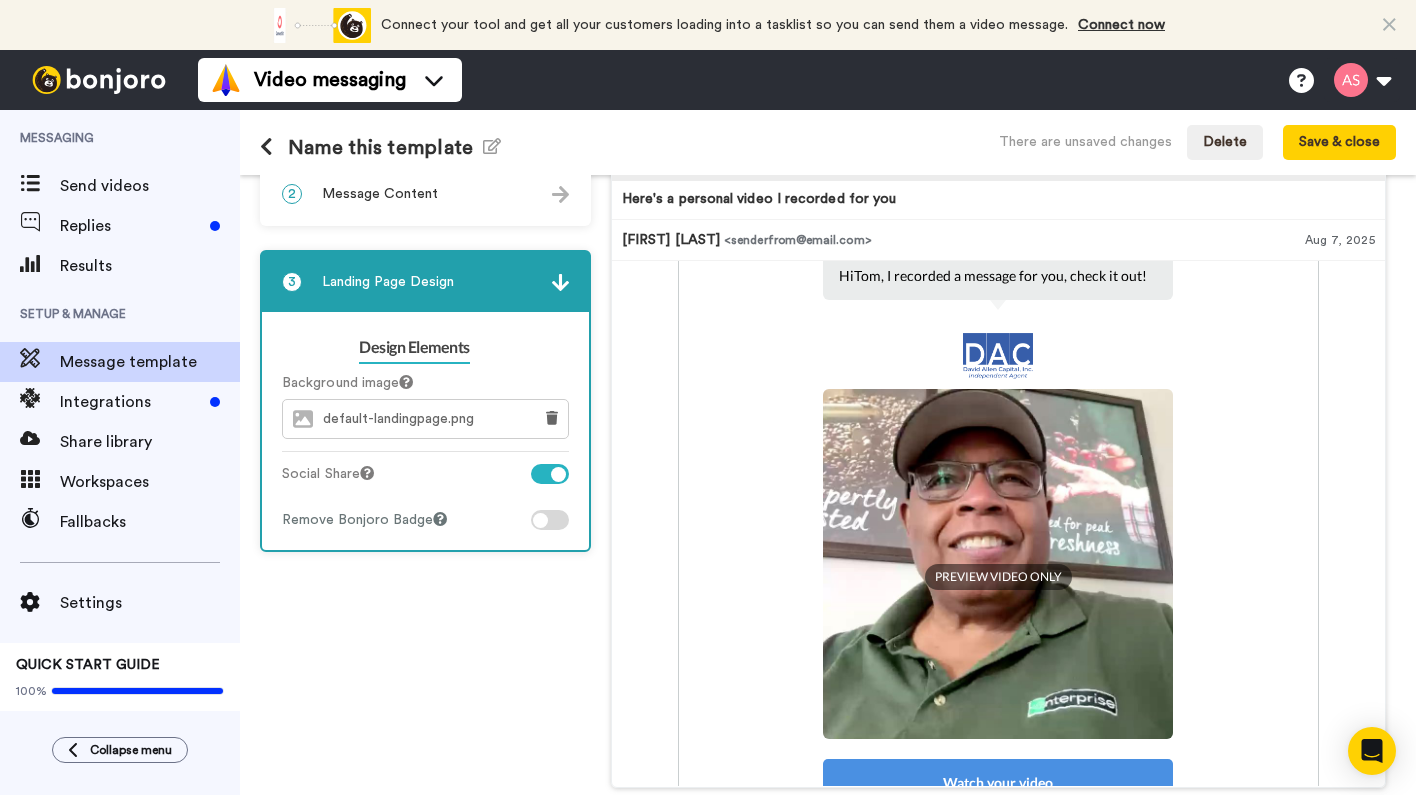 scroll, scrollTop: 163, scrollLeft: 0, axis: vertical 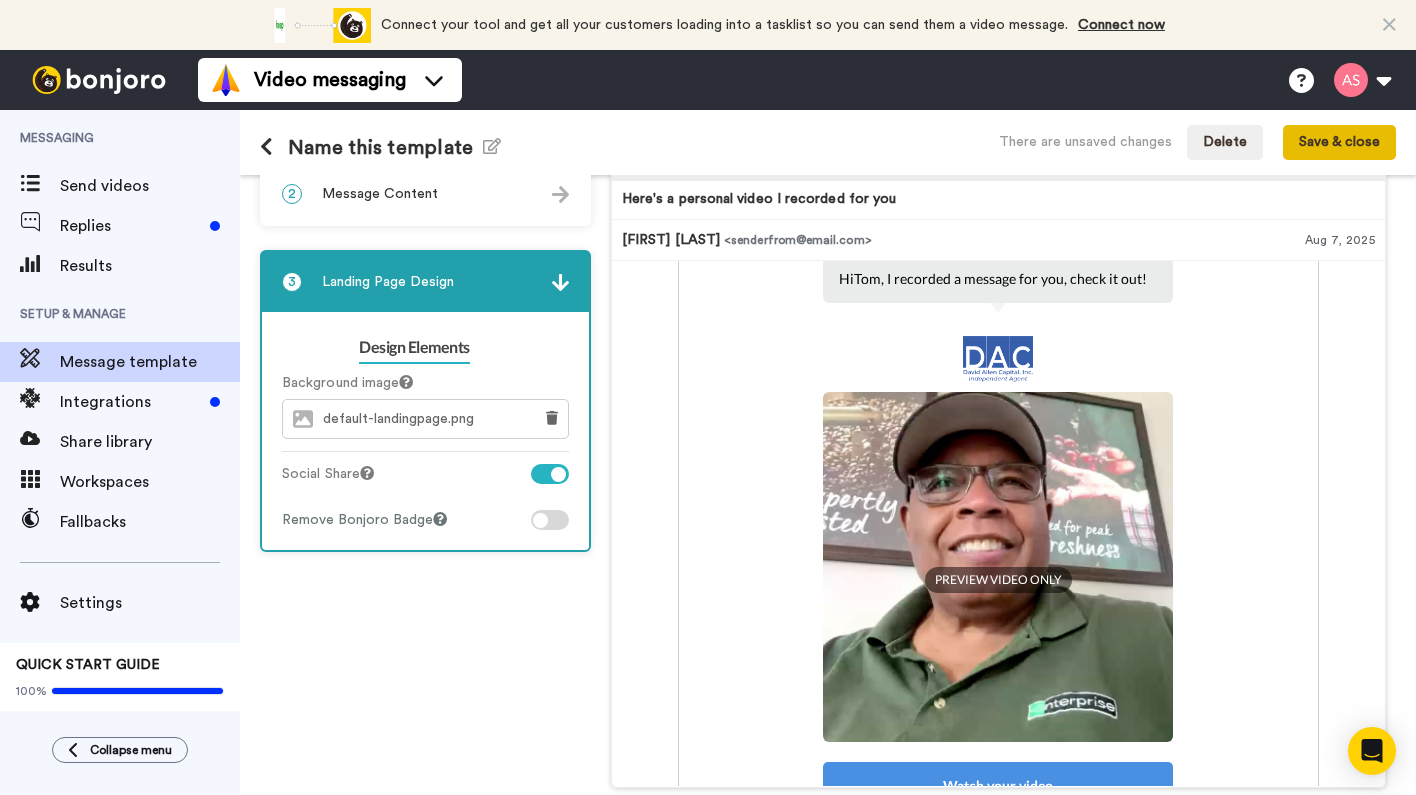 click on "Save & close" at bounding box center (1339, 143) 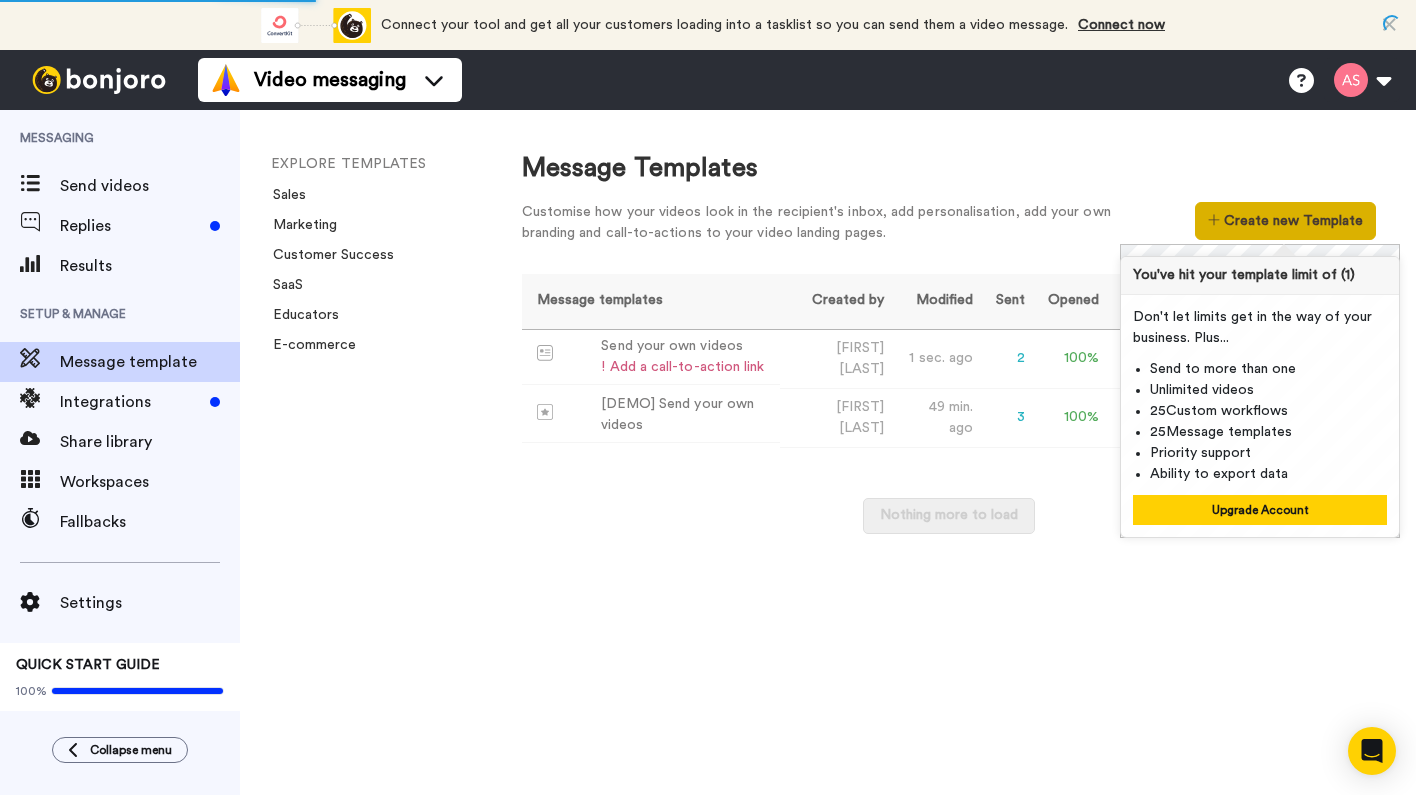click on "Create new Template" at bounding box center (1285, 221) 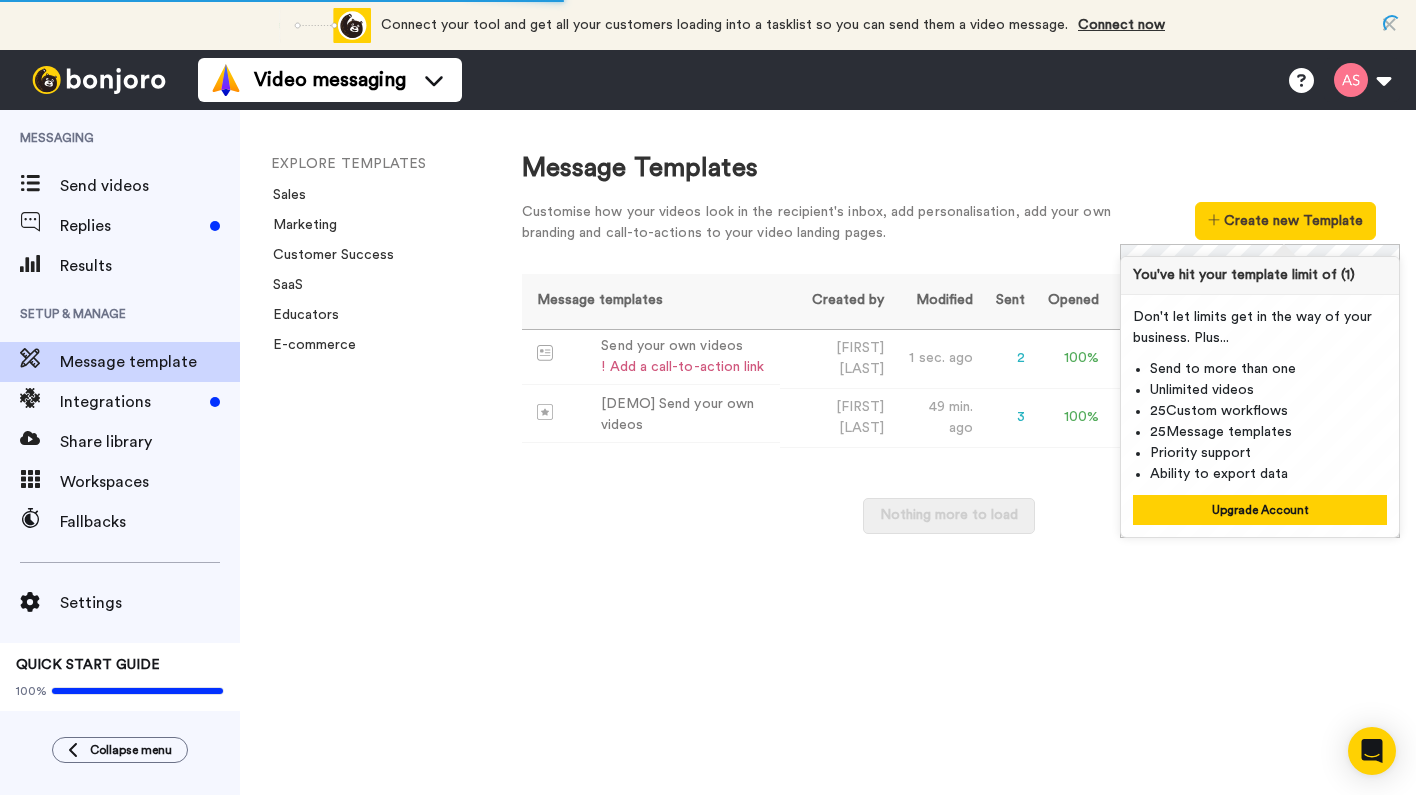 click on "Customise how your videos look in the recipient's inbox, add personalisation, add your own branding and call-to-actions to your video landing pages." at bounding box center (832, 223) 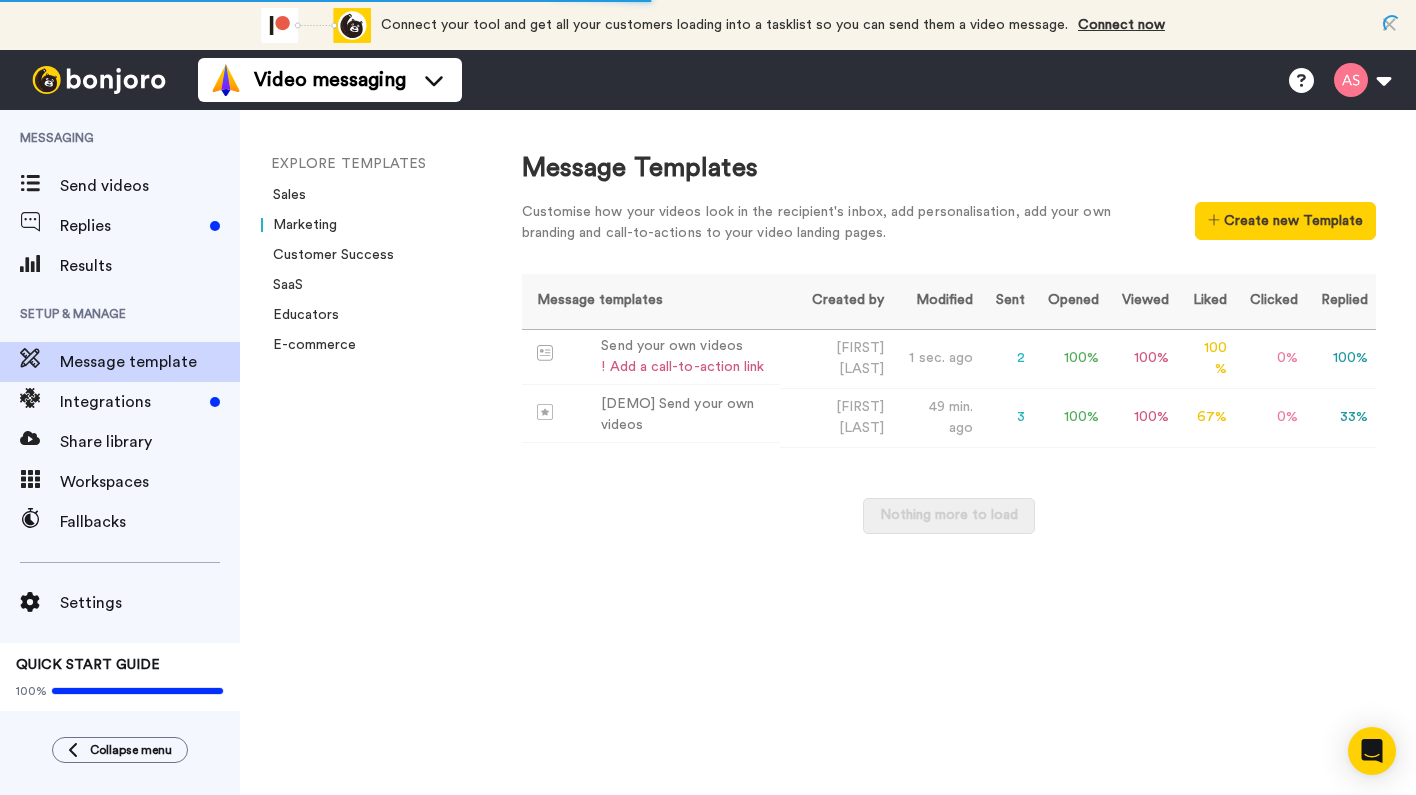 click on "Marketing" at bounding box center [299, 225] 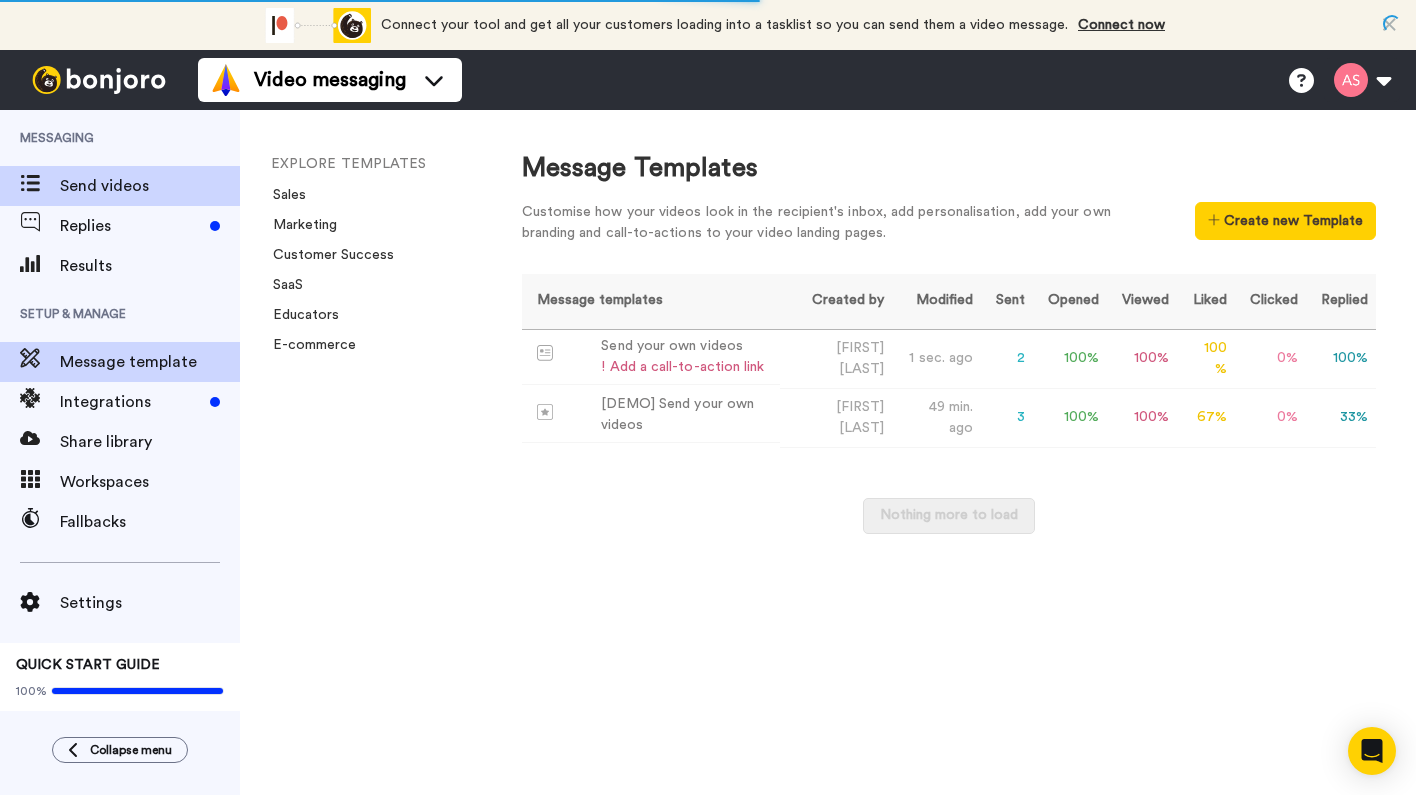 click on "Send videos" at bounding box center (150, 186) 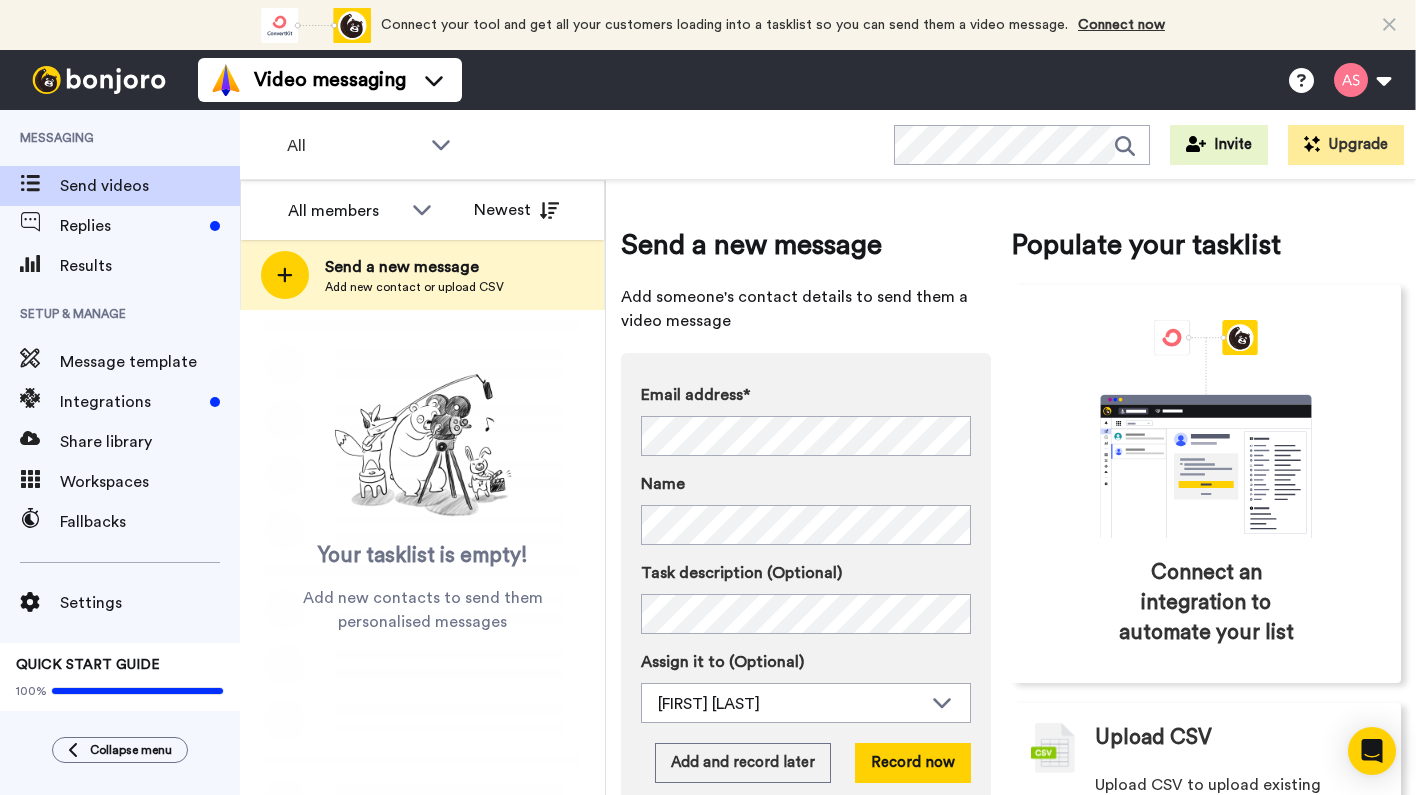 scroll, scrollTop: 0, scrollLeft: 0, axis: both 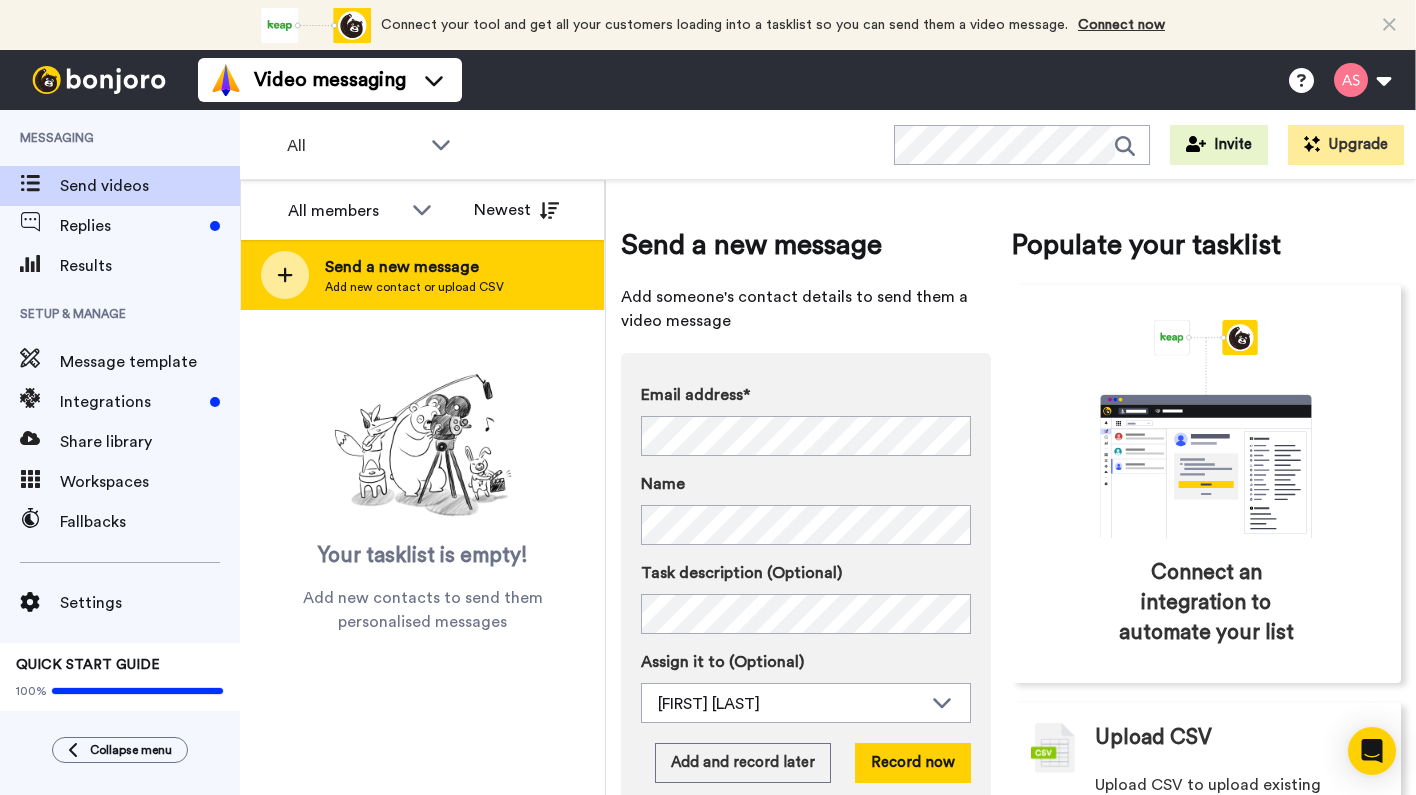 click at bounding box center (285, 275) 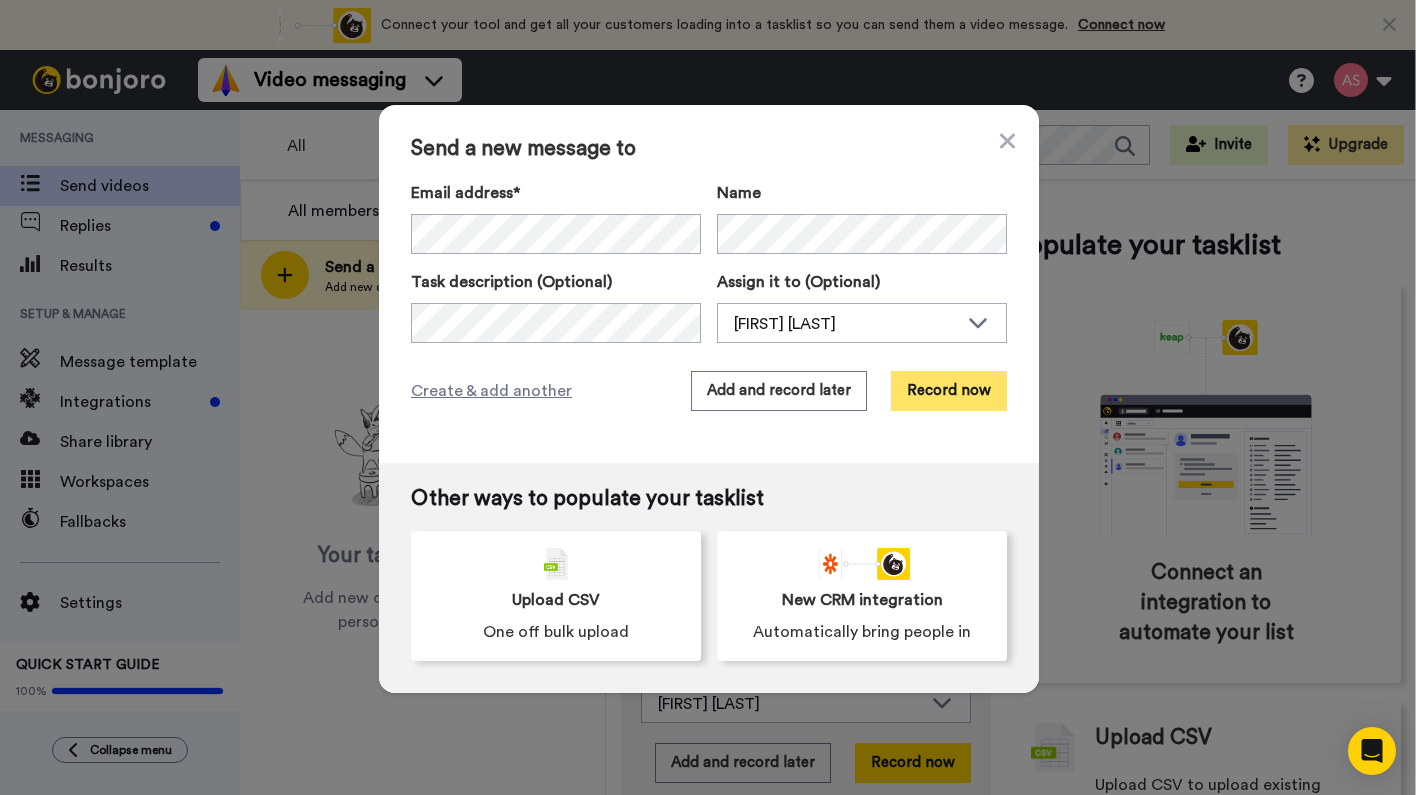 click on "Record now" at bounding box center [949, 391] 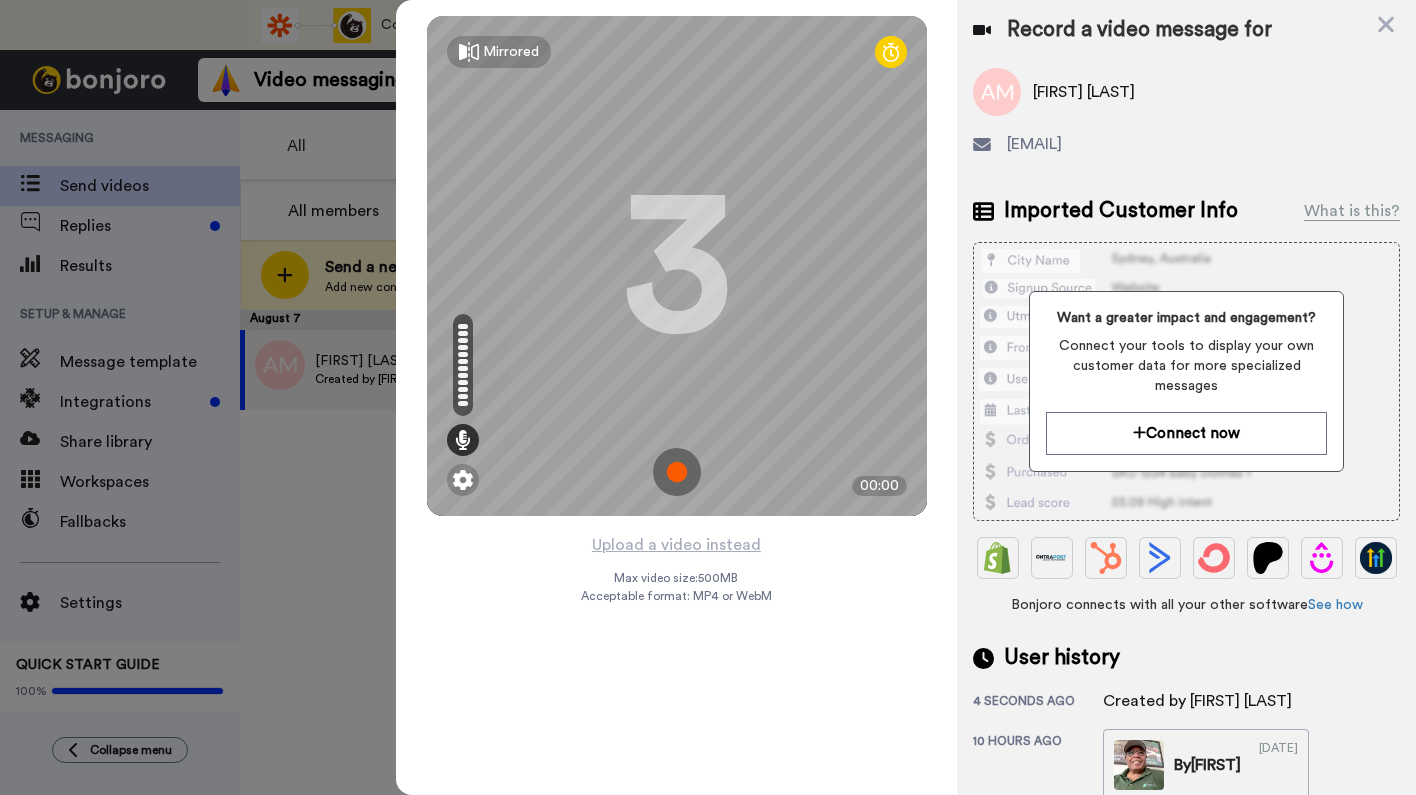 click at bounding box center [677, 472] 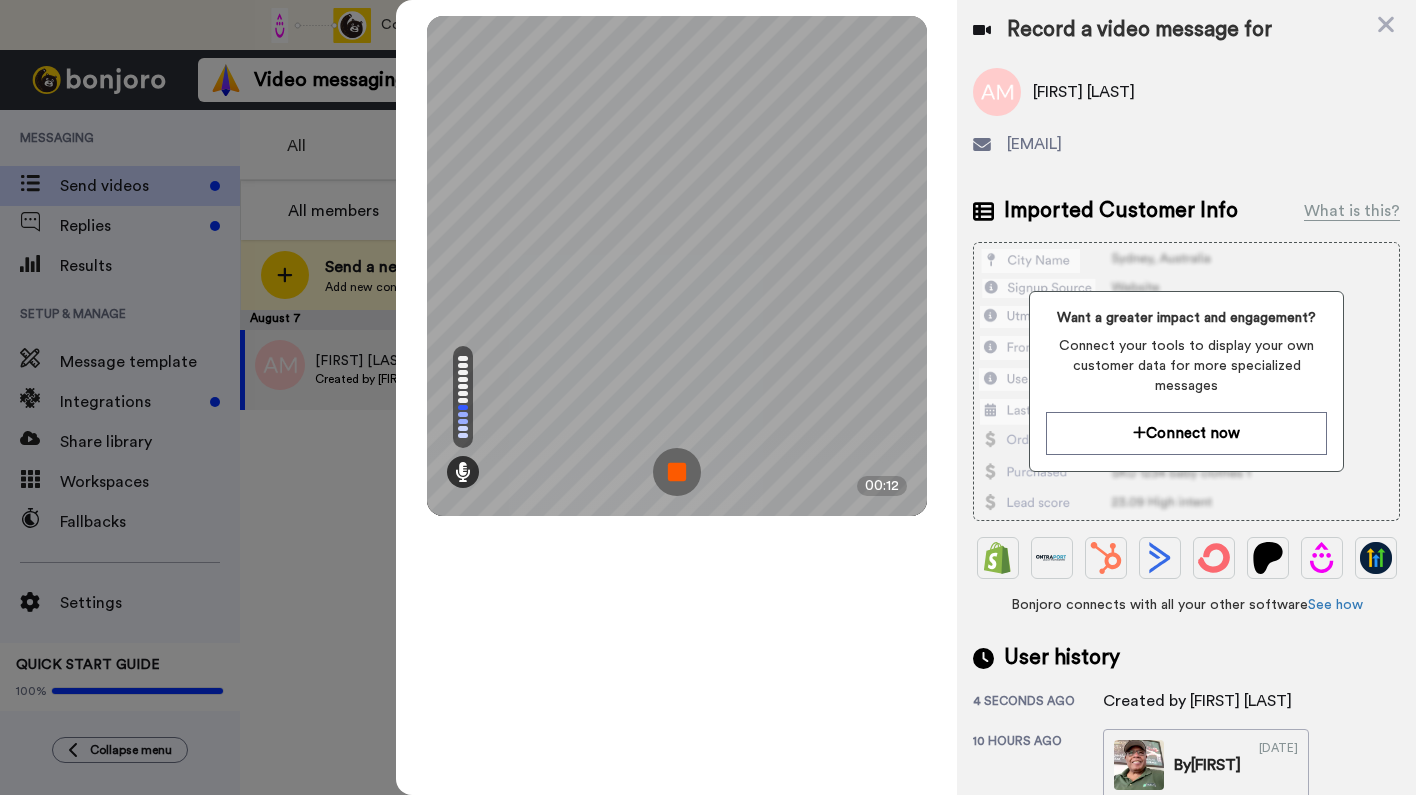 click at bounding box center [677, 472] 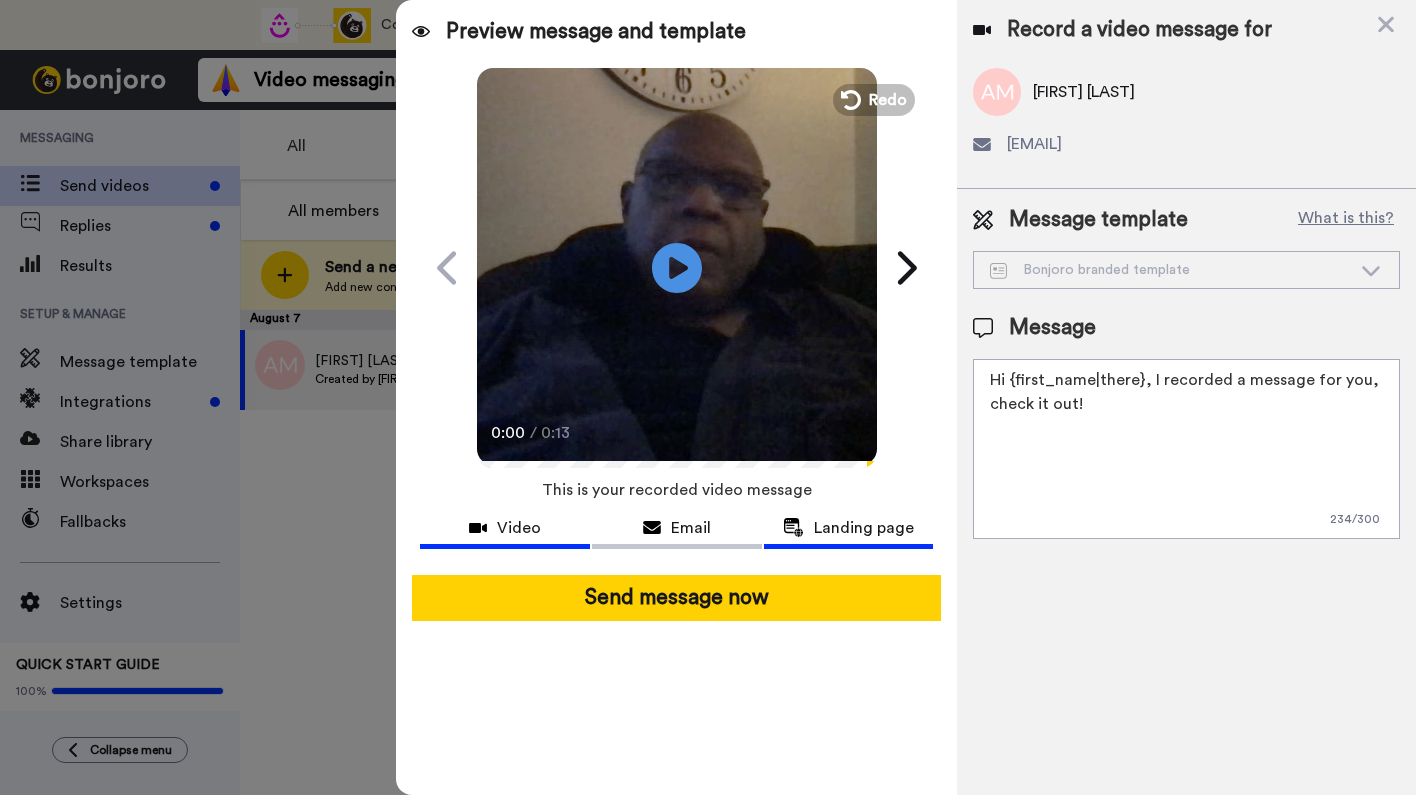 click on "Landing page" at bounding box center [864, 528] 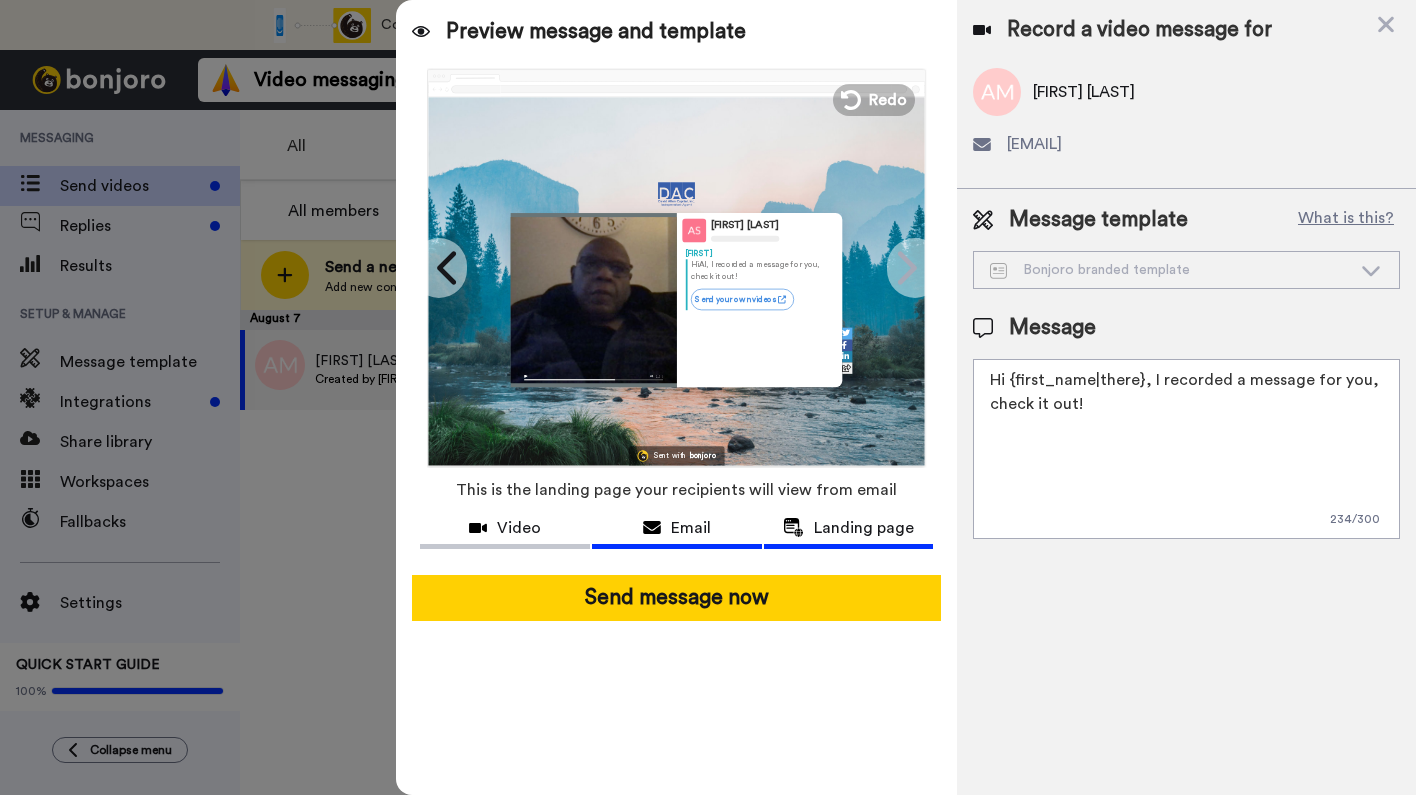 click on "Email" at bounding box center [691, 528] 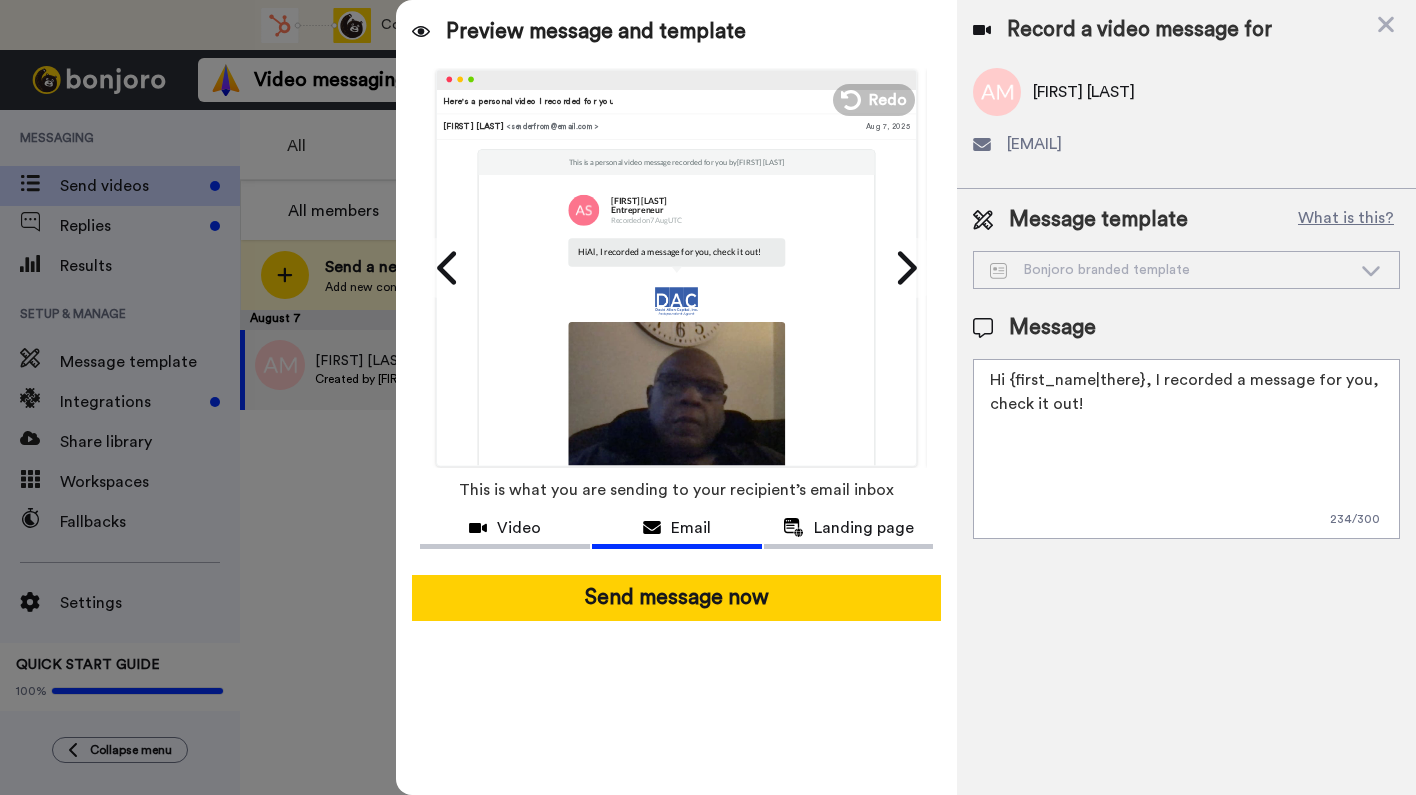 click on "Bonjoro branded template" at bounding box center [1170, 270] 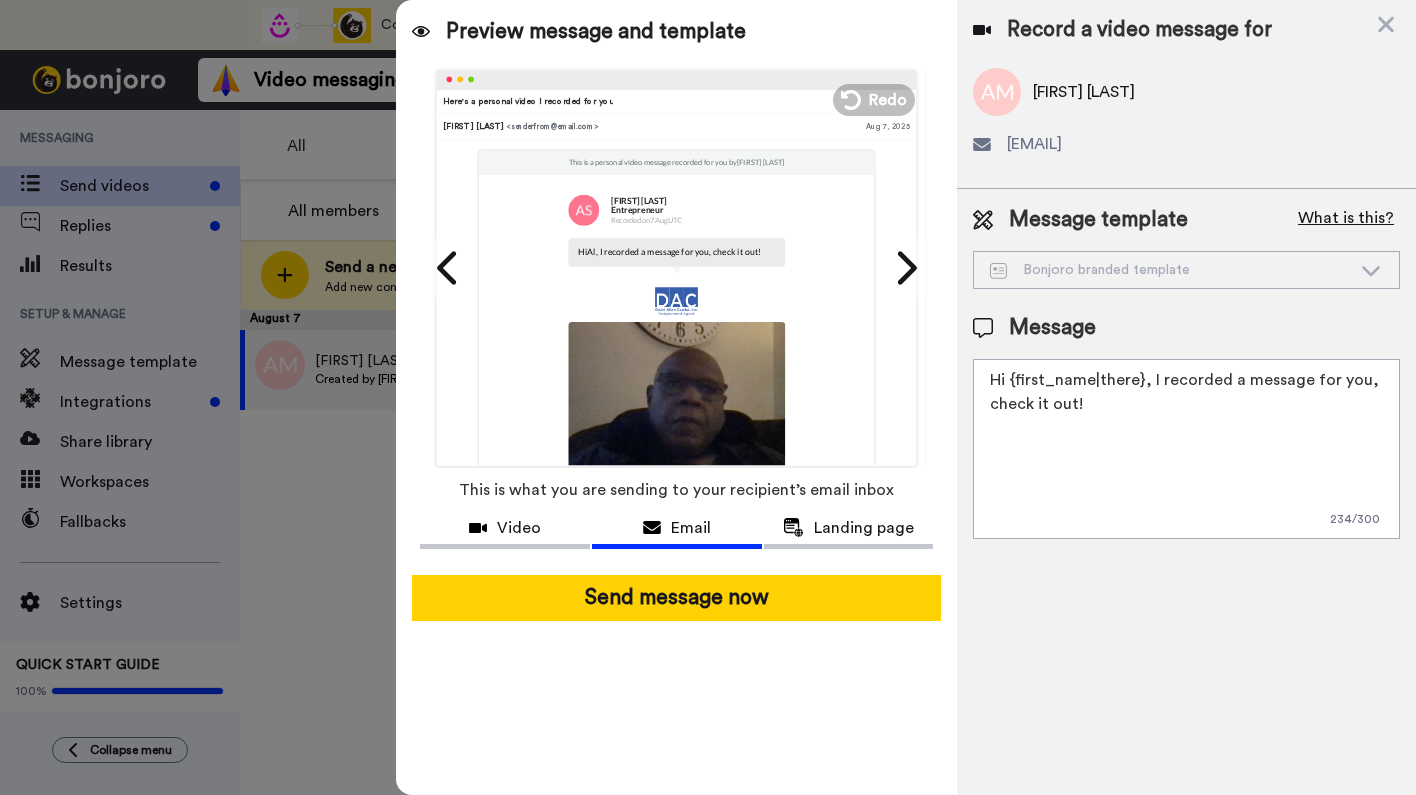click on "What is this?" at bounding box center [1346, 220] 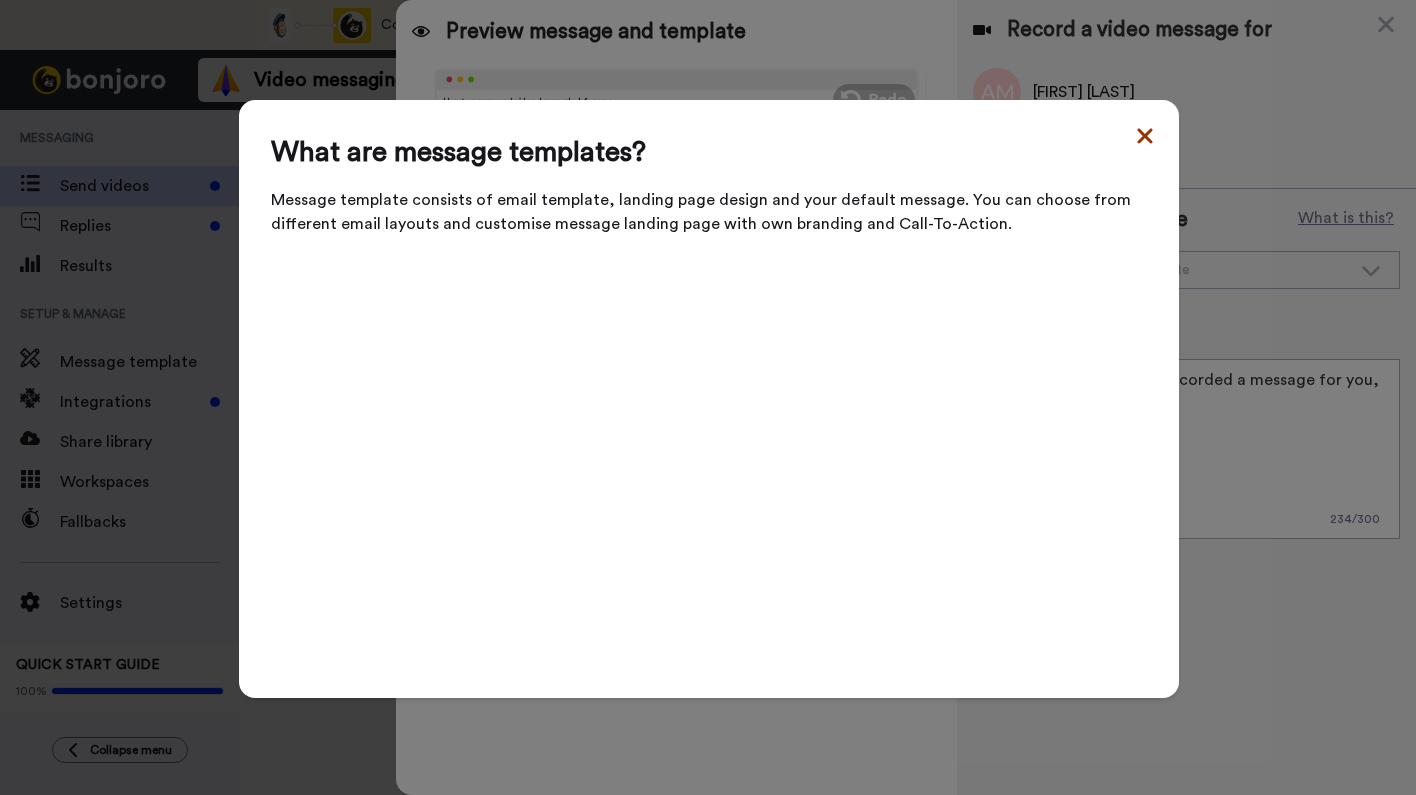click 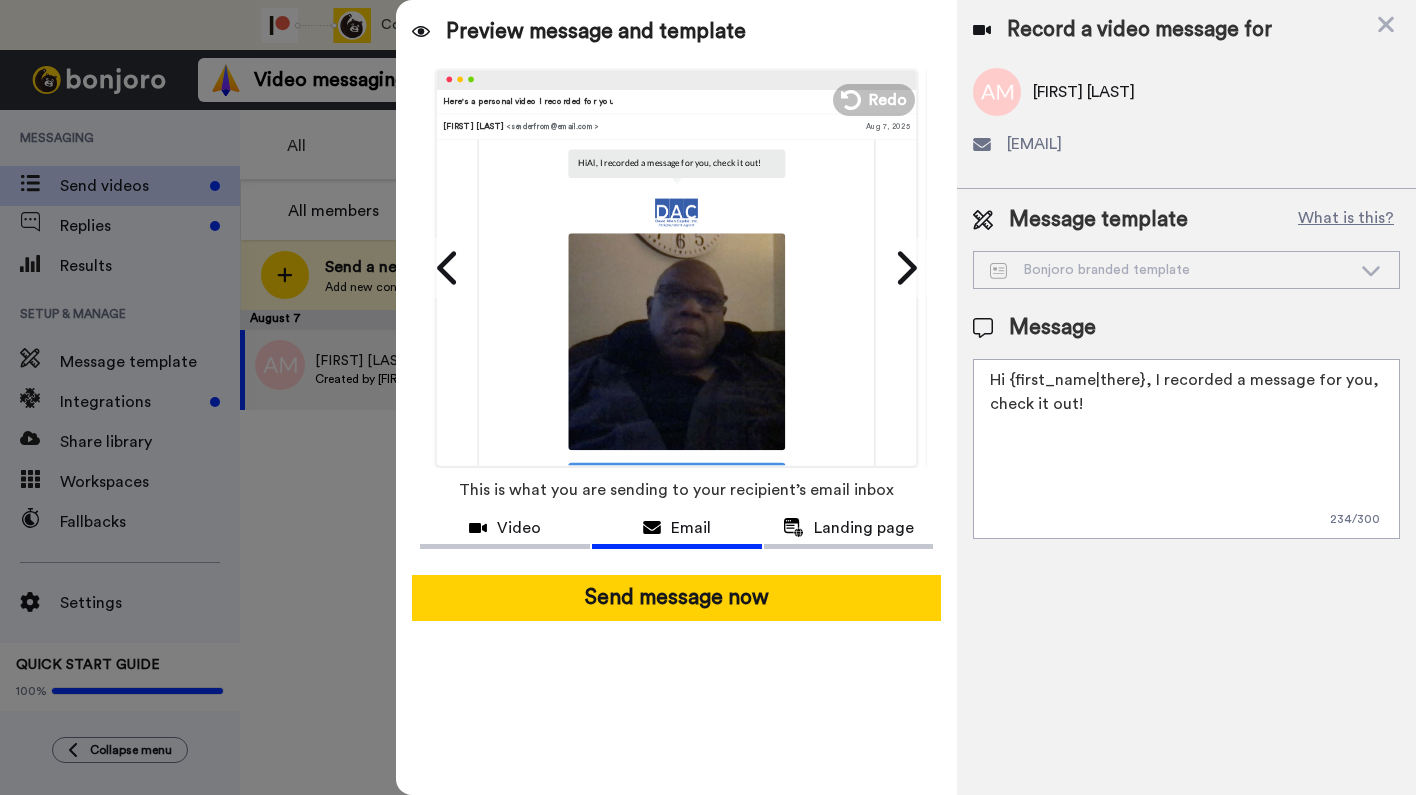 scroll, scrollTop: 147, scrollLeft: 0, axis: vertical 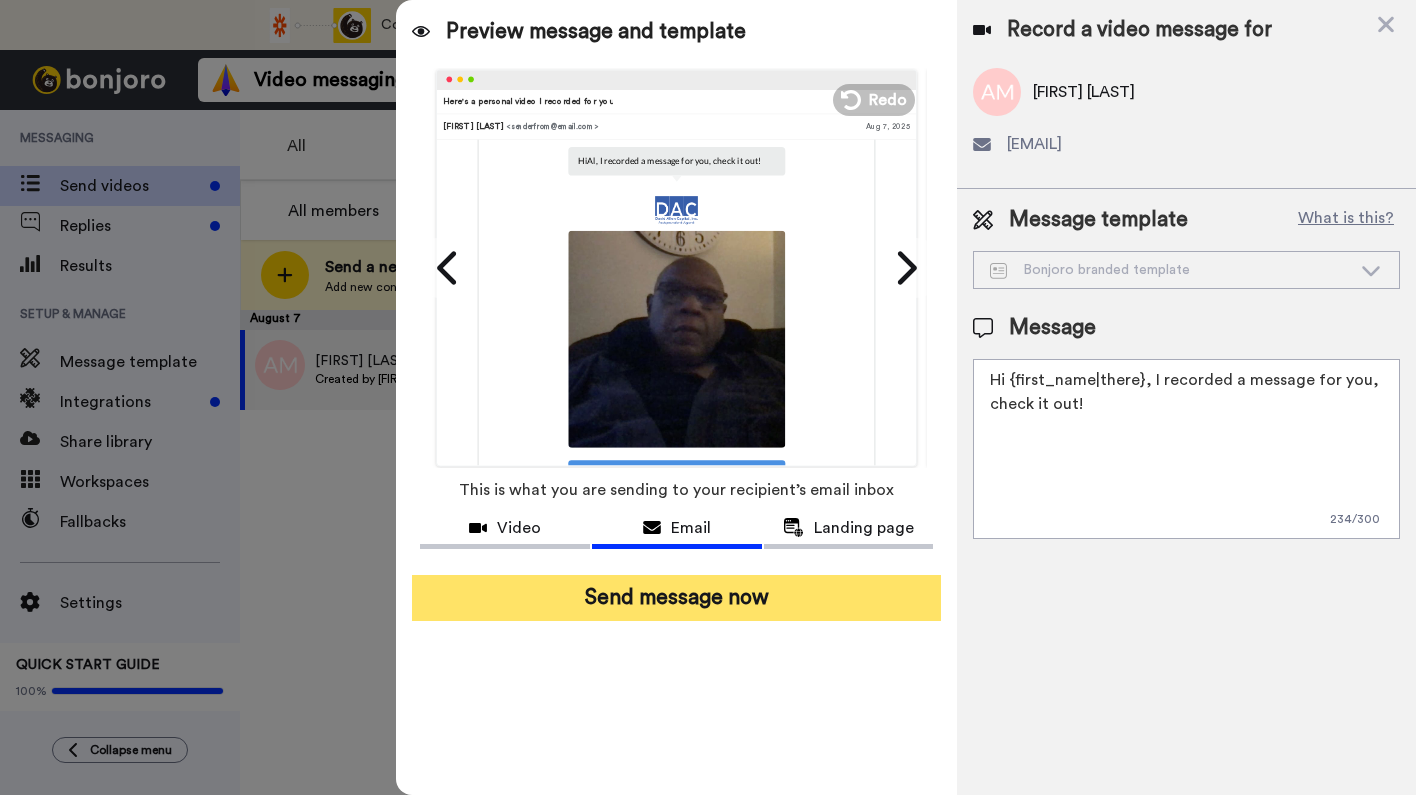 click on "Send message now" at bounding box center [676, 598] 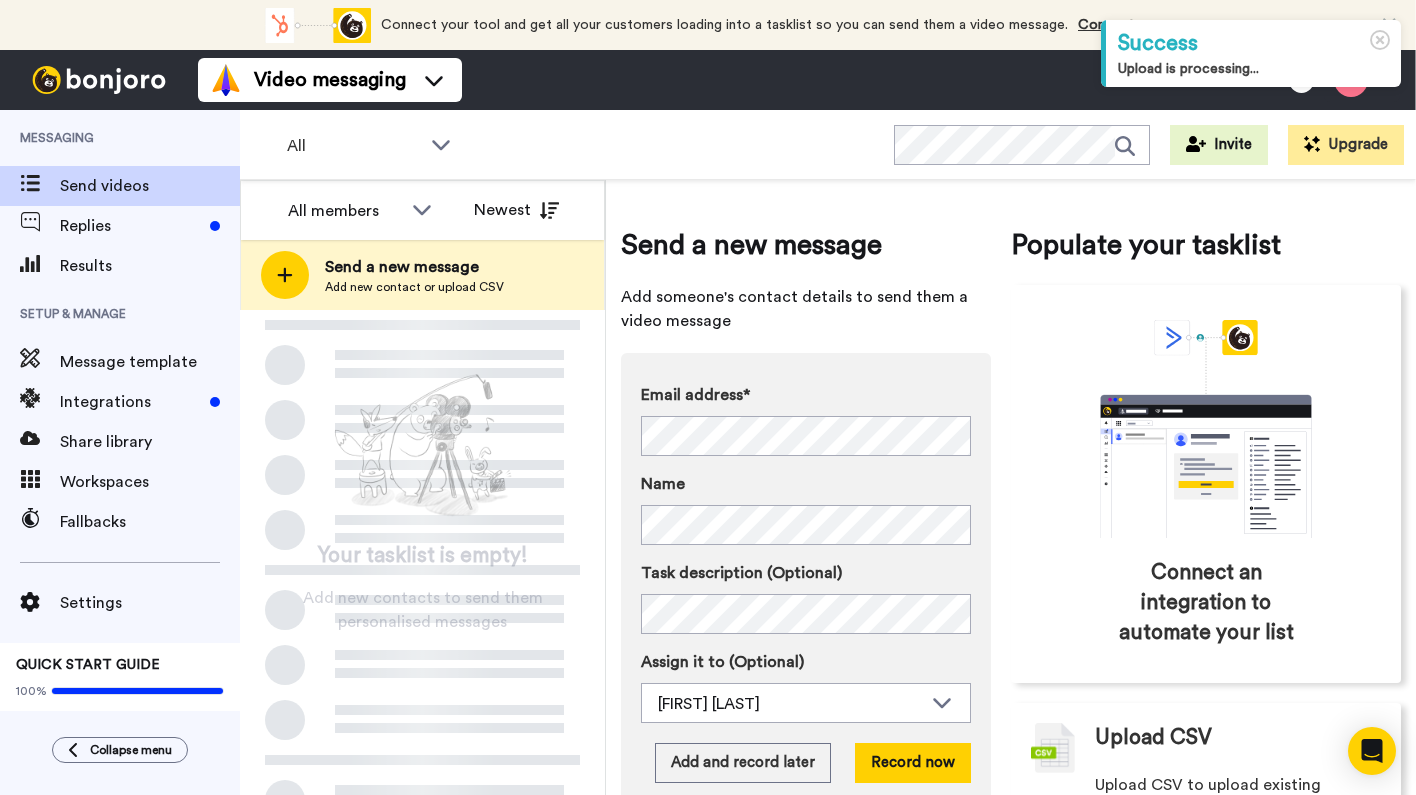 scroll, scrollTop: 0, scrollLeft: 0, axis: both 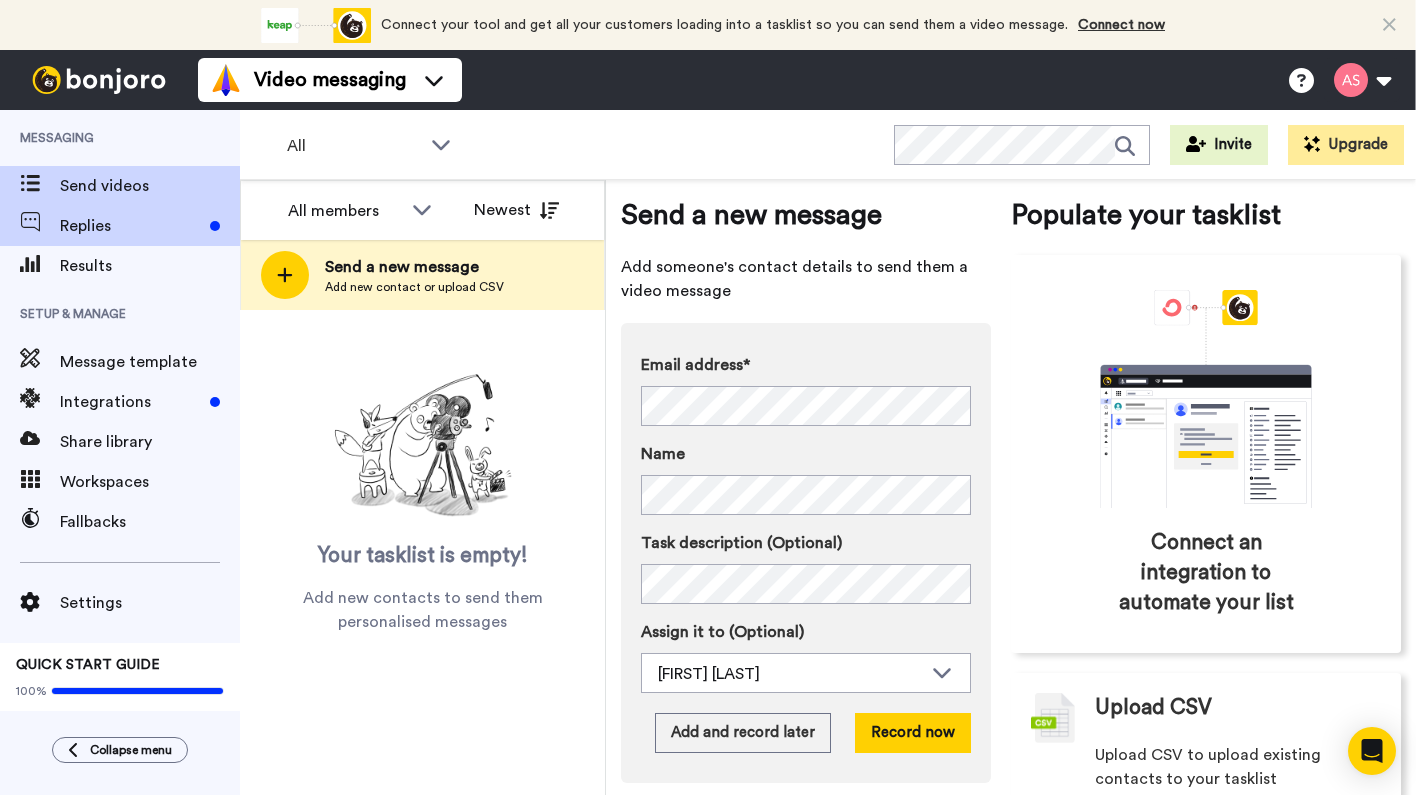 click on "Replies" 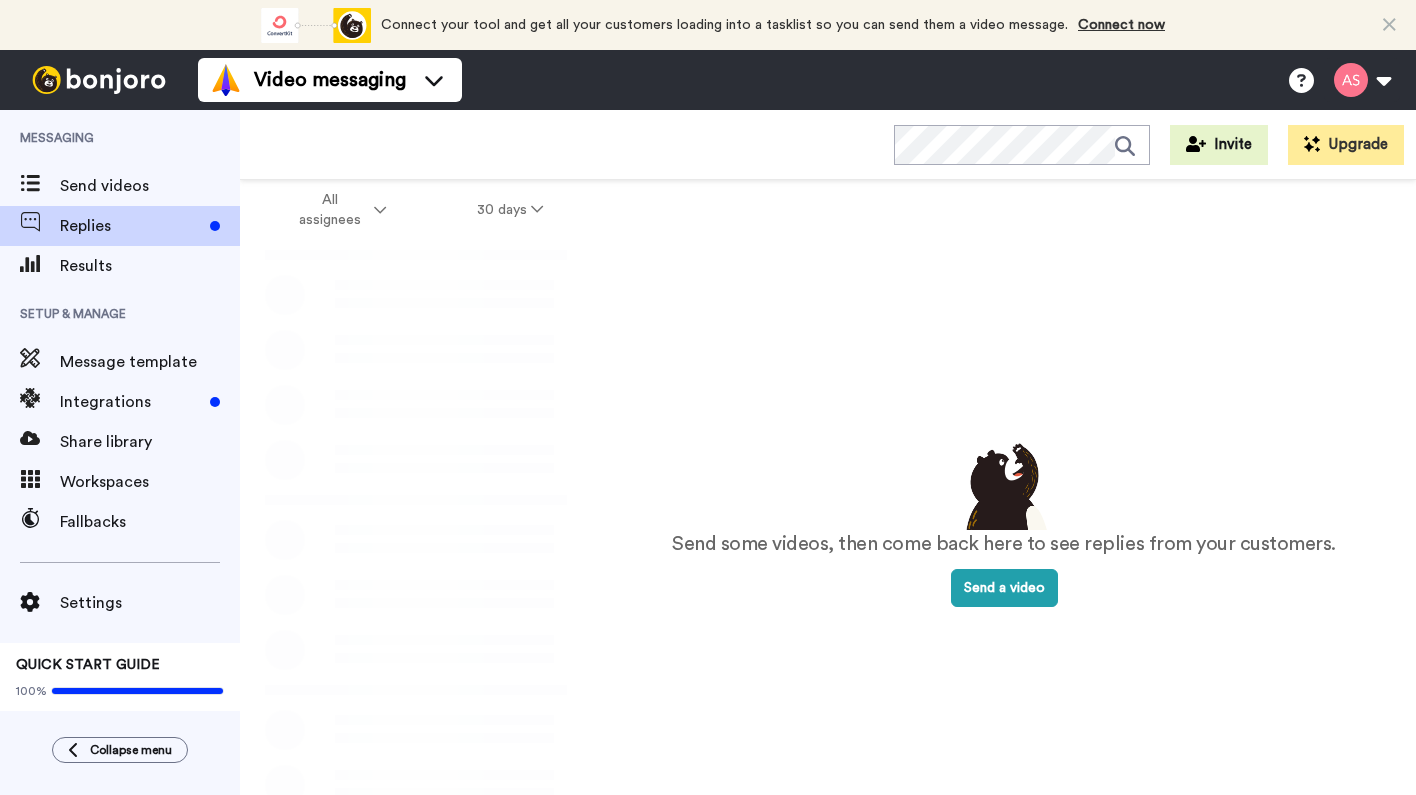 scroll, scrollTop: 0, scrollLeft: 0, axis: both 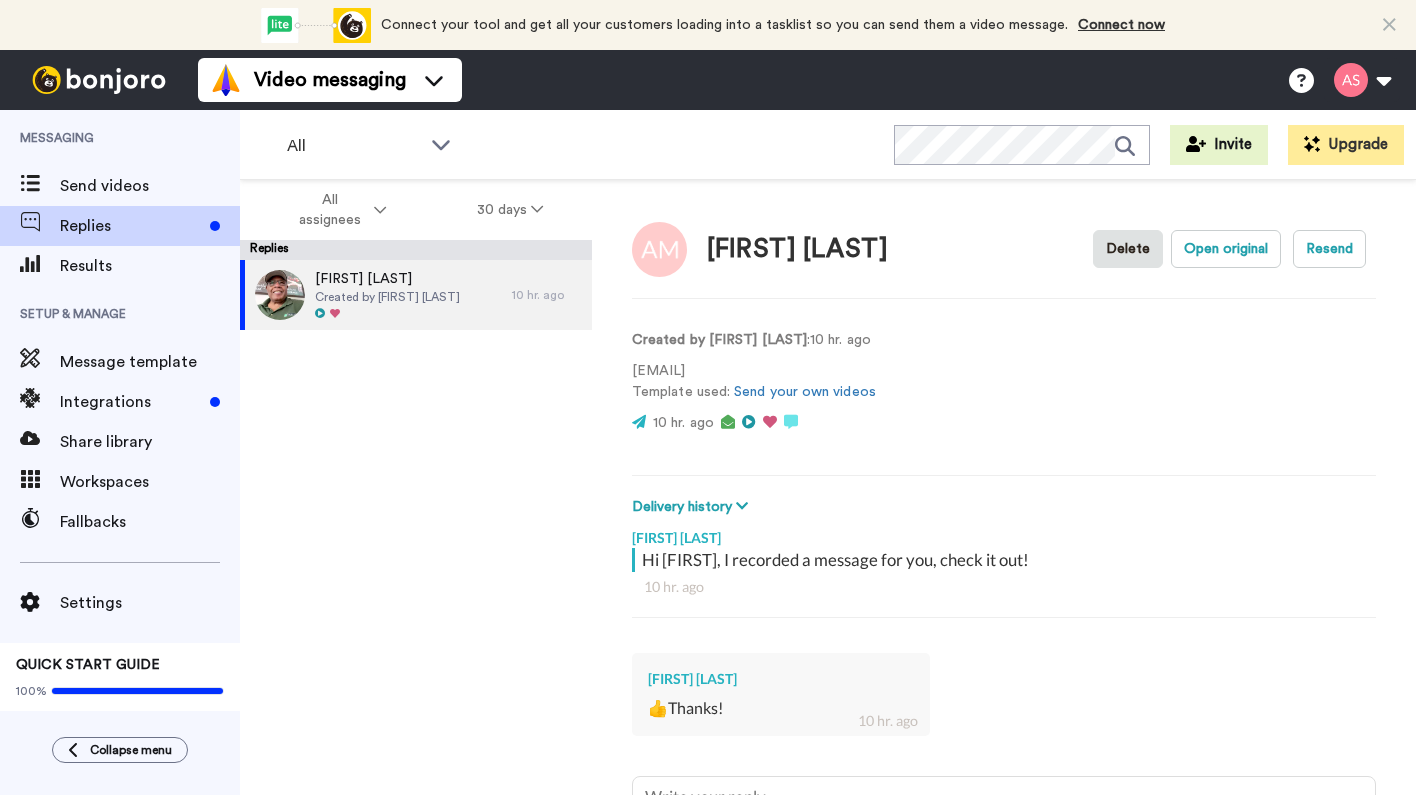 click at bounding box center [966, 389] 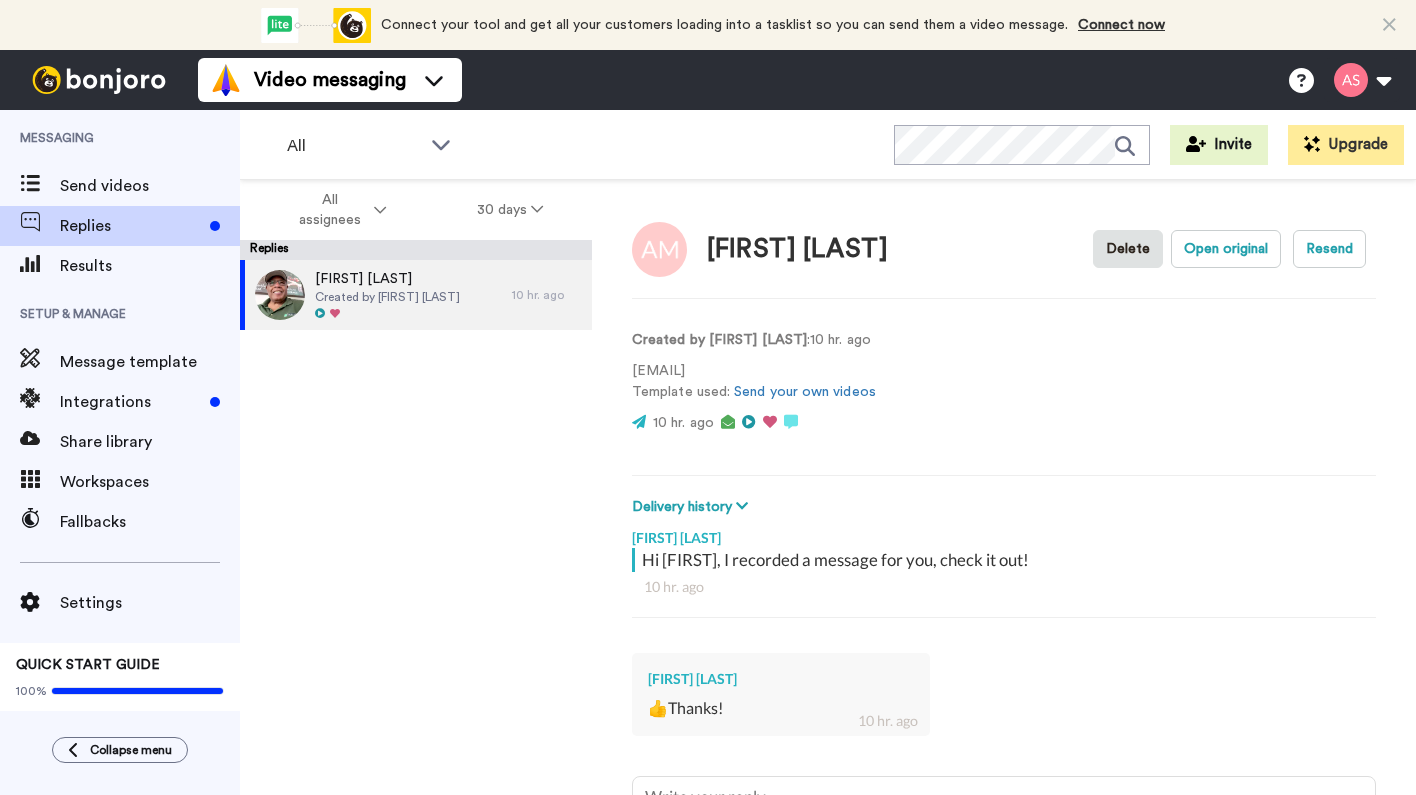click at bounding box center (966, 389) 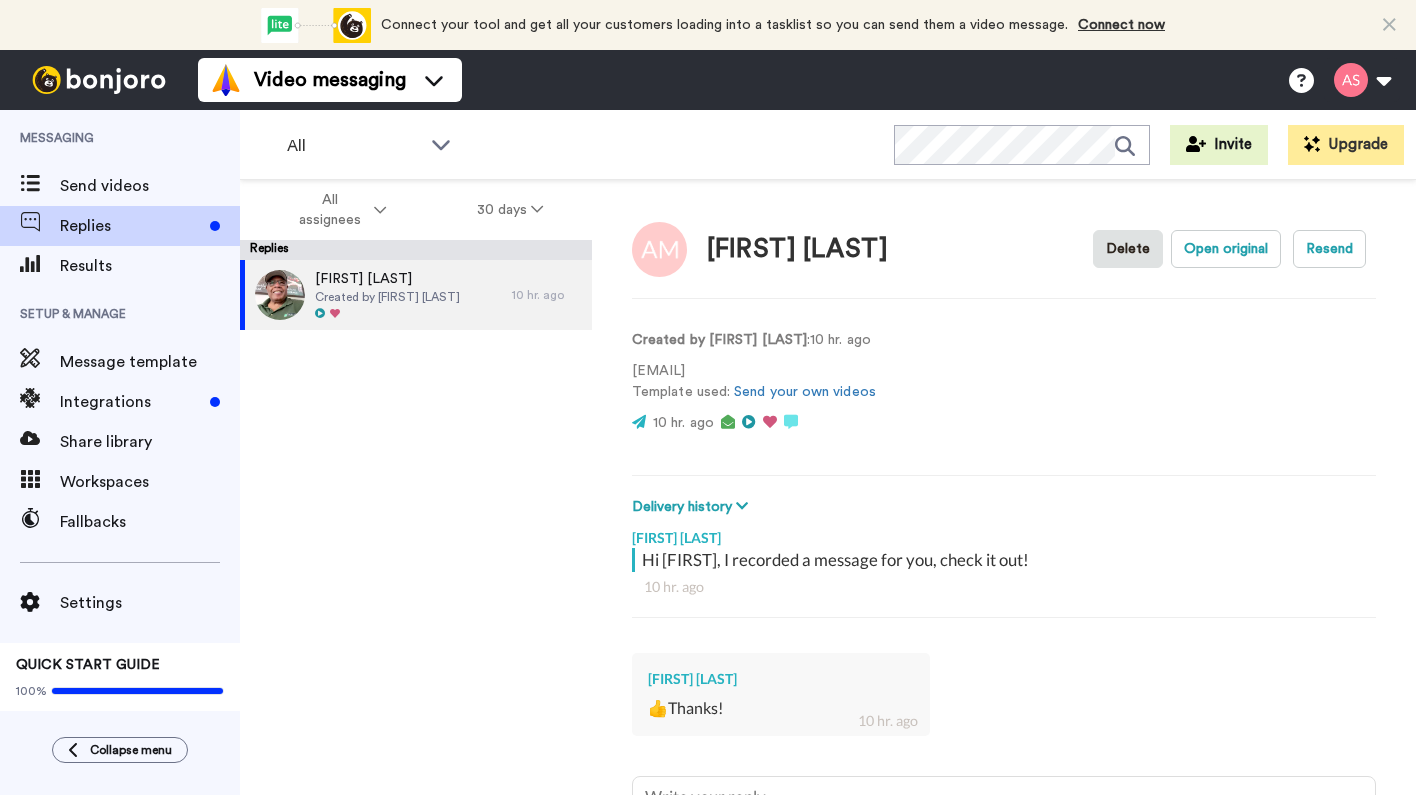 click at bounding box center [966, 389] 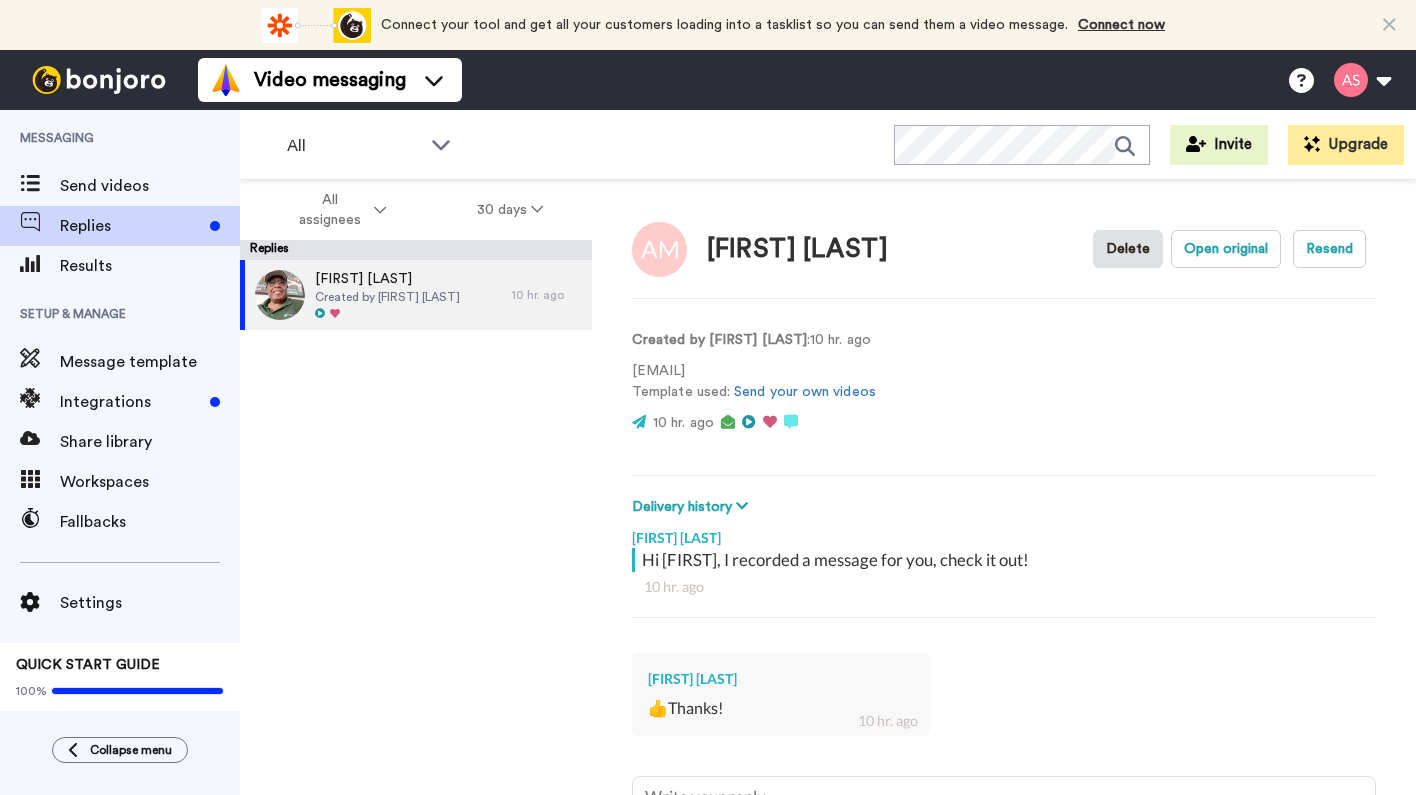 click at bounding box center [280, 295] 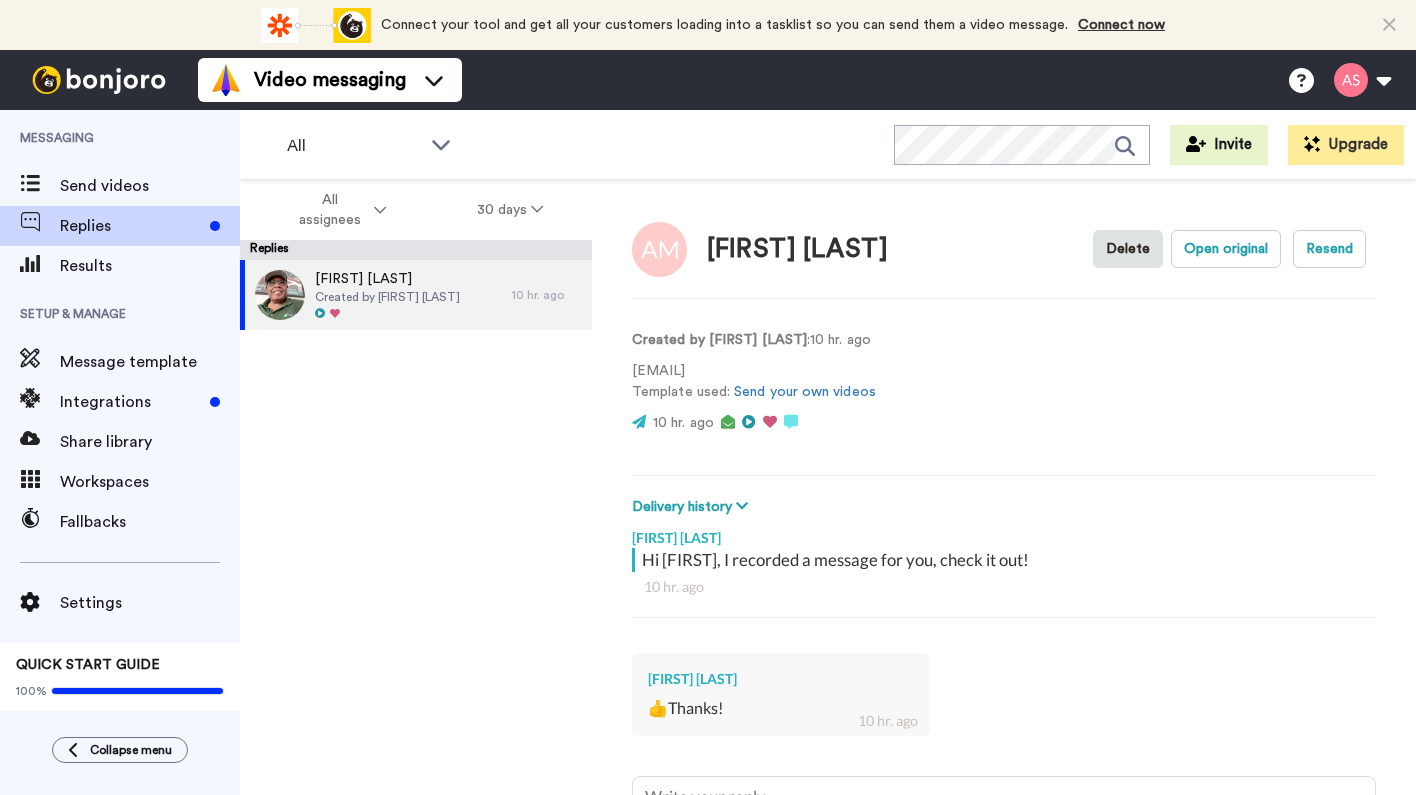click at bounding box center [280, 295] 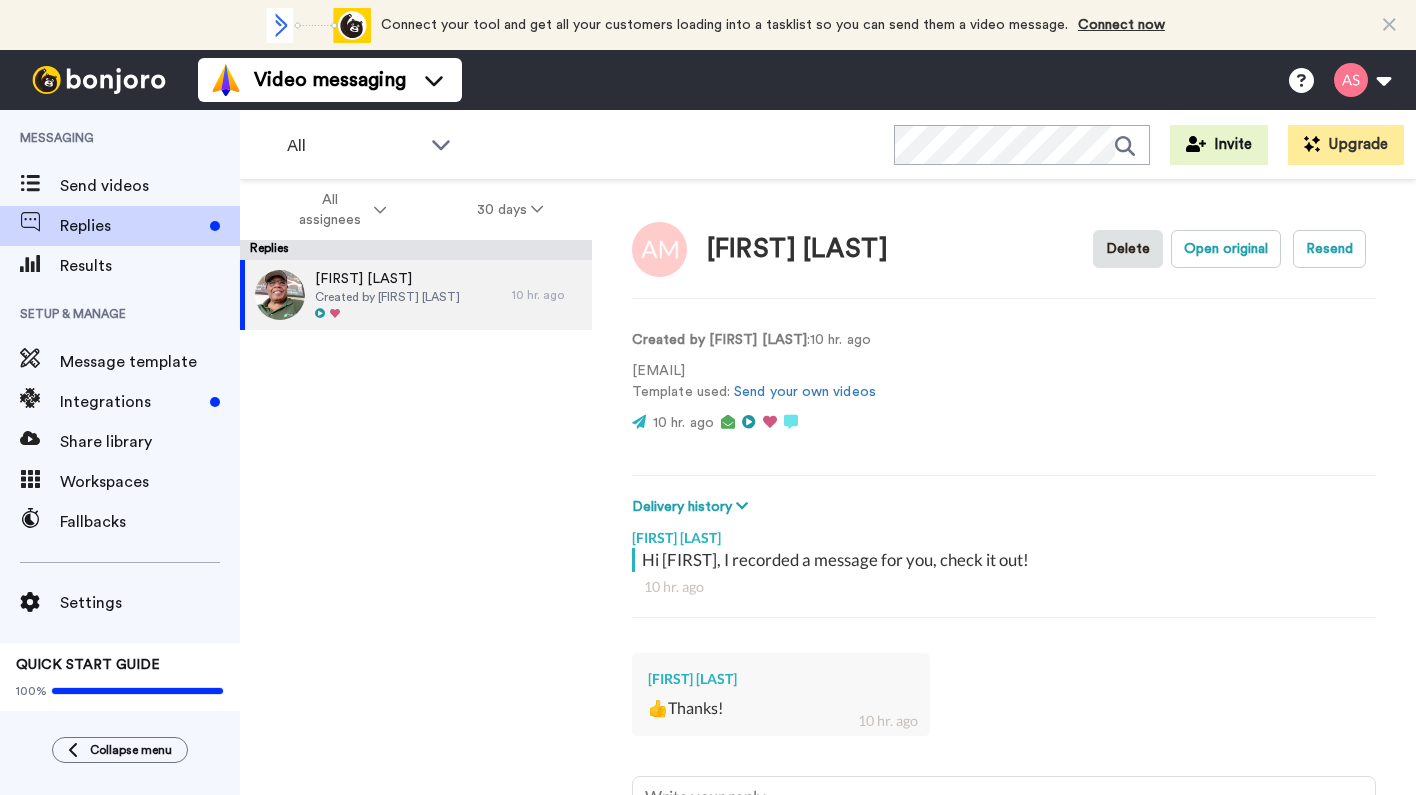 type on "x" 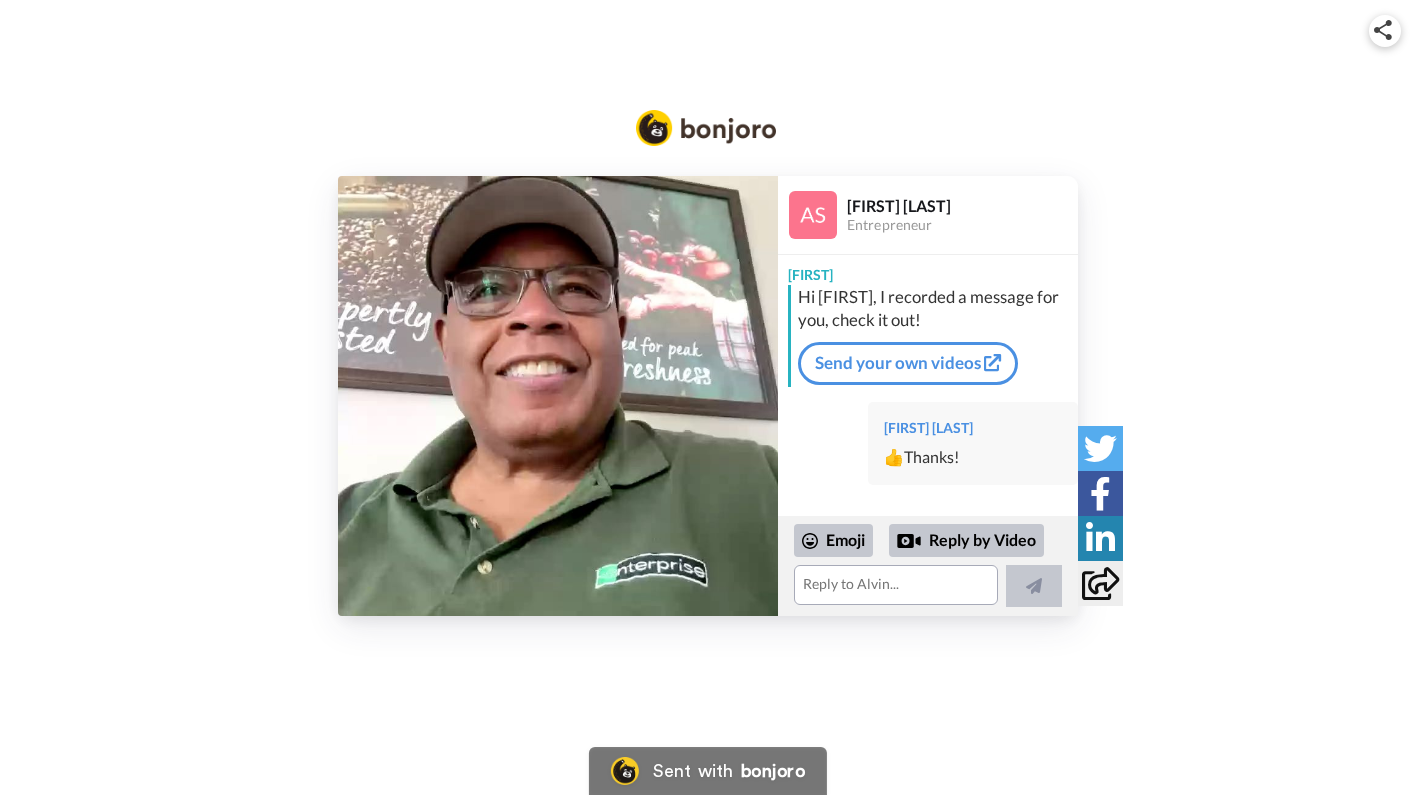 scroll, scrollTop: 0, scrollLeft: 0, axis: both 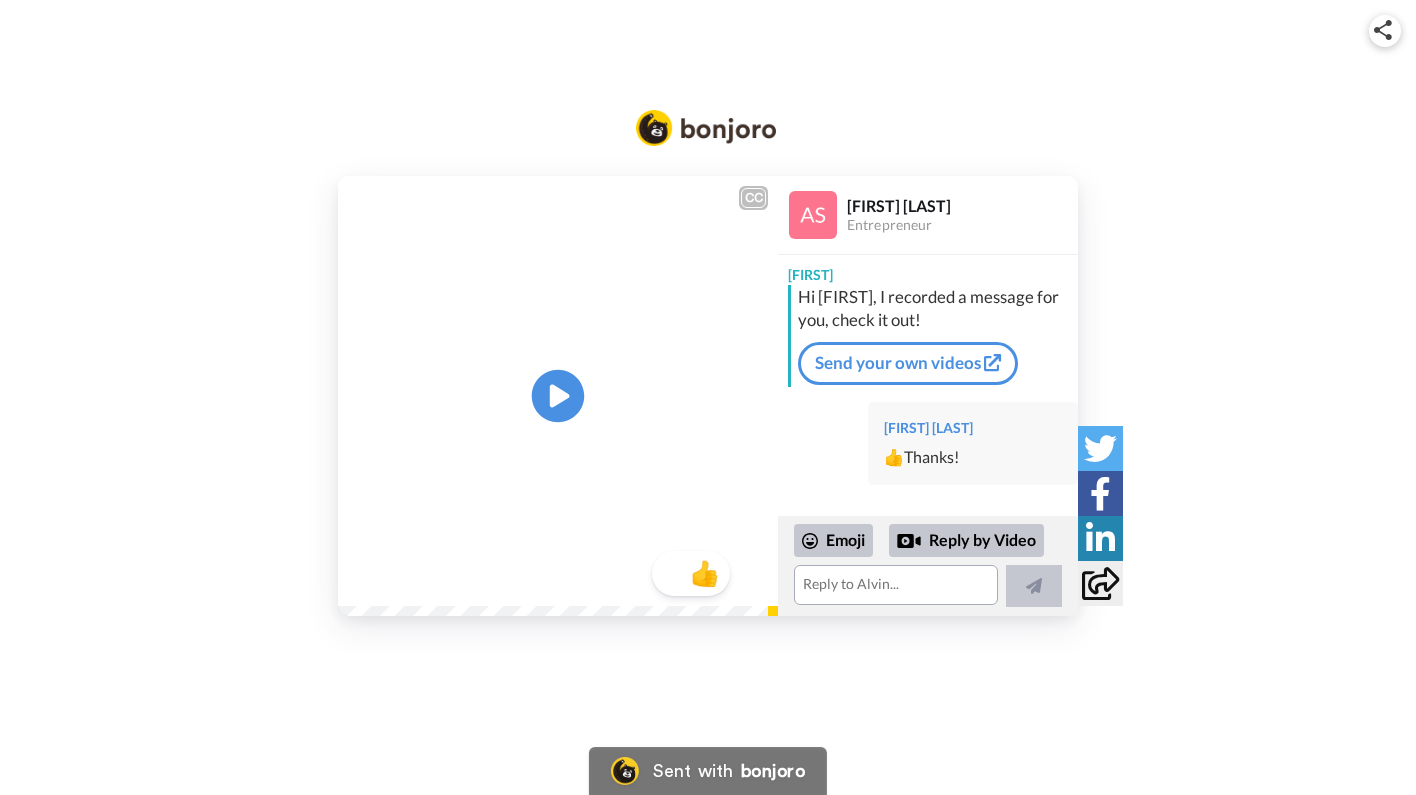click 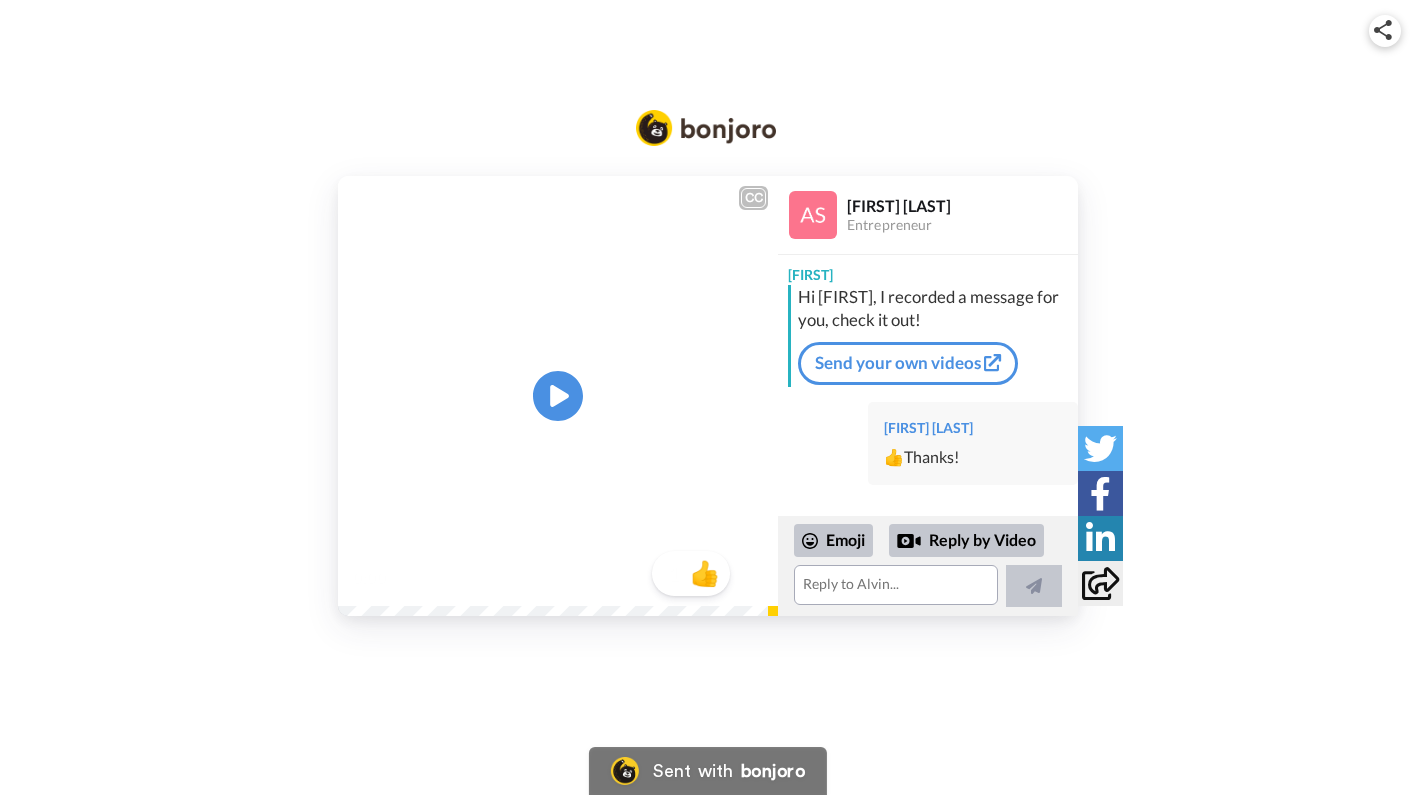 scroll, scrollTop: 0, scrollLeft: 0, axis: both 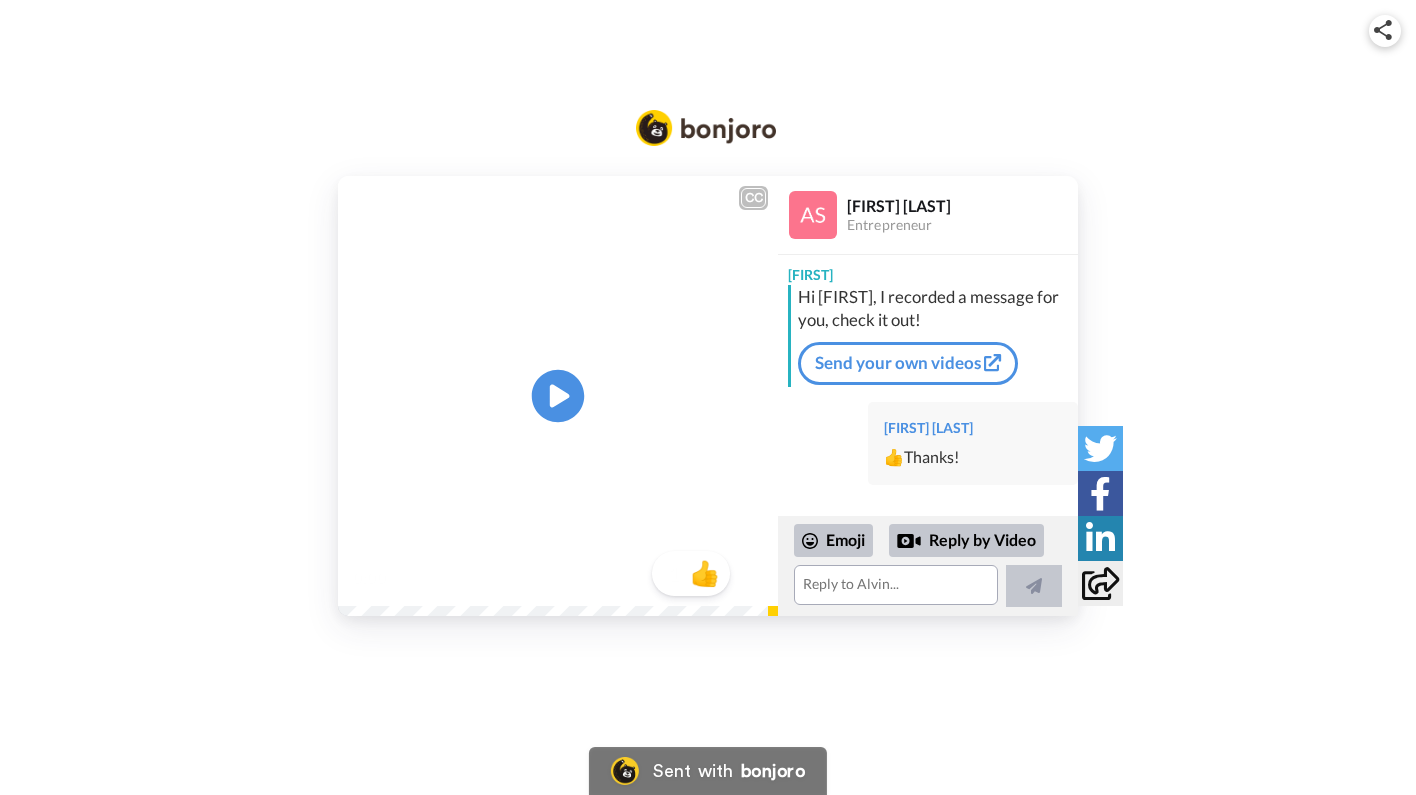 click 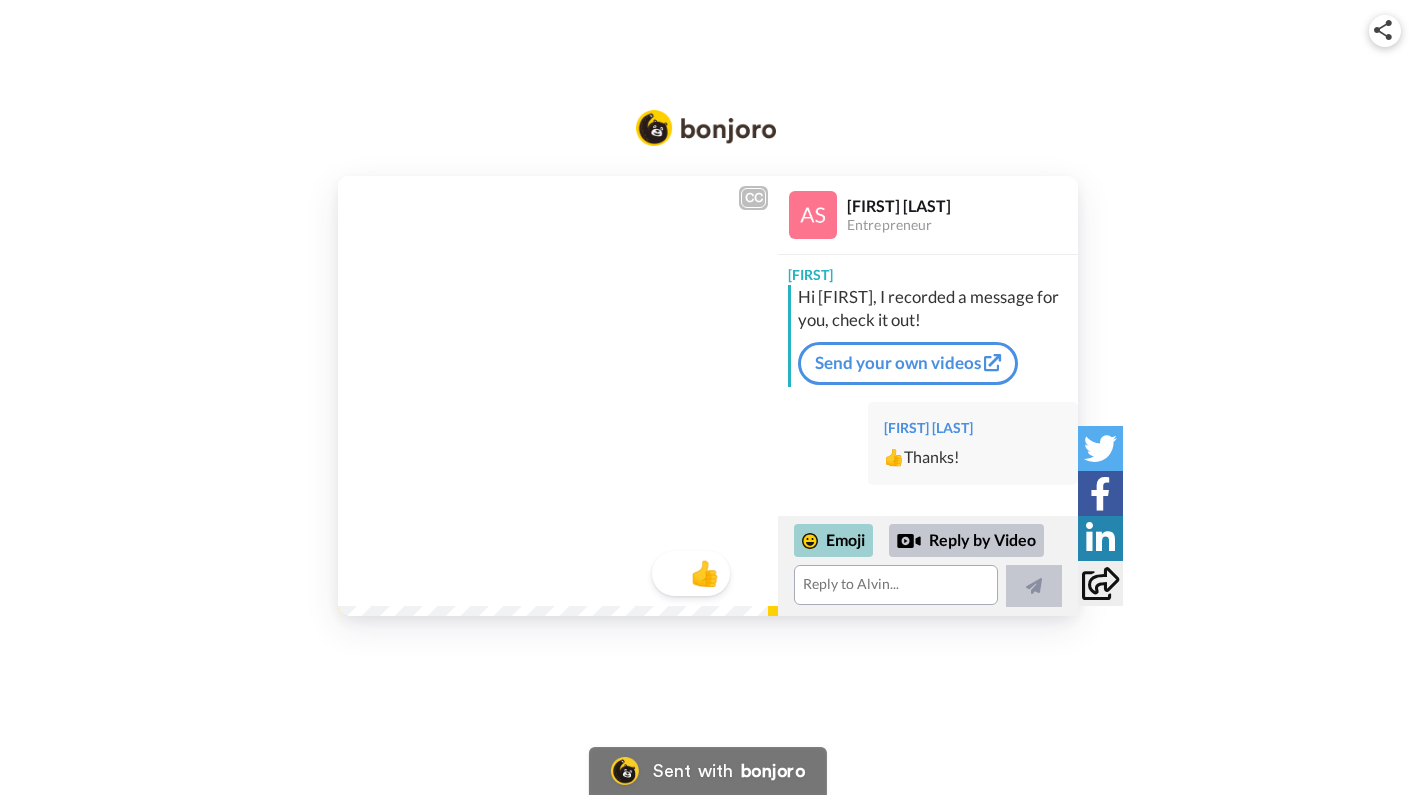 click on "Emoji" at bounding box center (833, 540) 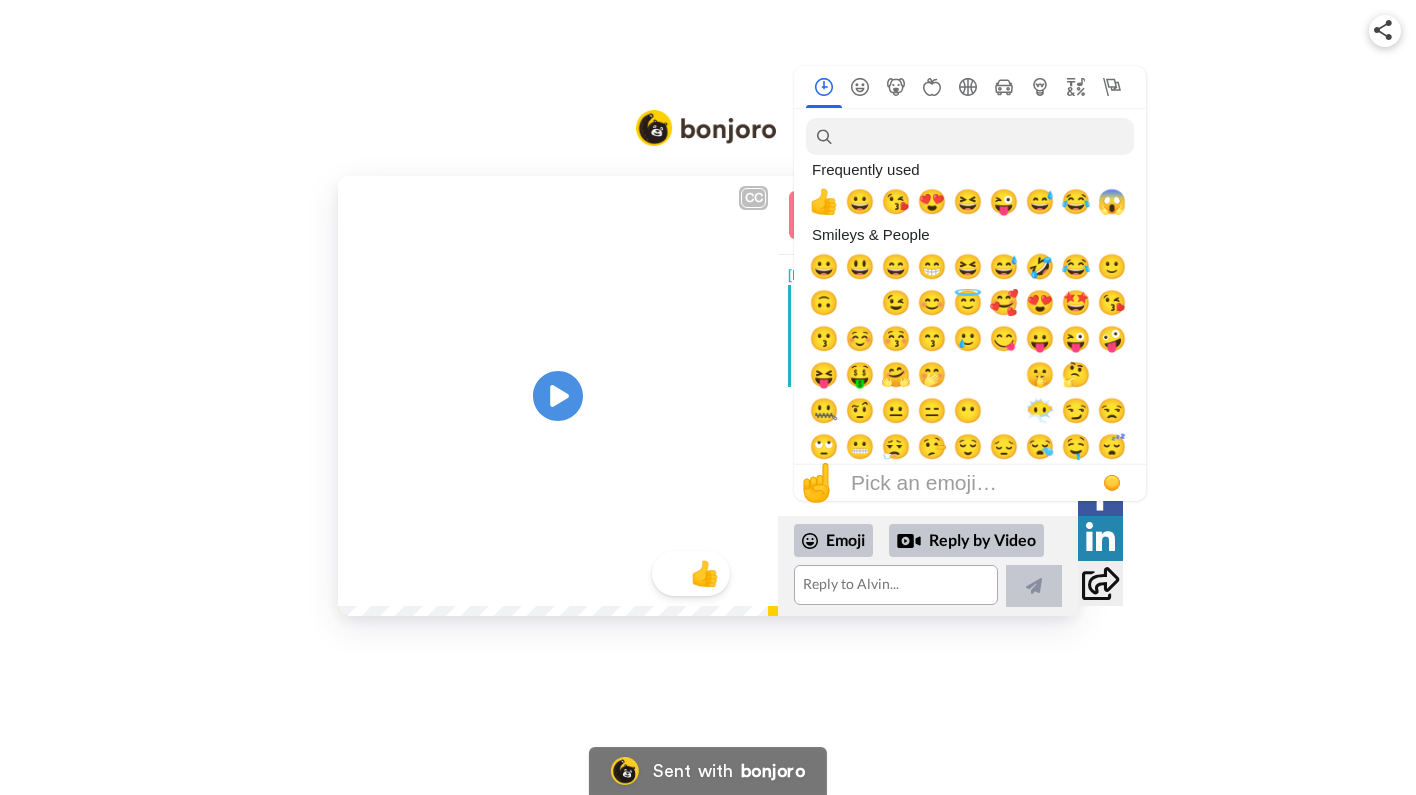 click on "CC Play/Pause  0:09 /  0:09 1 👍 Alvin Slaughter Entrepreneur Alvin Hi Al, I recorded a message for you, check it out! Send your own videos   Al Marty 👍Thanks! Emoji Reply by Video Sent with bonjoro" at bounding box center (708, 396) 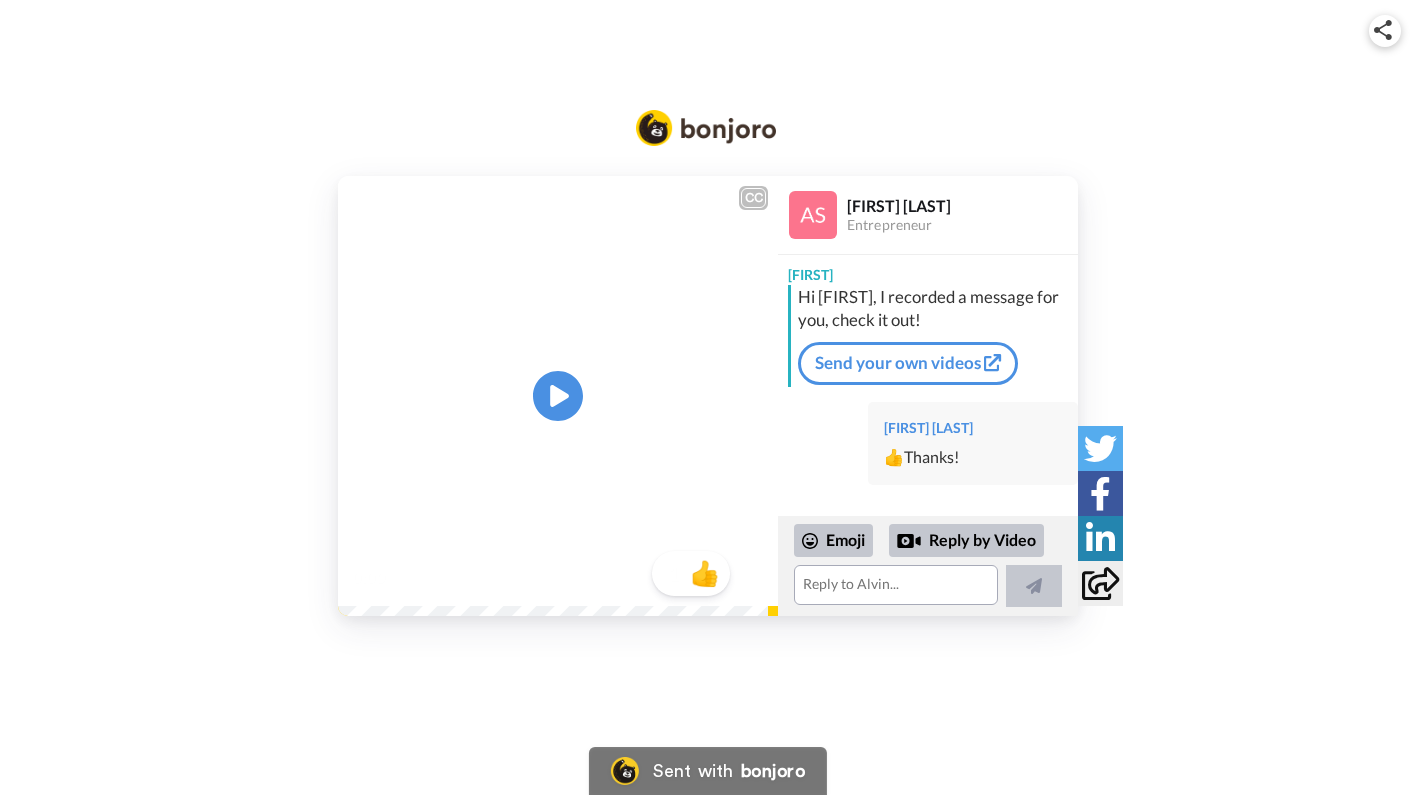 click at bounding box center [1100, 583] 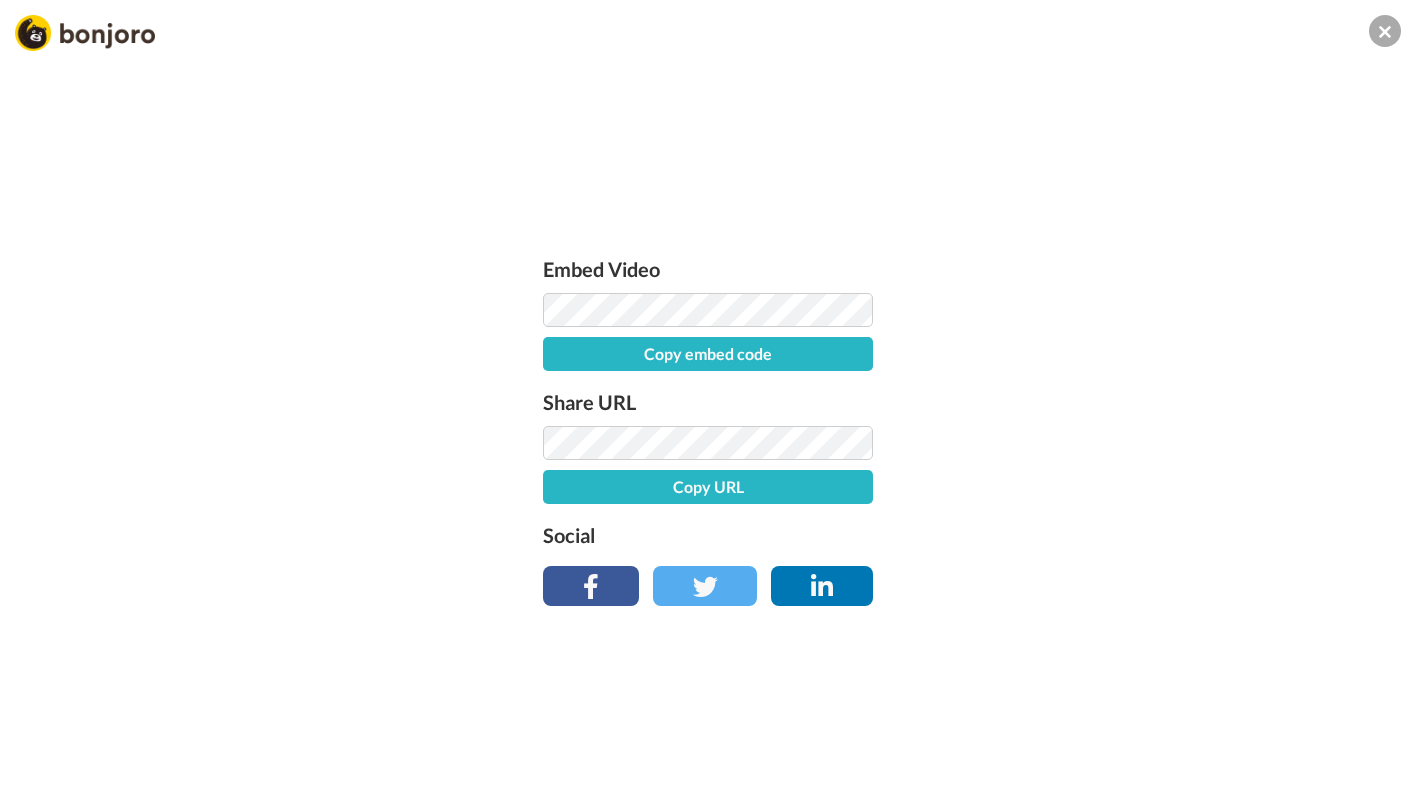 click on "Copy URL" at bounding box center [708, 487] 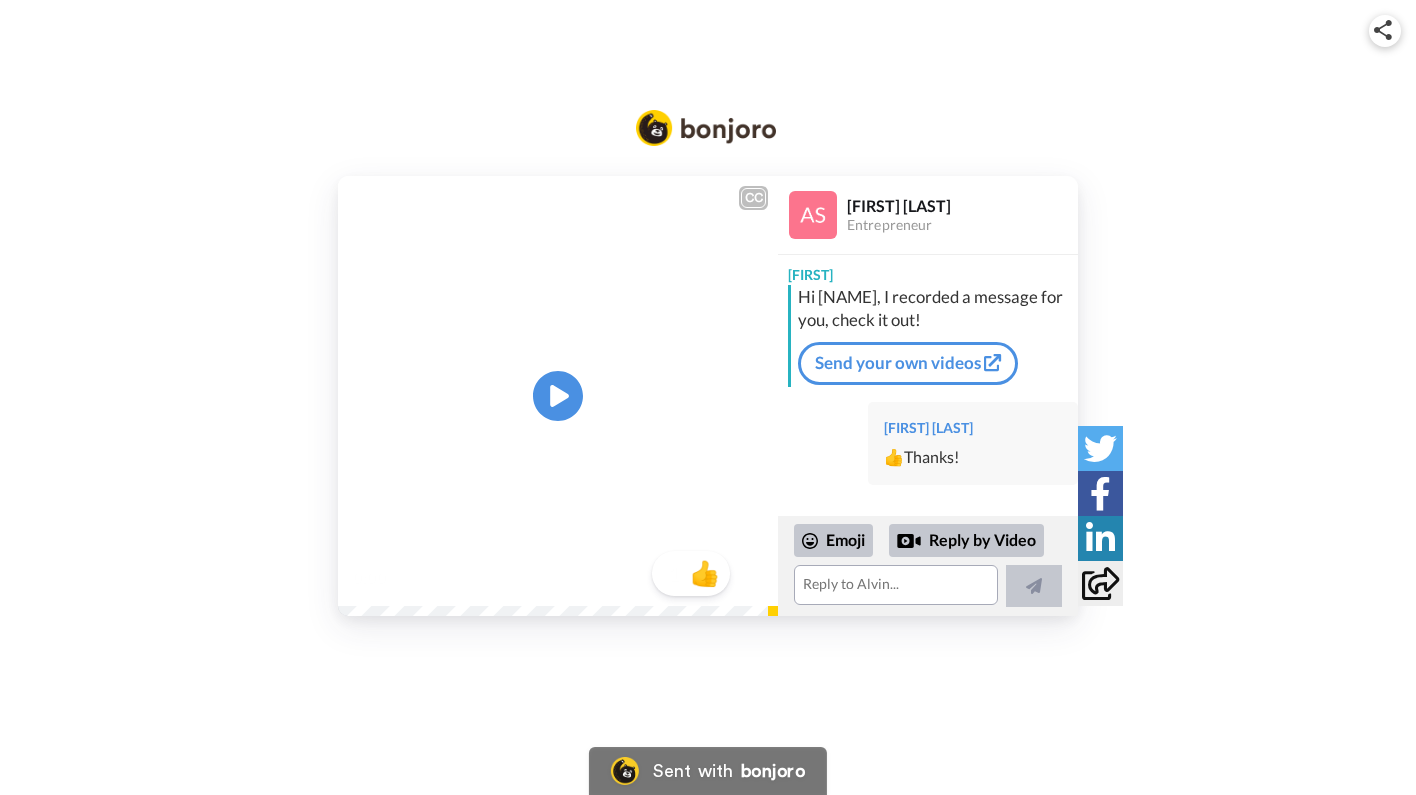 scroll, scrollTop: 0, scrollLeft: 0, axis: both 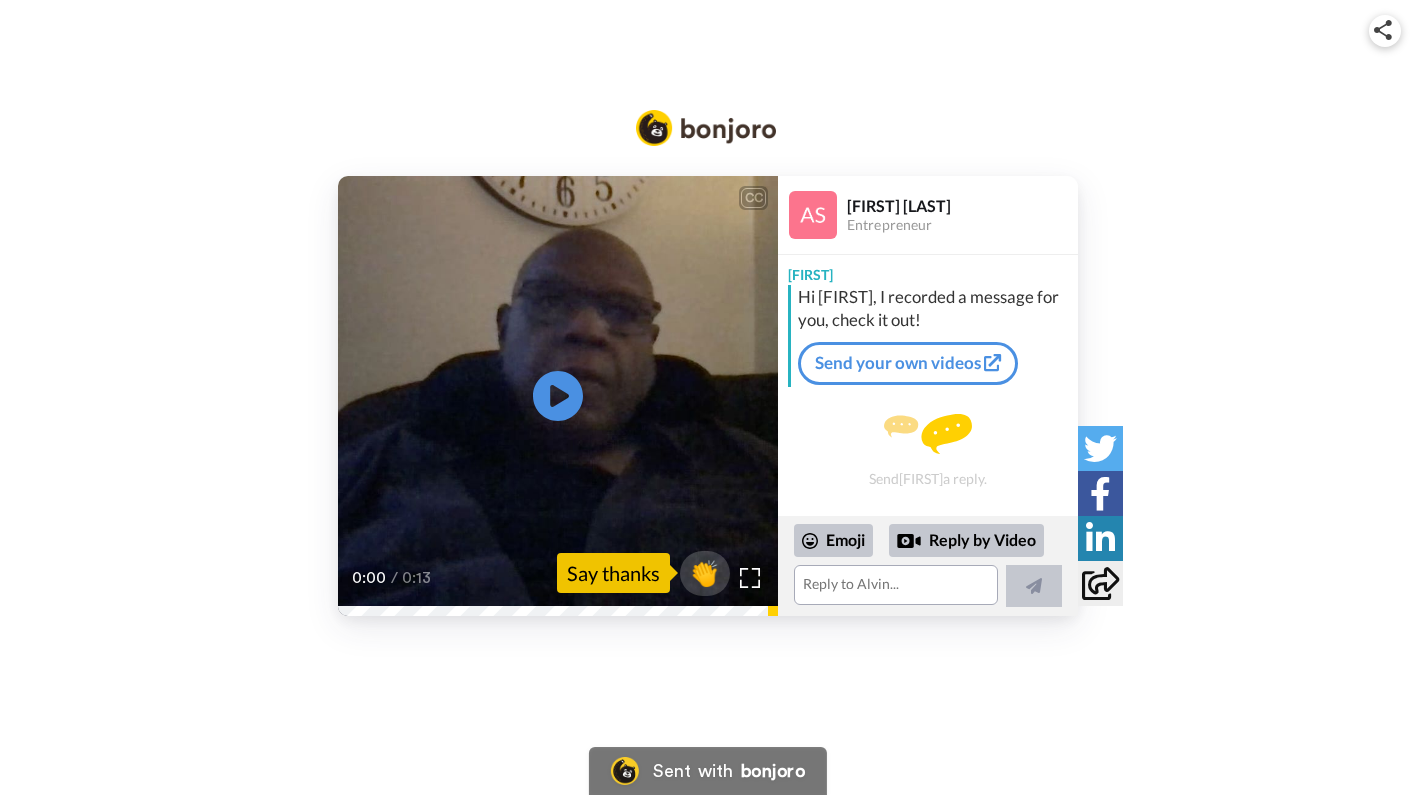 click at bounding box center (1100, 493) 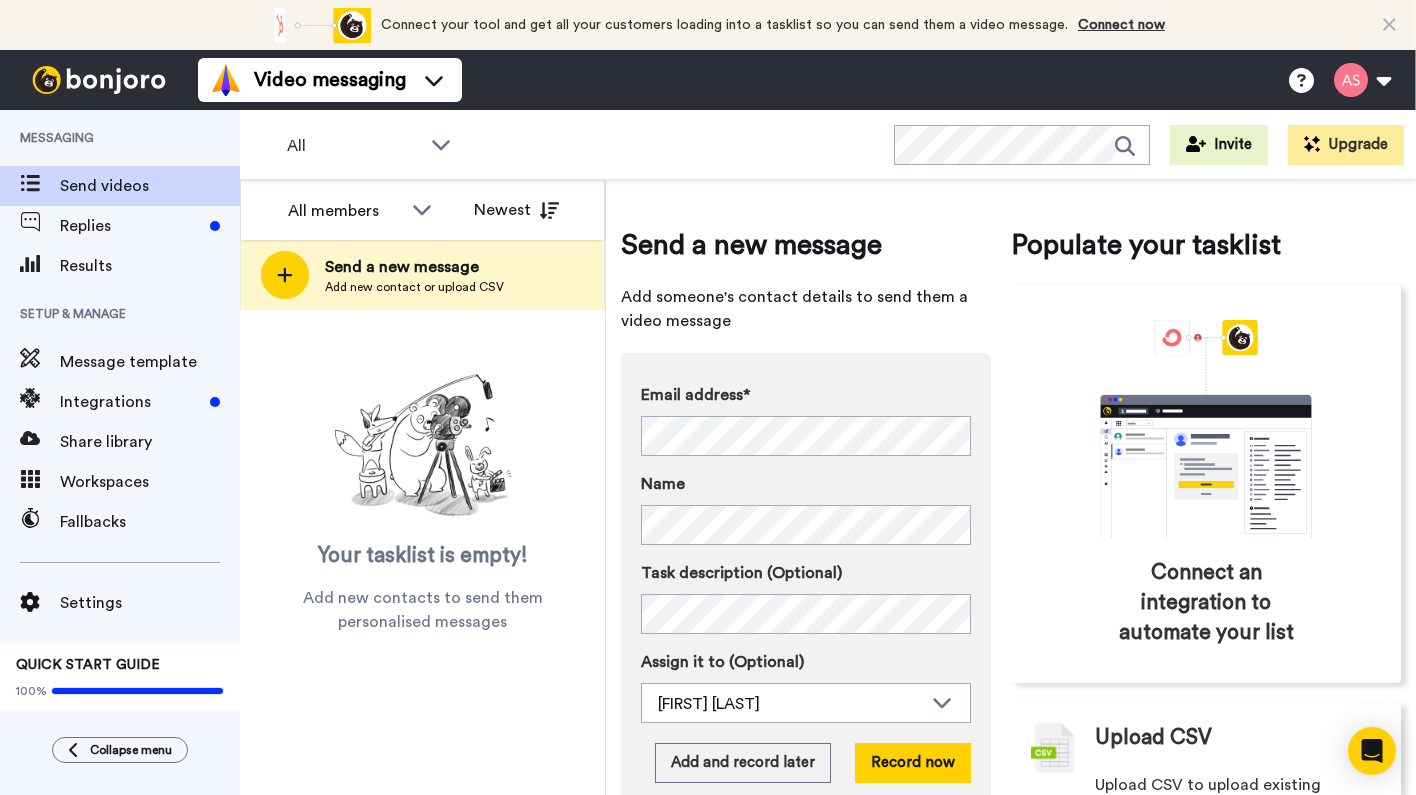 scroll, scrollTop: 0, scrollLeft: 0, axis: both 